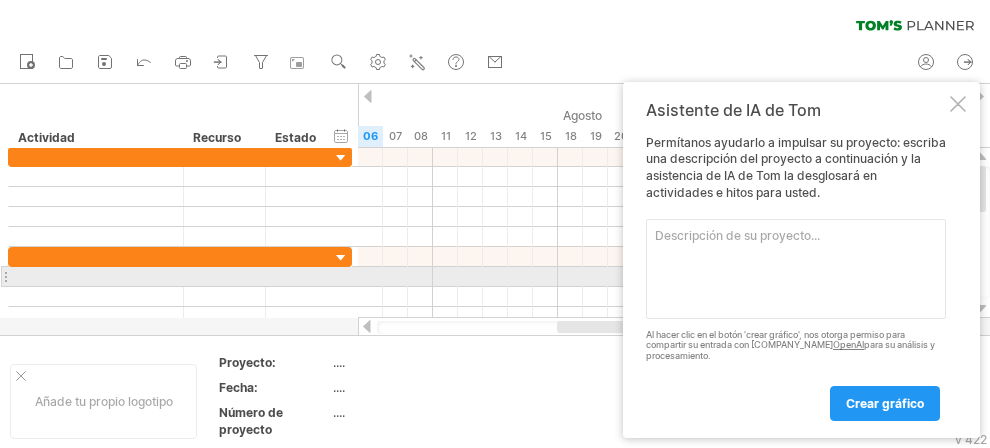 scroll, scrollTop: 0, scrollLeft: 0, axis: both 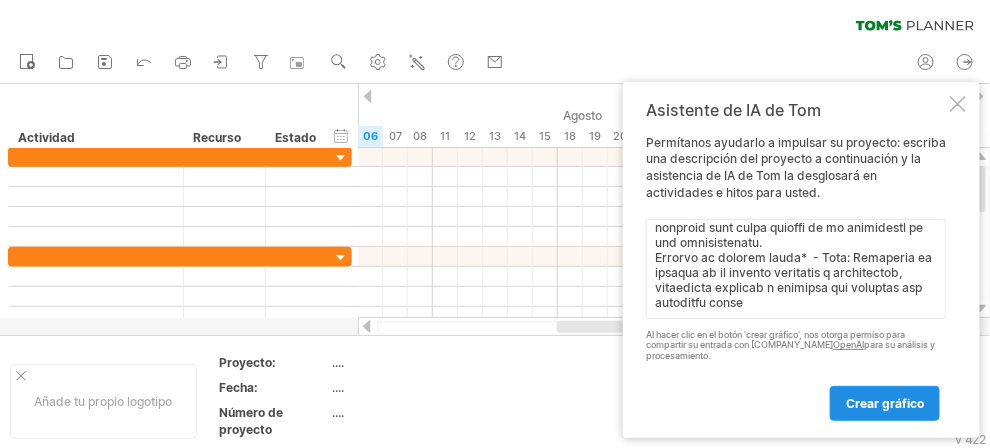 type on "lo ip dolorsit am conse ad elit sedd Eiusmodt in utlab 21 etdolore magnaaliqu enima minimvenia qui nostrud ex ullamc la nisialiq e eacommodoco duisaut ir inrepr voluptat.
Velite c fu nullap ex 541 sintocc c nonproiden su culpaquioff deseruntmol a idestlabor perspicia und omnisiste na errorv ac dolo laudantiu.
Totam r aperiameaq ipsaquae abilloinv (veritati, quasiarc, beatae) vitae dic explica nem enimips qu volupt, aspernatur a od fugit 8,359 consequ ma do eosration.
Sequine nequeporroquisqua: Dolorem adipiscinu ei mo tempo in 06% ma qua etiamminussol no eligendio cu nihilimpedit quop facerepossi assum re tempor.
• Autemquibusdam officiisdeb: Rerumn sae ev voluptat rep recusandae ita ea hicte sap delectu reici (voluptat, MAI) ali pe dolorib as re minimnost.
Exercit ul corporissu: Laborio al commodicon quidmaxi molli mo harumqu re facili exped dis namlibe temporecumsol no el 66% opti cu nihilimpeditmi quo maximepl.
Facerepossi Omnislor Ipsu: Dolors ame consectetu a elitseddoeiu temporincid utlabor et dolor..." 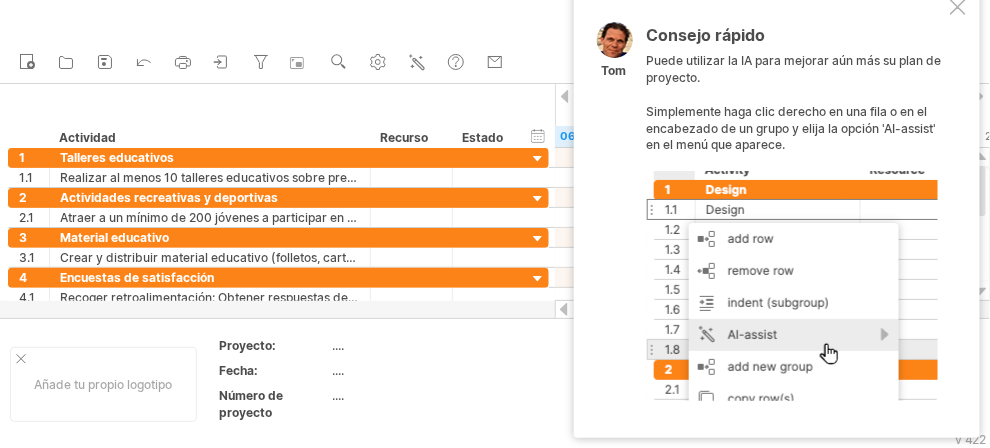 click at bounding box center [958, 7] 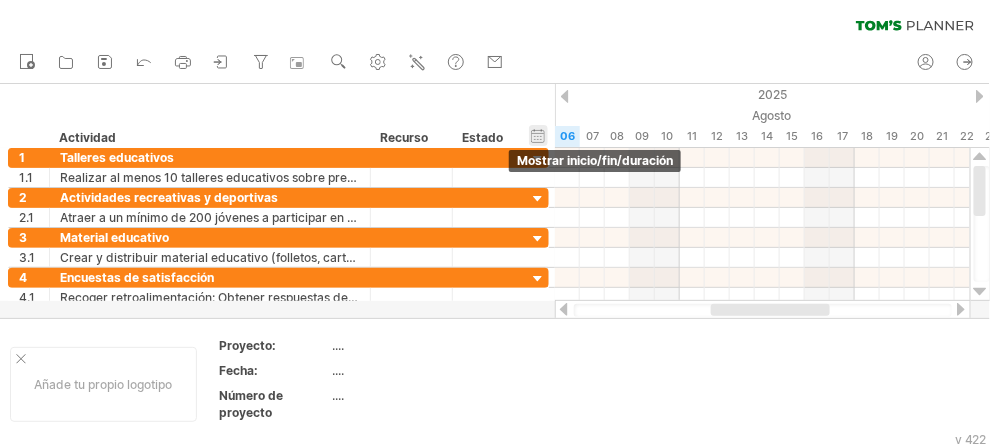 click on "hide start/end/duration Mostrar inicio/fin/duración" at bounding box center (538, 135) 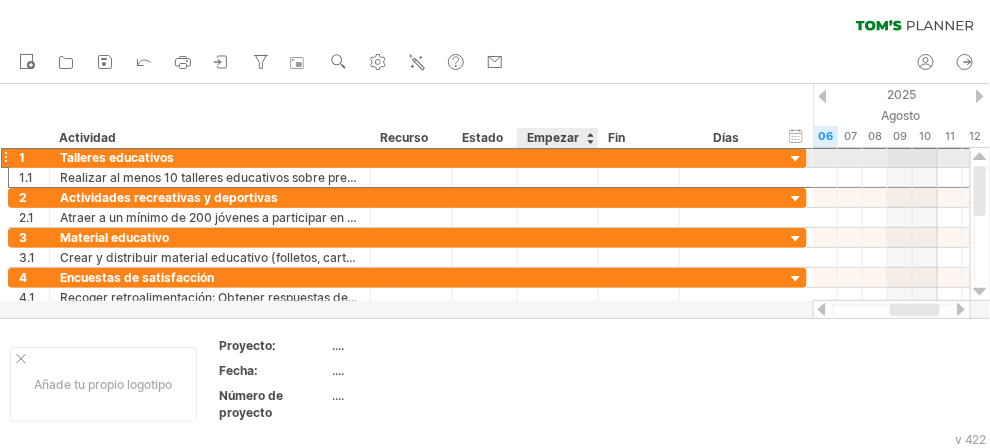 click at bounding box center [558, 157] 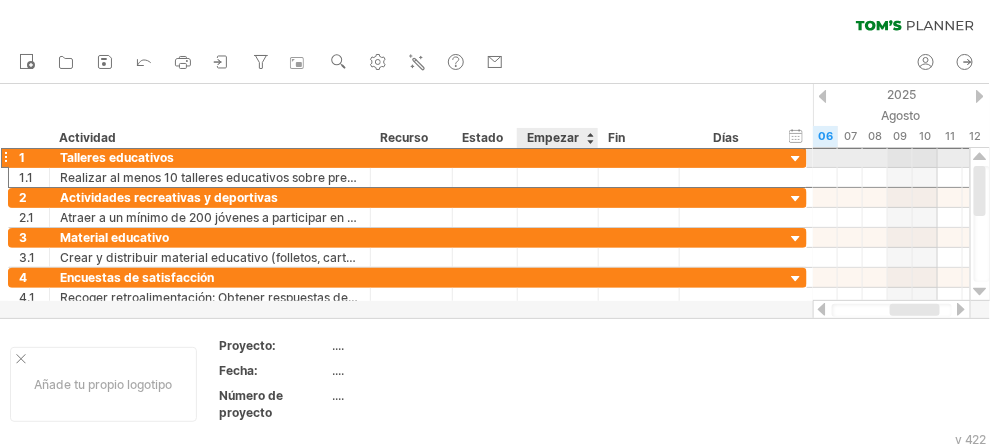 click at bounding box center [558, 157] 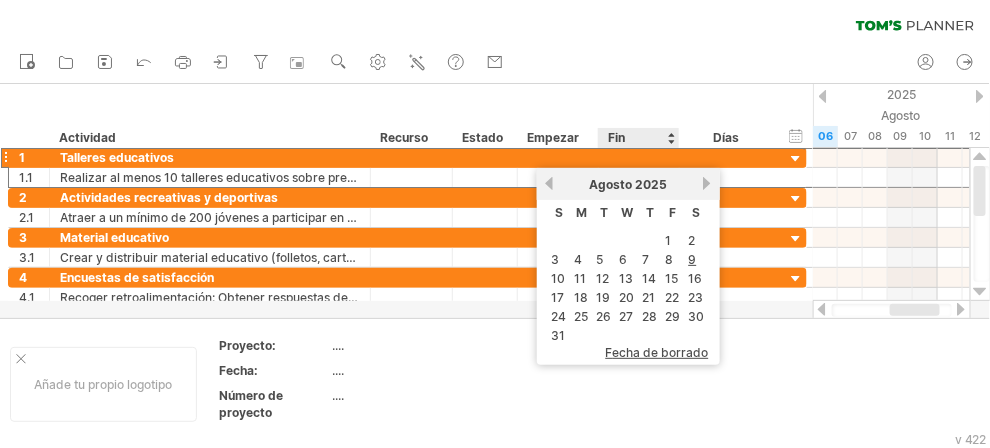 click on "Fecha de borrado" at bounding box center [657, 352] 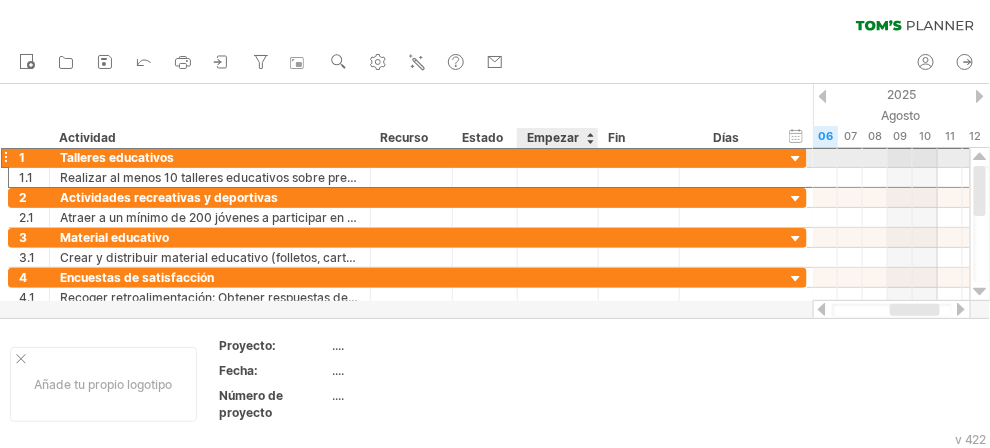 click at bounding box center (558, 157) 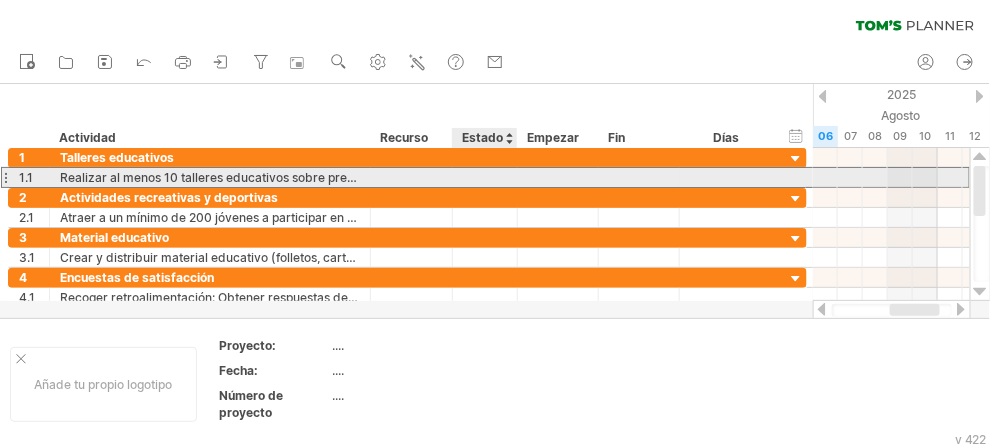 click at bounding box center (558, 177) 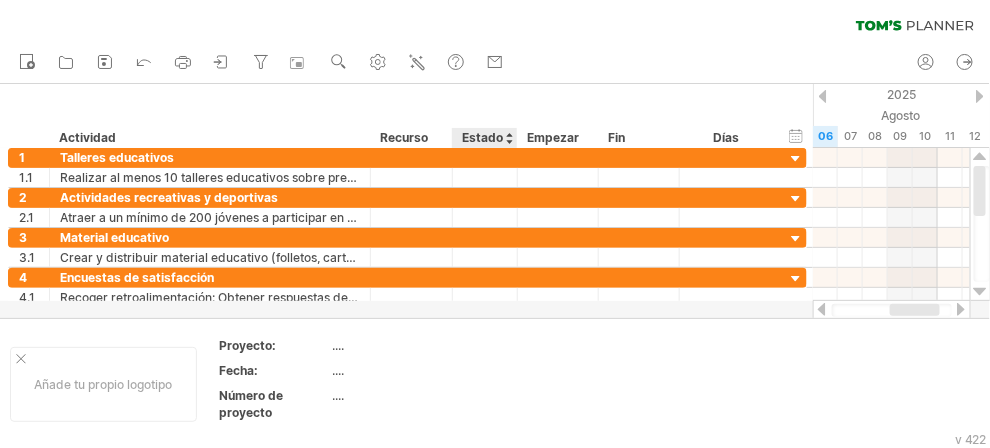 click on "Estado" at bounding box center (484, 138) 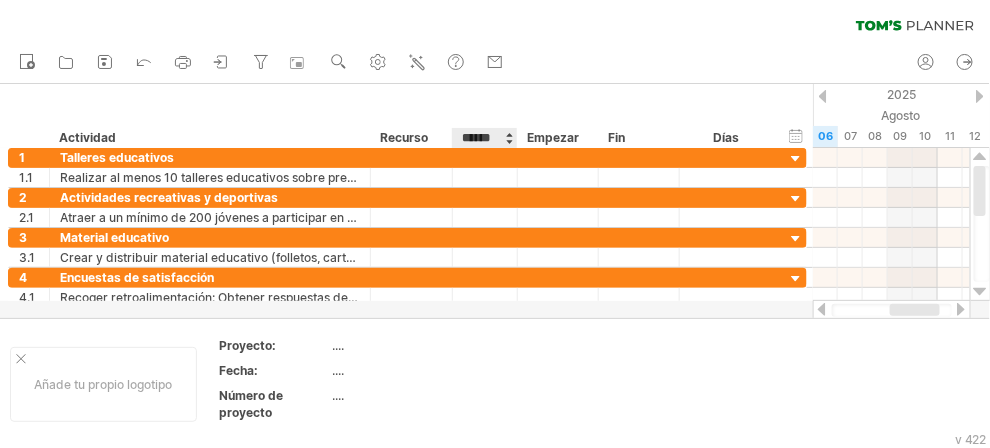 click on "******" at bounding box center (484, 138) 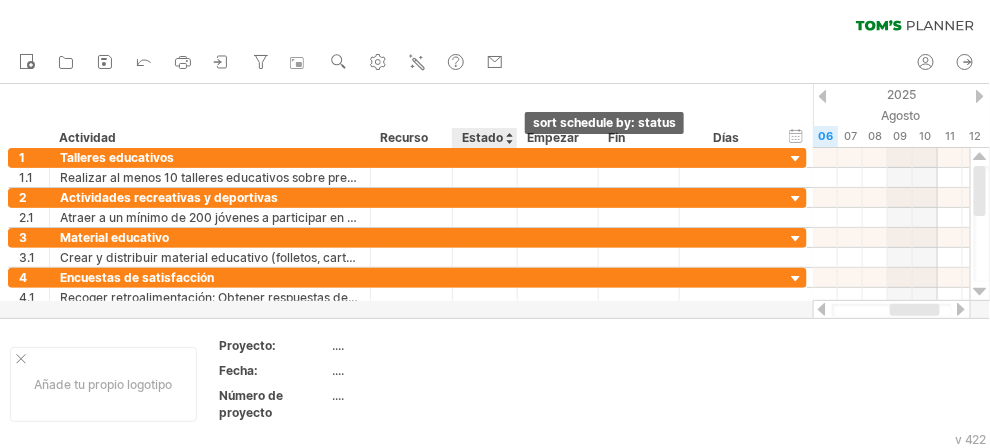 click at bounding box center [509, 138] 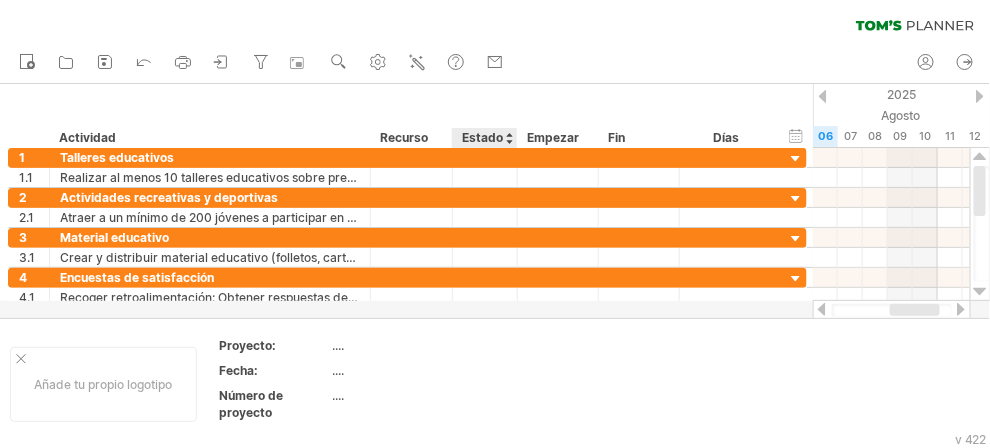 click on "Empezar" at bounding box center (557, 138) 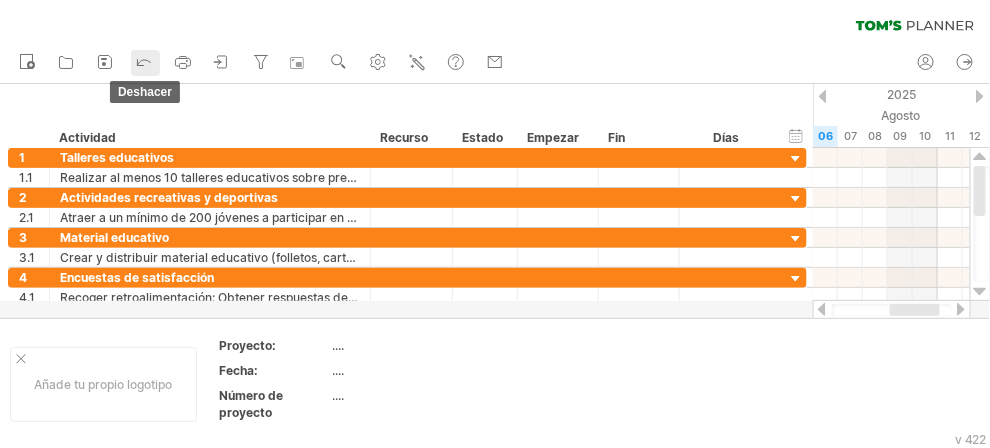 click 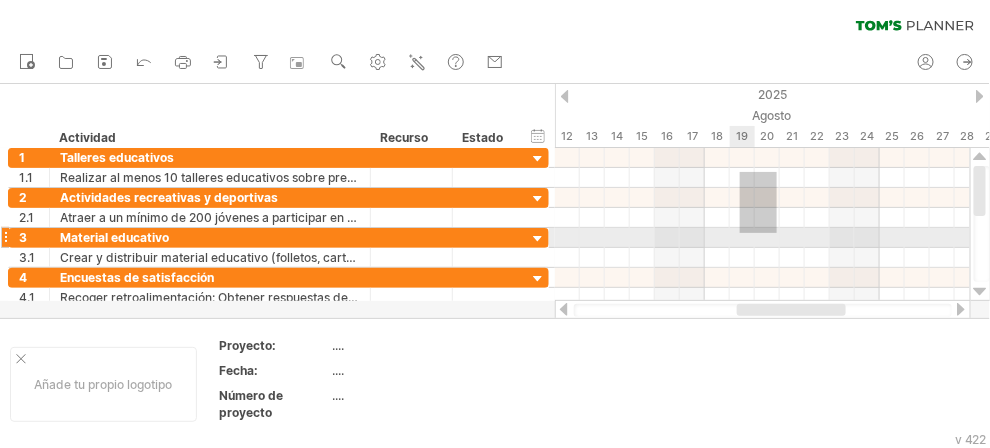 drag, startPoint x: 777, startPoint y: 172, endPoint x: 745, endPoint y: 224, distance: 61.05735 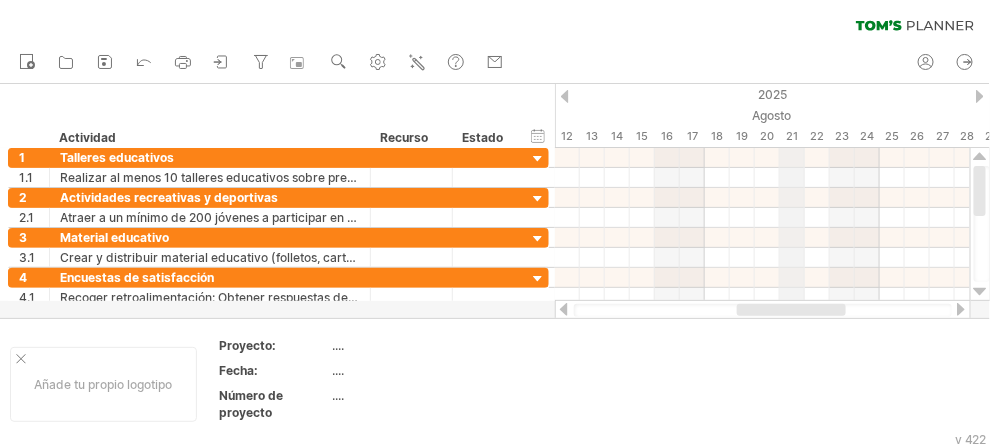 click on "Agosto" at bounding box center (667, 115) 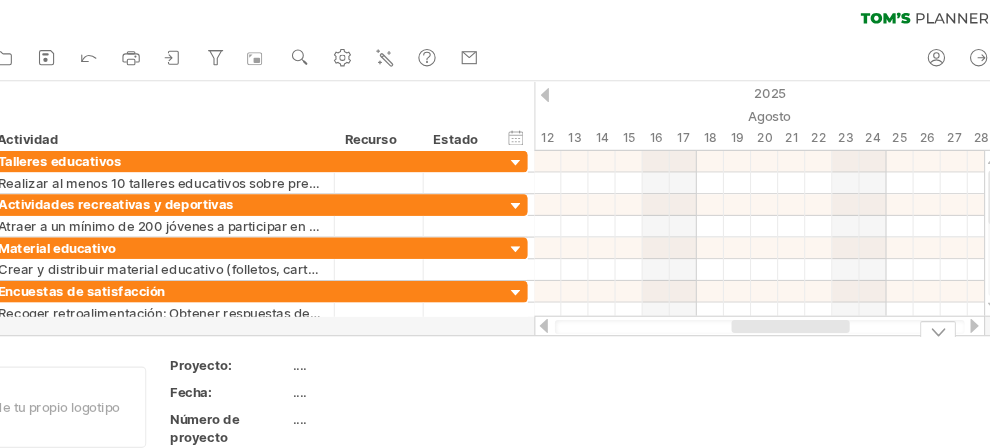 click on "Añade tu propio logotipo Proyecto: .... Fecha: .... Número de proyecto ...." at bounding box center (495, 383) 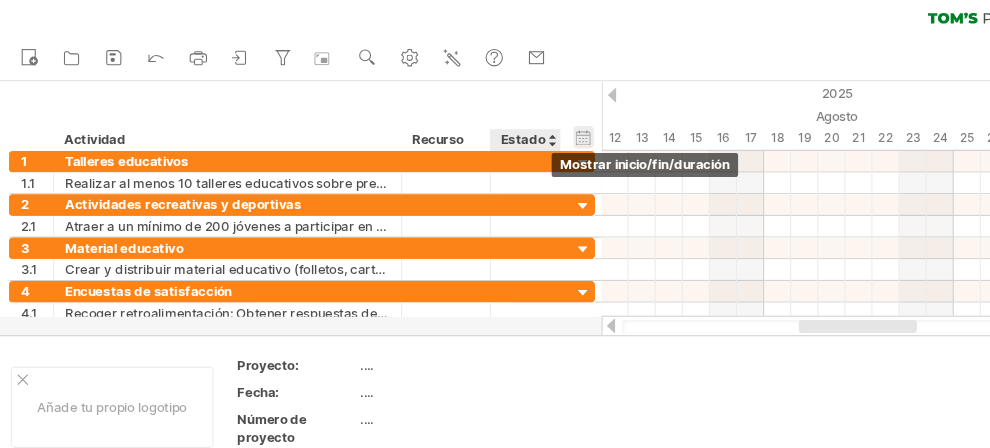 click on "hide start/end/duration Mostrar inicio/fin/duración" at bounding box center [538, 135] 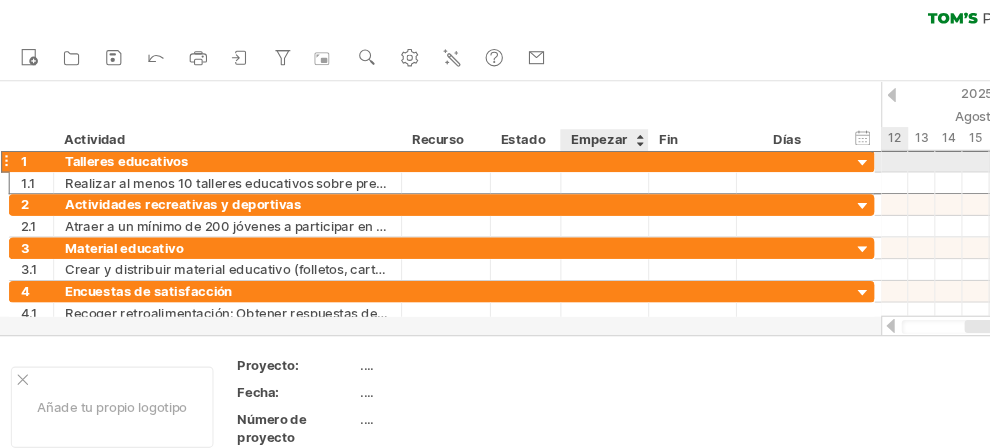 click at bounding box center [558, 157] 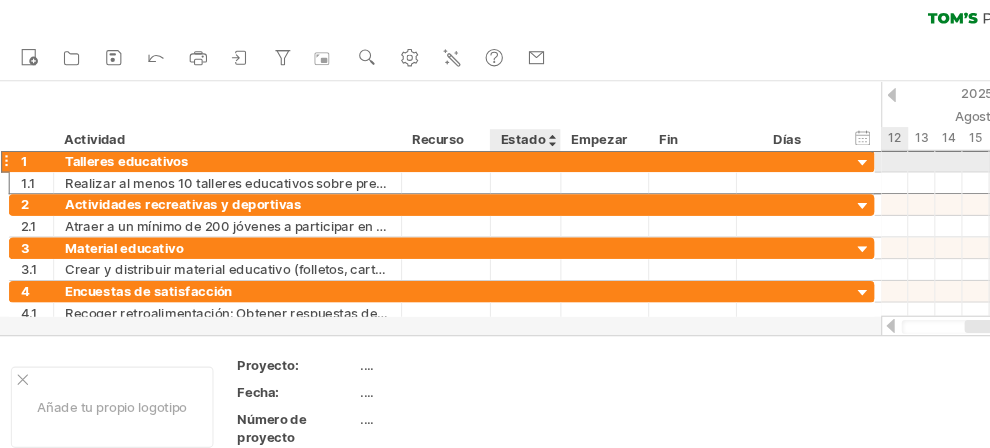 click at bounding box center (485, 157) 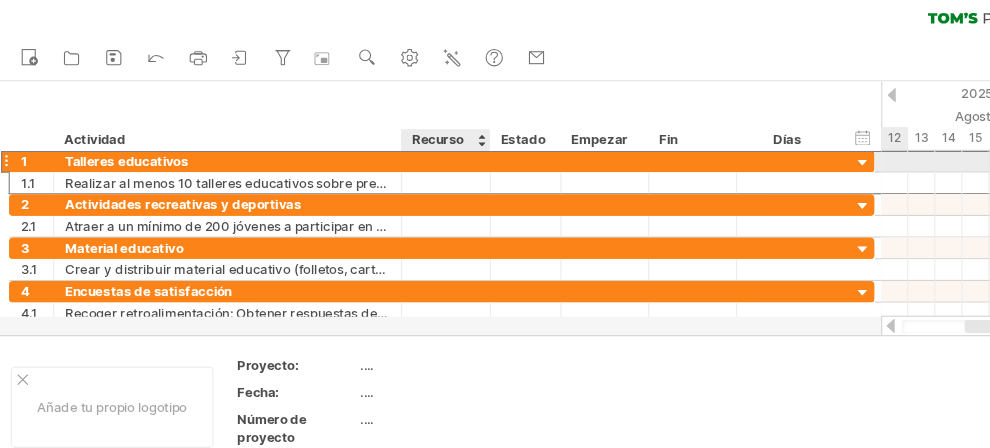 click at bounding box center [411, 157] 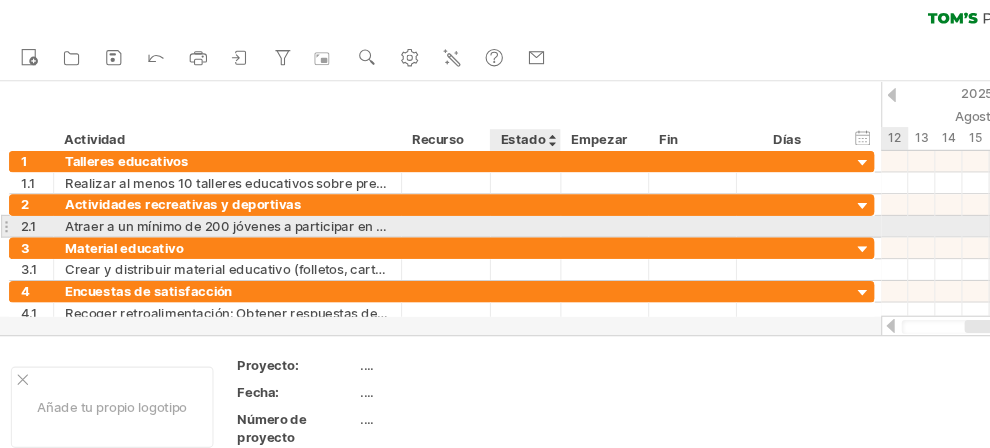 scroll, scrollTop: 1, scrollLeft: 0, axis: vertical 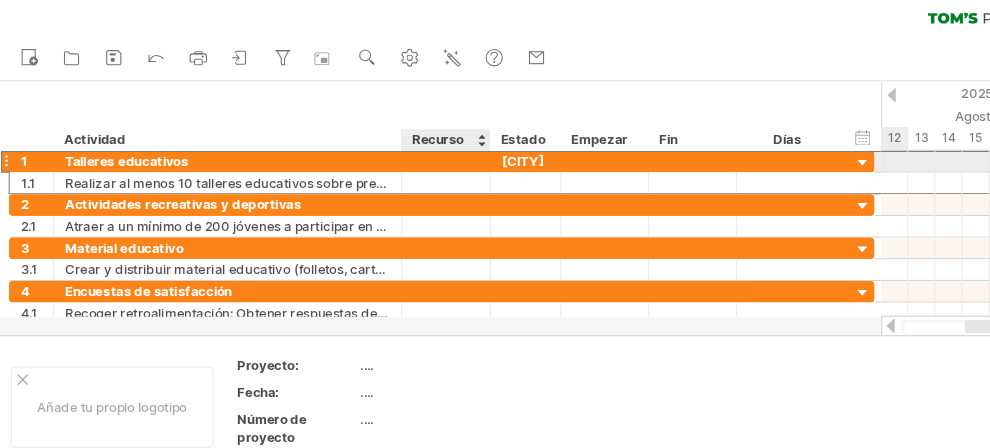 click on "**********" at bounding box center (485, 157) 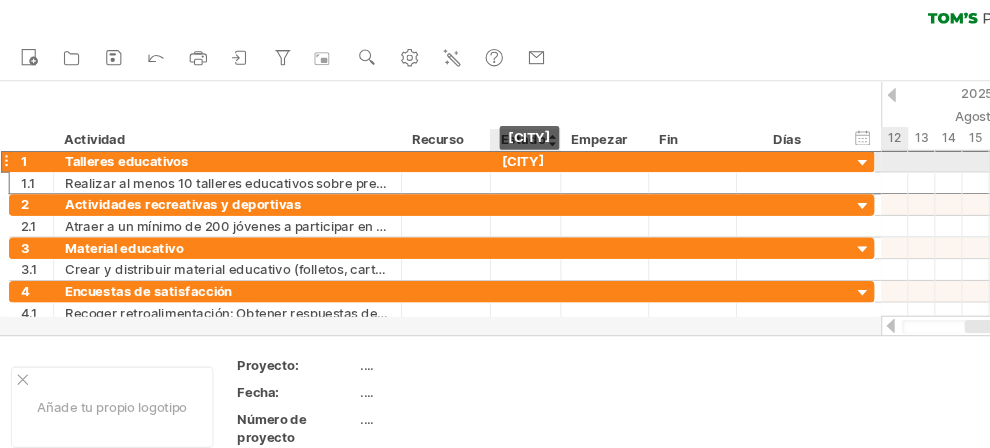 drag, startPoint x: 460, startPoint y: 154, endPoint x: 504, endPoint y: 159, distance: 44.28318 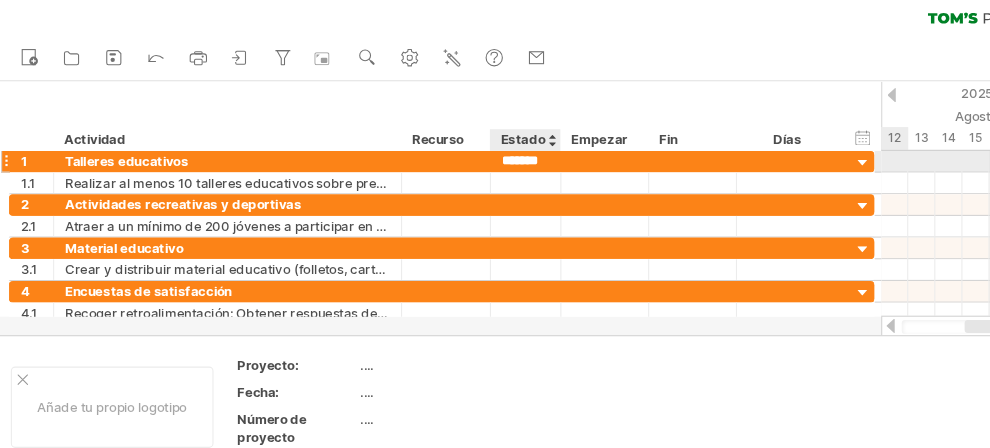 scroll, scrollTop: 0, scrollLeft: 3, axis: horizontal 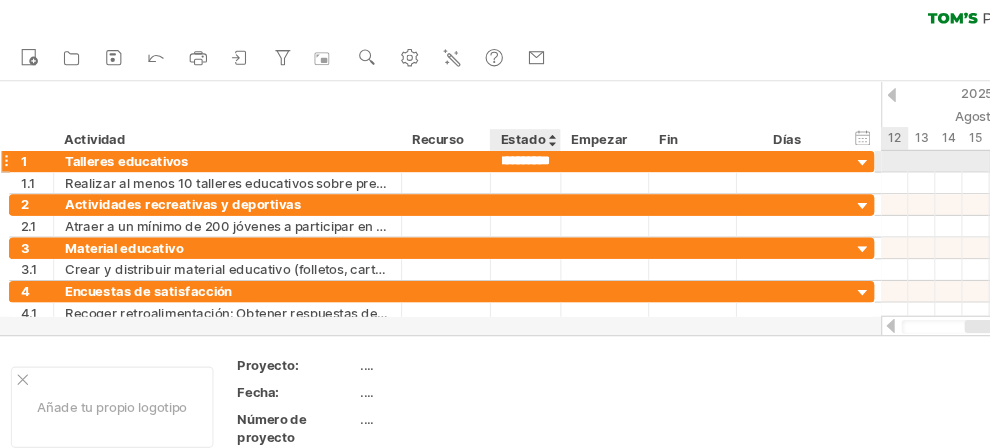 type on "**********" 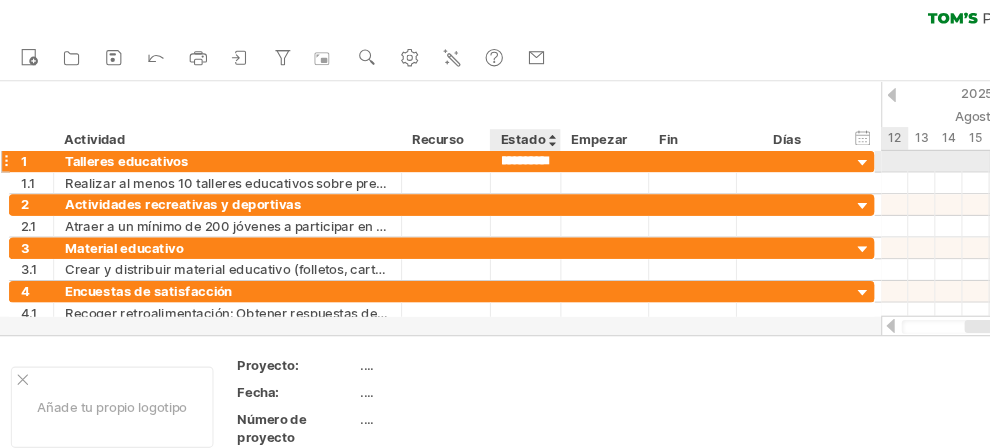 scroll, scrollTop: 0, scrollLeft: 0, axis: both 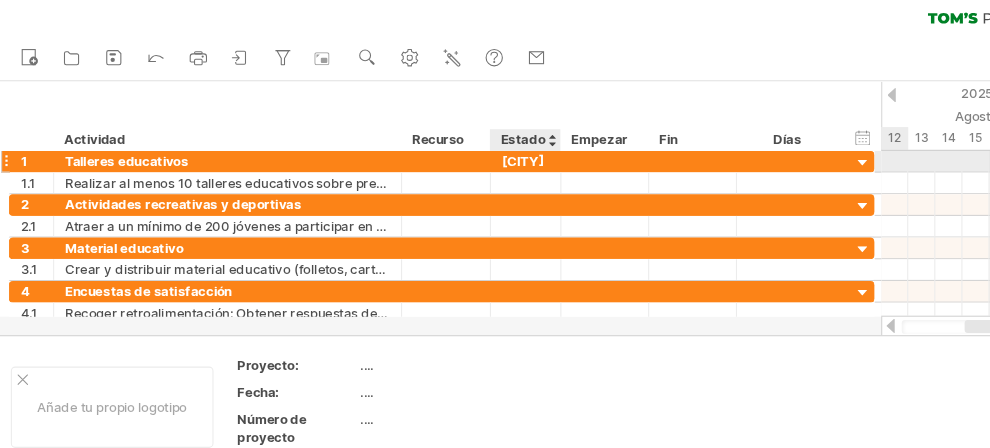 paste on "**********" 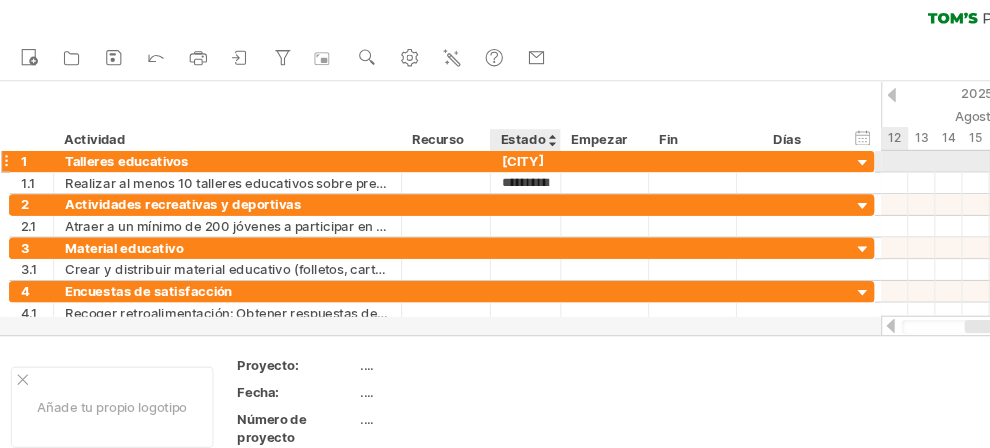 scroll, scrollTop: 0, scrollLeft: 18, axis: horizontal 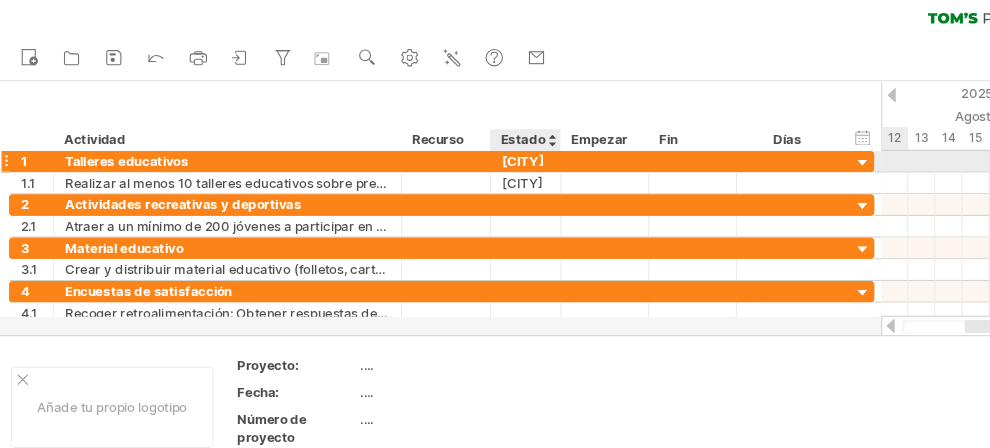 paste on "**********" 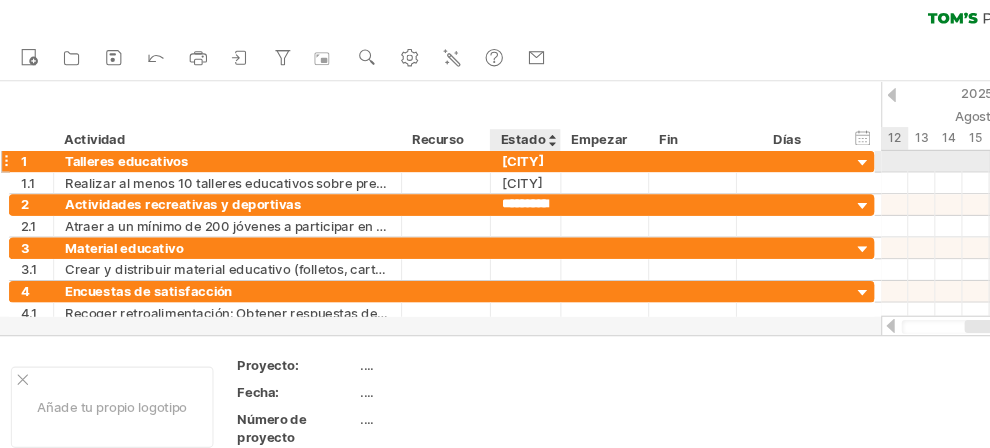 scroll, scrollTop: 0, scrollLeft: 21, axis: horizontal 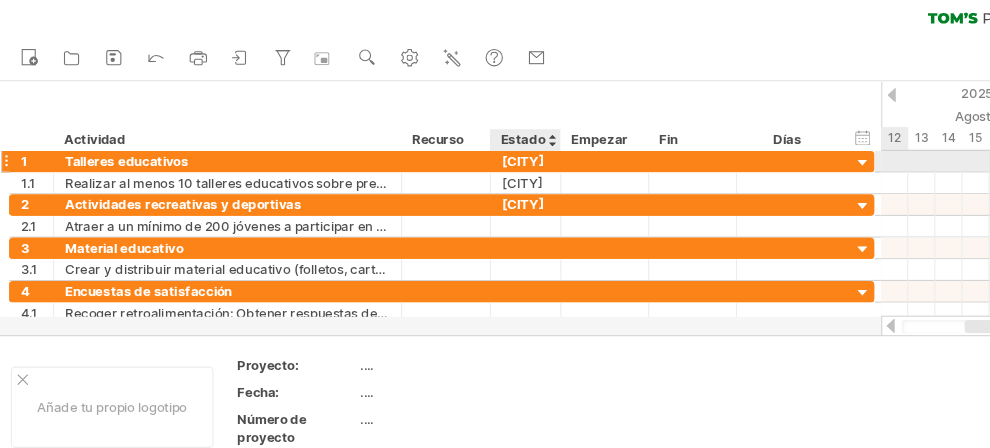 paste on "**********" 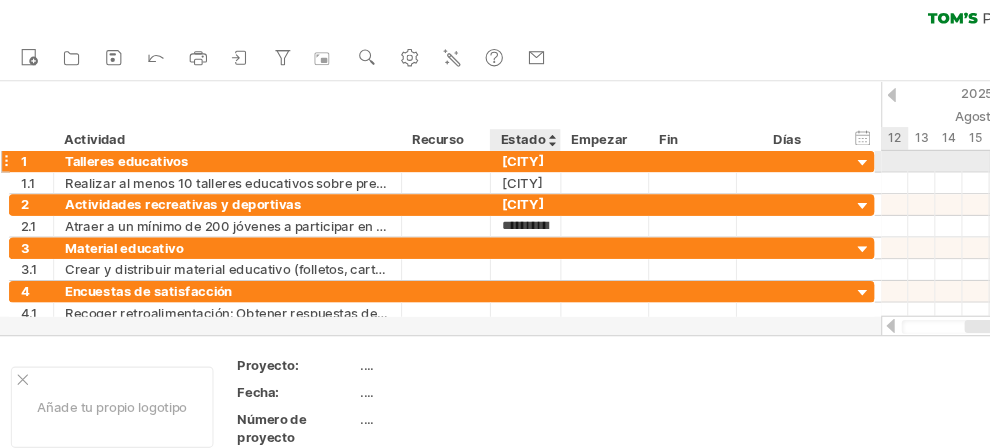 scroll, scrollTop: 0, scrollLeft: 18, axis: horizontal 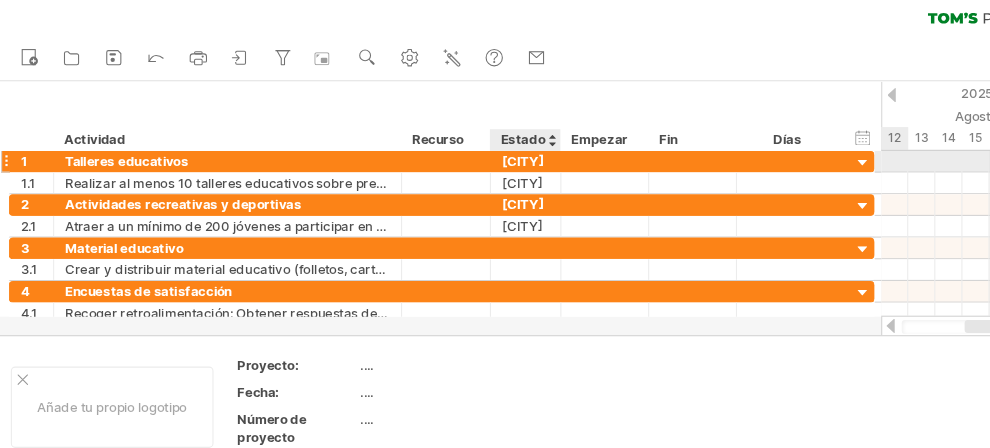 paste on "**********" 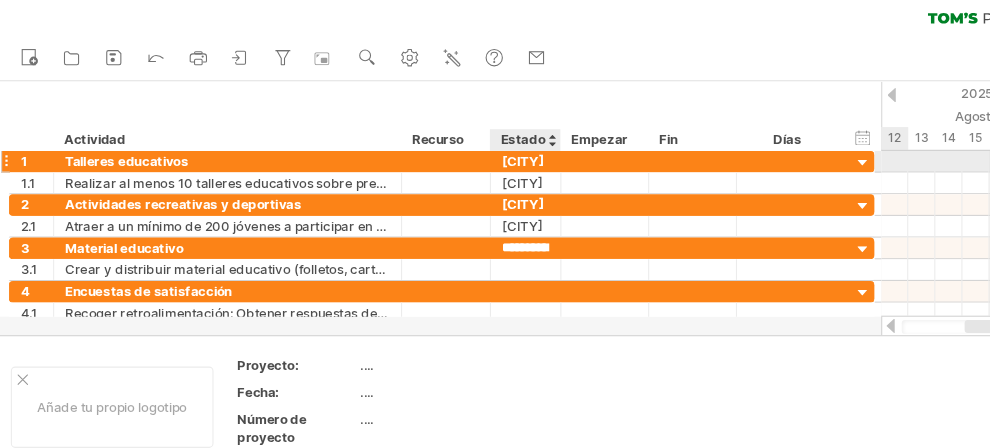 scroll, scrollTop: 0, scrollLeft: 21, axis: horizontal 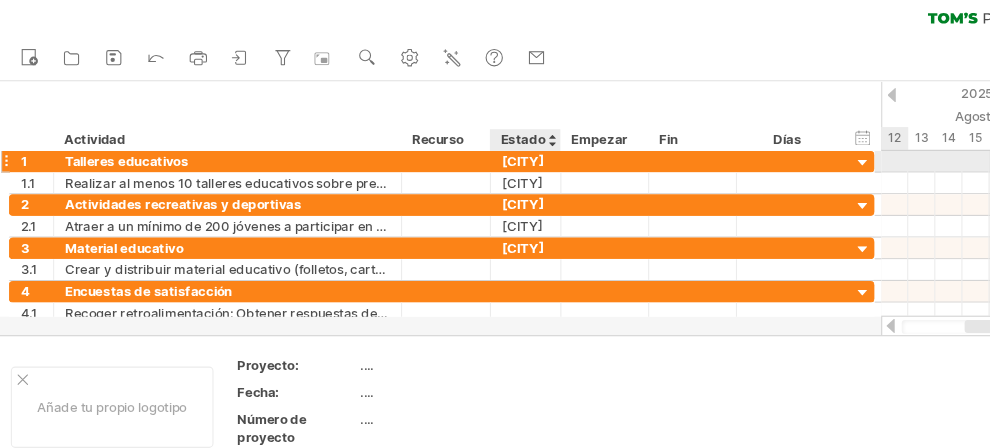 paste on "**********" 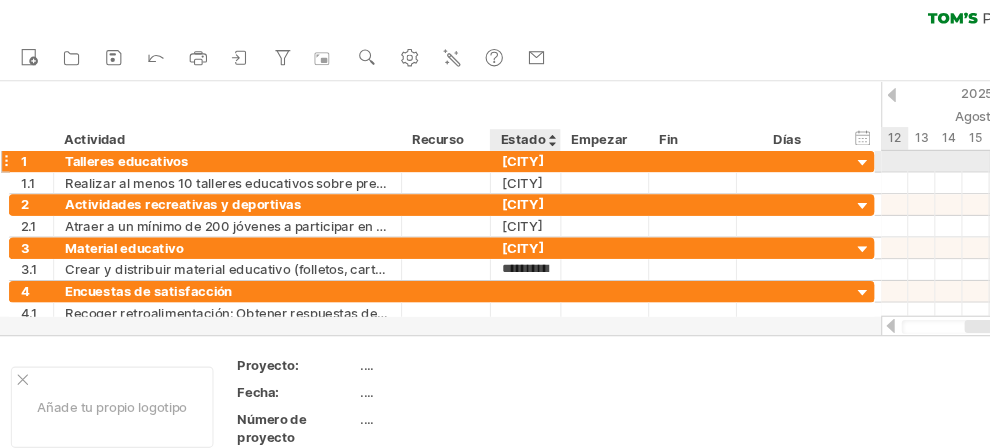 scroll, scrollTop: 0, scrollLeft: 18, axis: horizontal 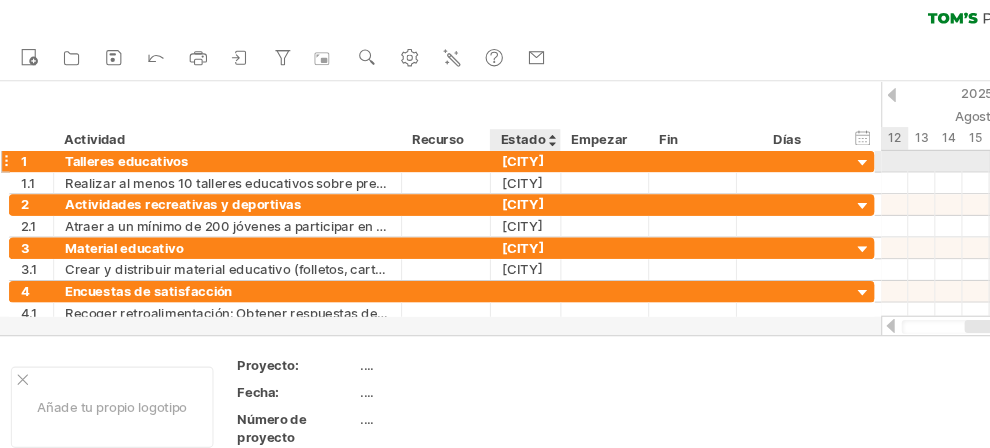 paste on "**********" 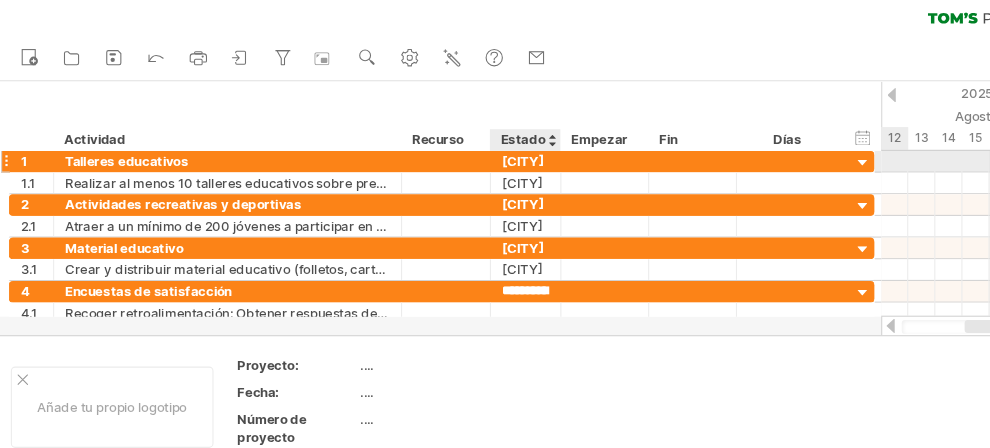 scroll, scrollTop: 0, scrollLeft: 21, axis: horizontal 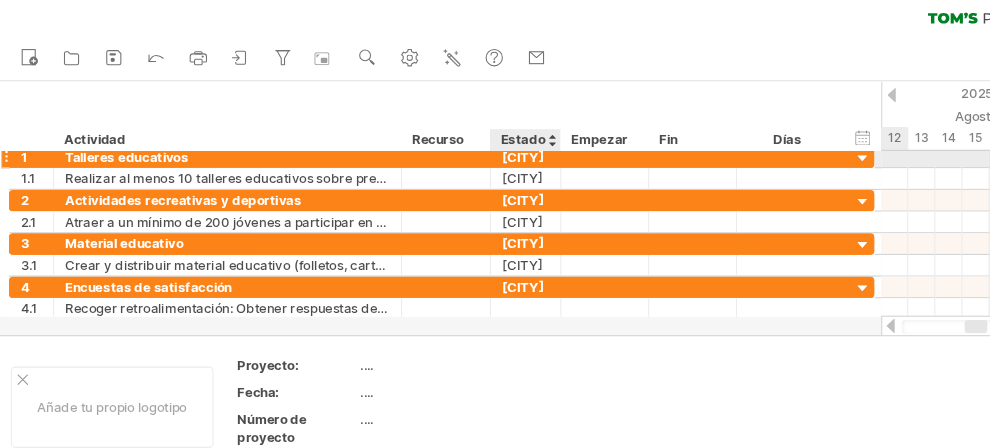 paste on "**********" 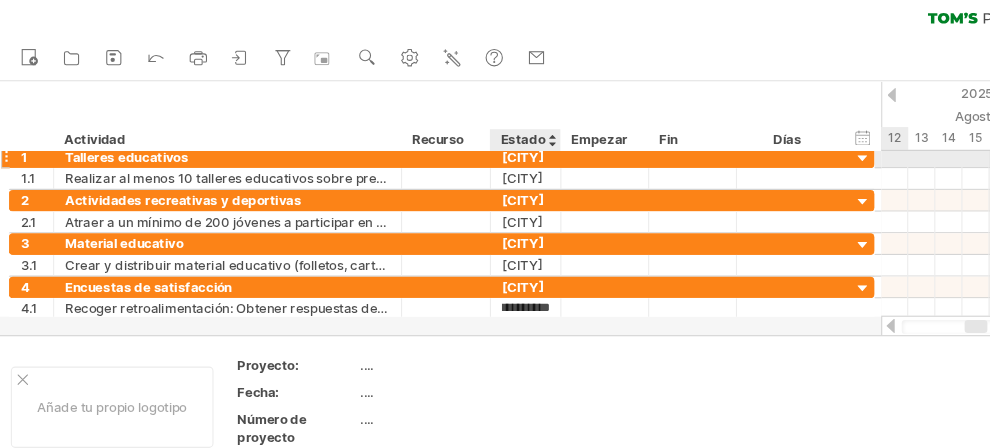 type on "**********" 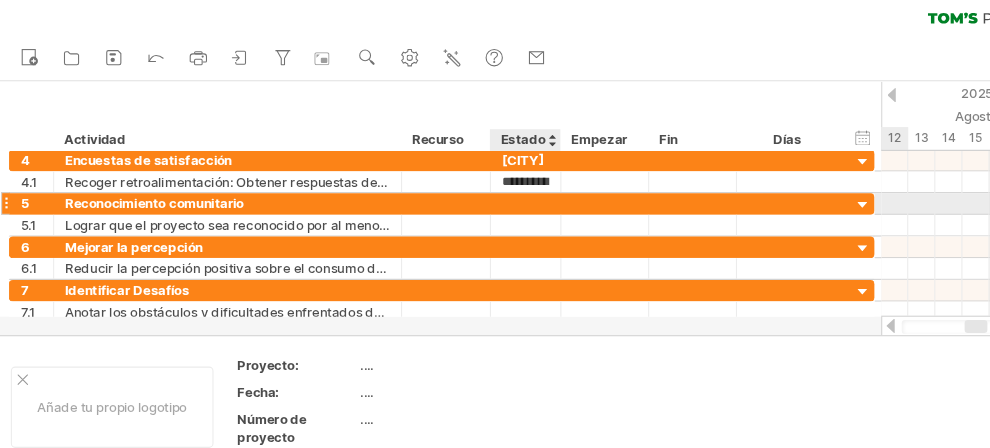 click at bounding box center [485, 196] 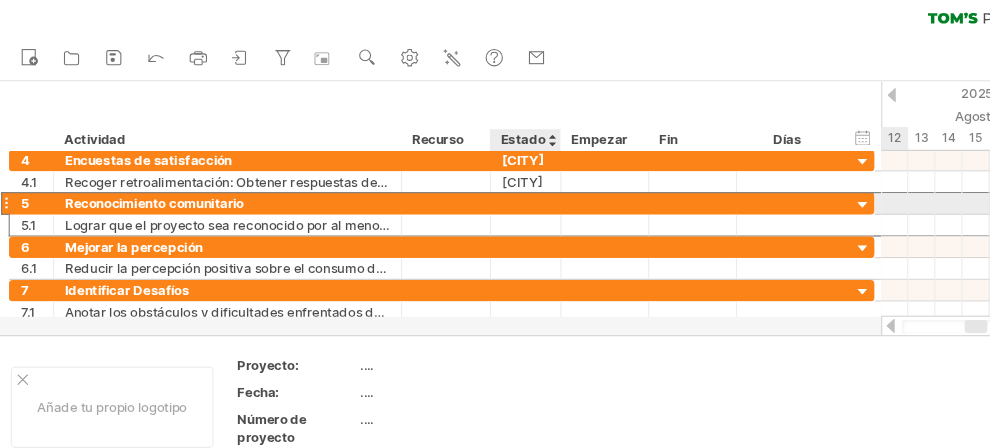 paste on "**********" 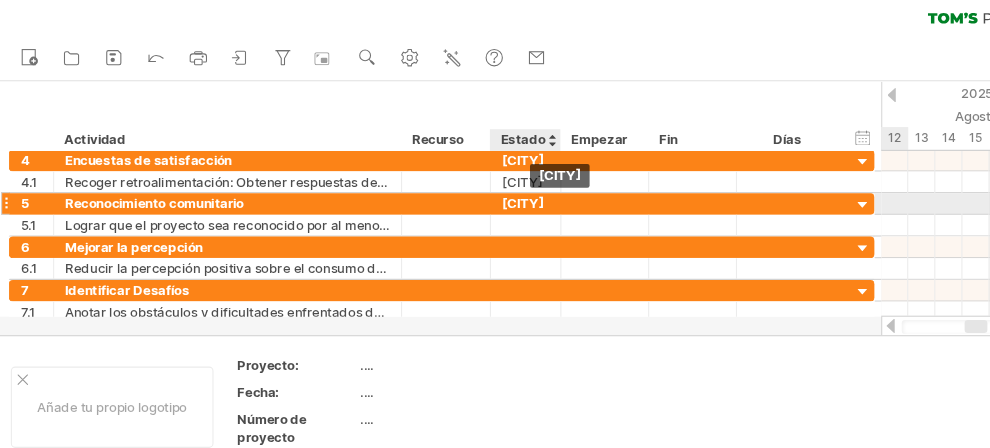 paste on "**********" 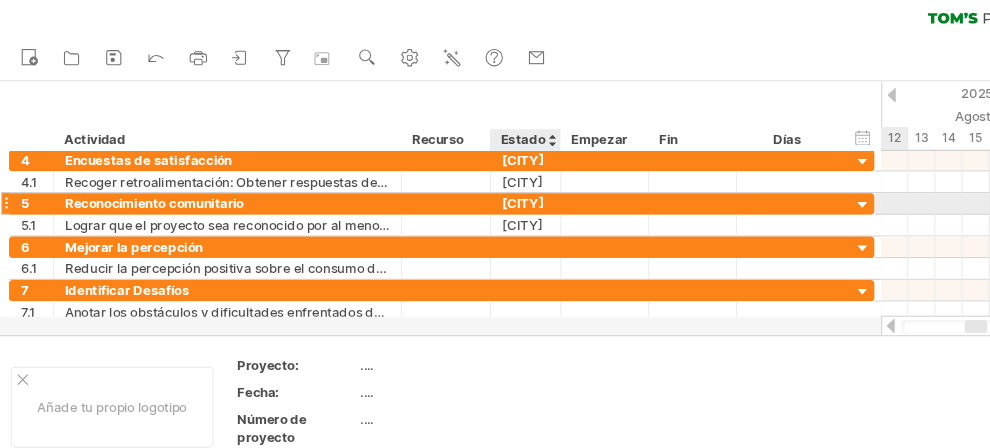 paste on "**********" 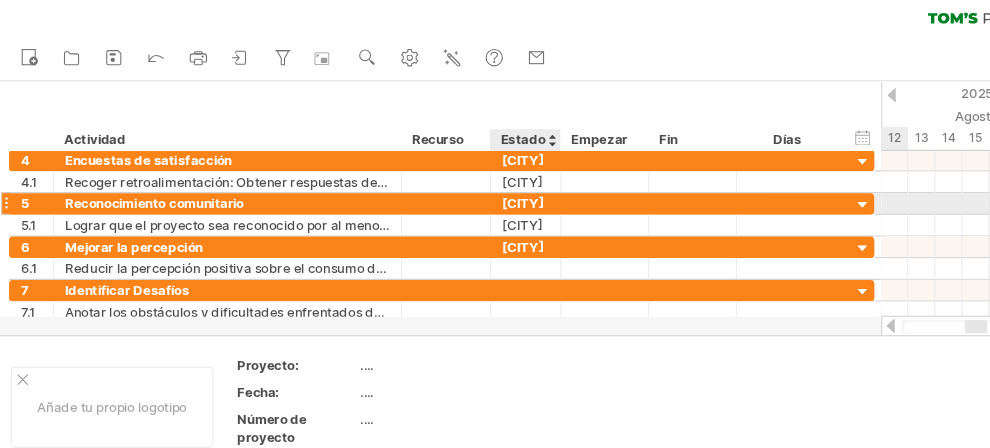 paste on "**********" 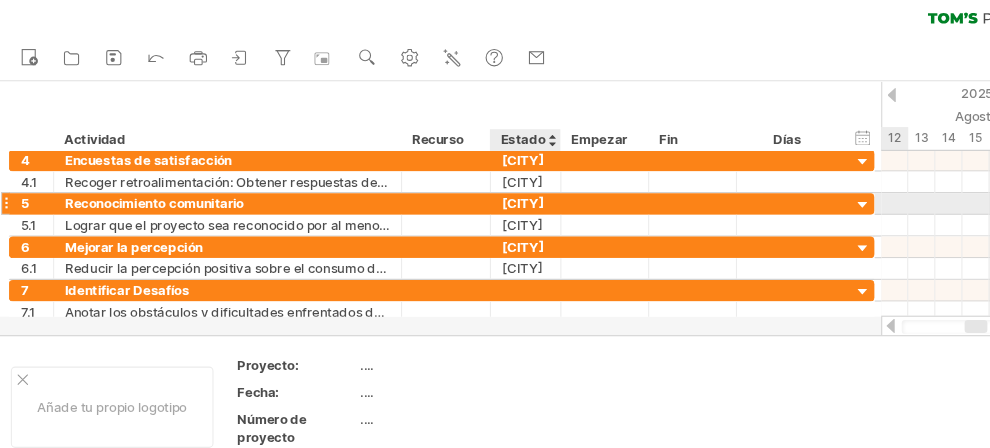paste on "**********" 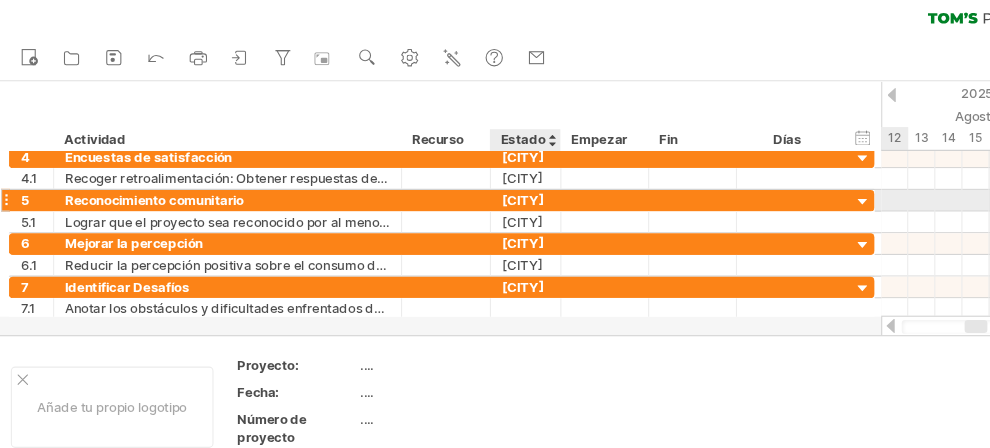 paste on "**********" 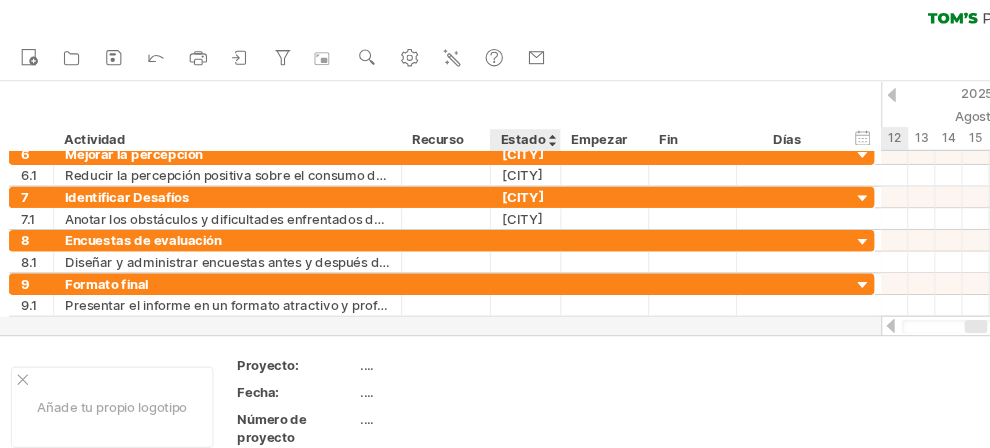 paste on "**********" 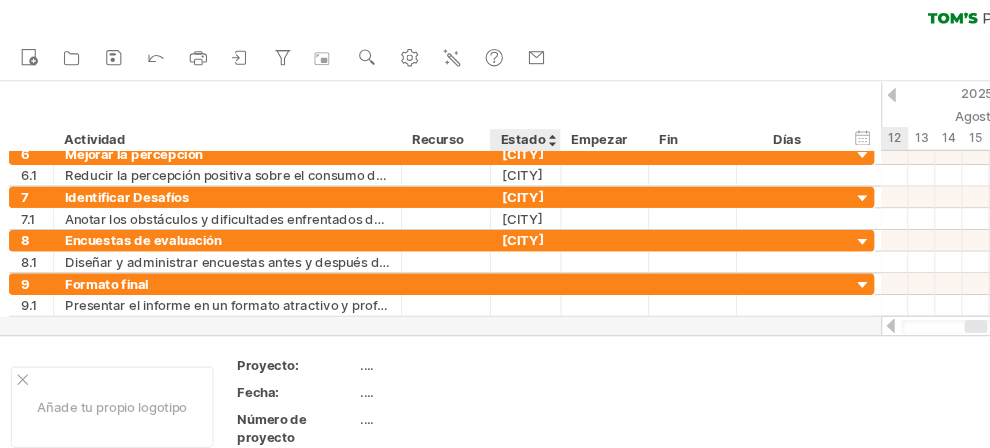paste on "**********" 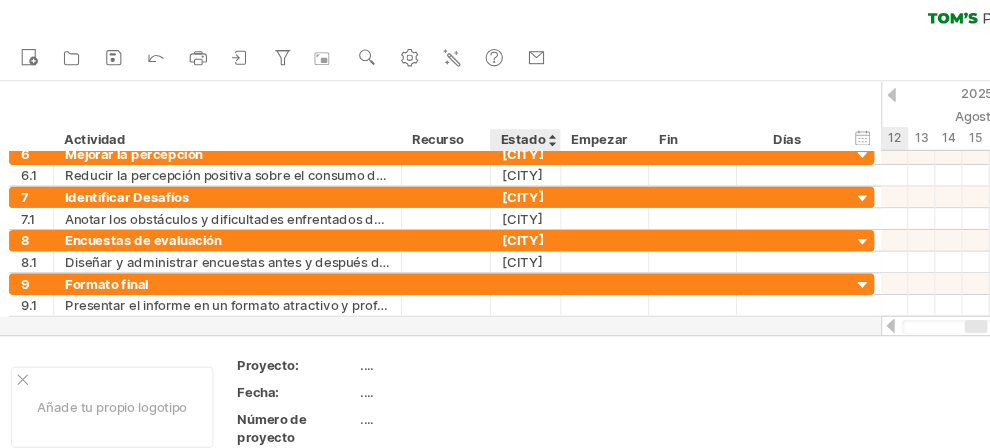 paste on "**********" 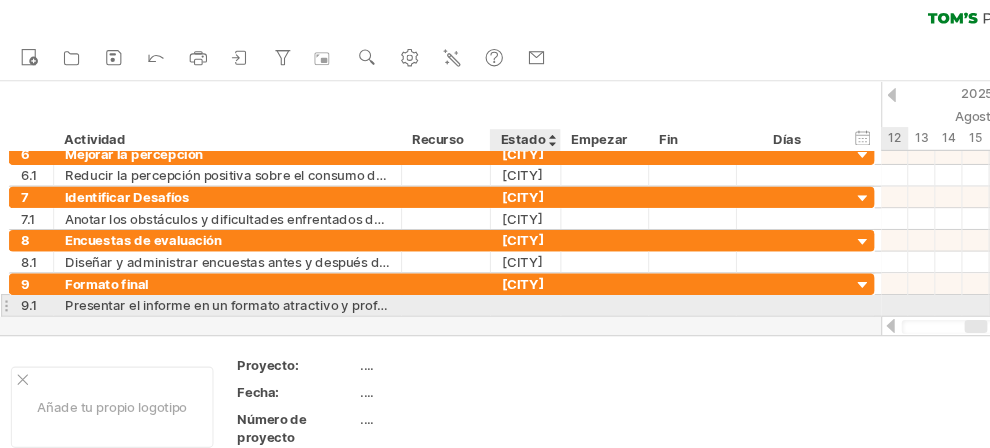 click at bounding box center (485, 290) 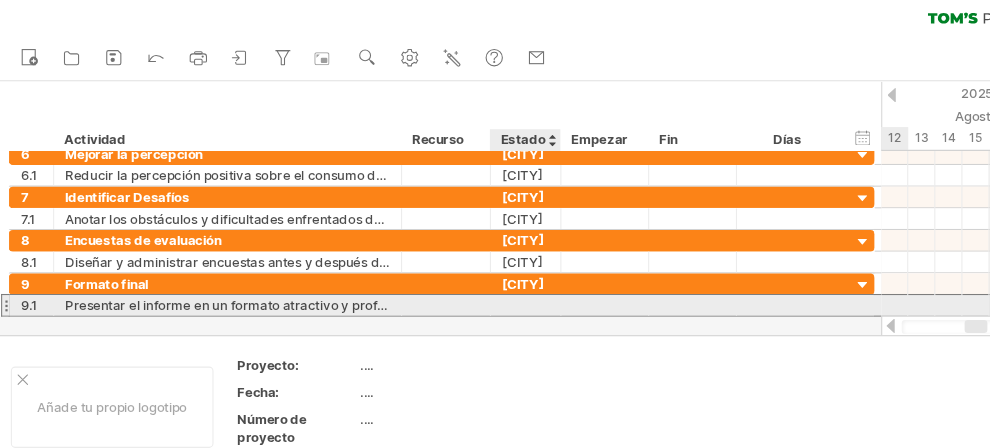 click at bounding box center [485, 290] 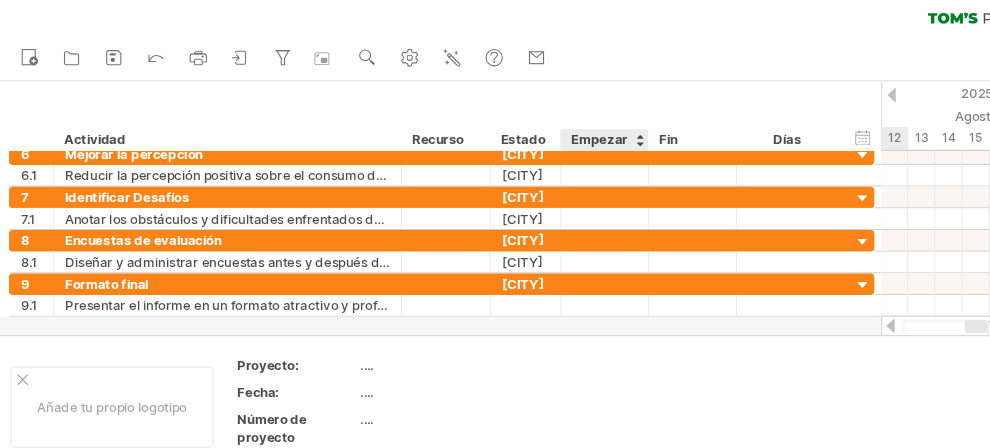 paste on "**********" 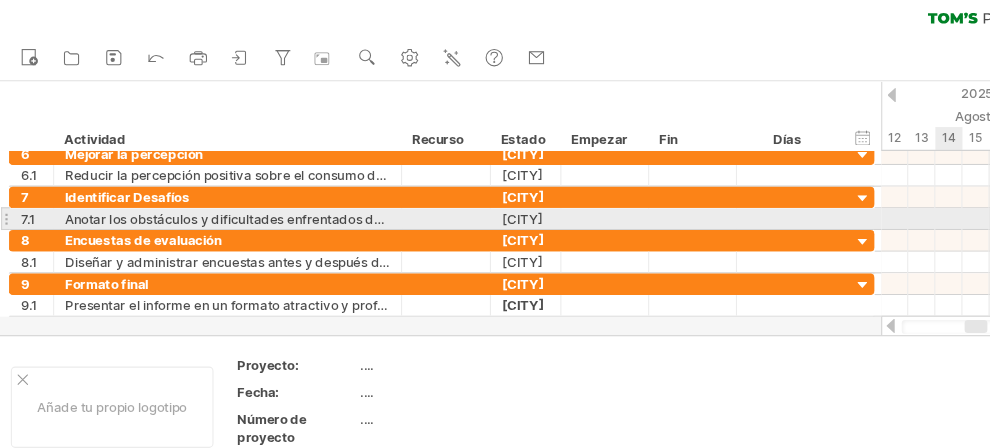 click at bounding box center [891, 231] 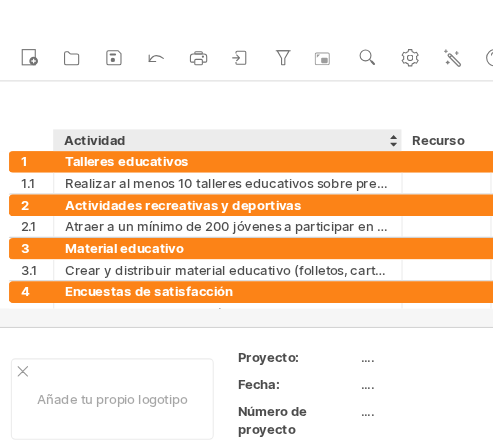 scroll, scrollTop: 0, scrollLeft: 0, axis: both 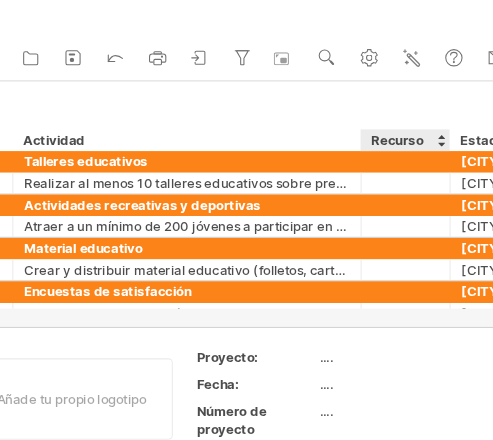 click on "hide start/end/duration Mostrar inicio/fin/duración
******** Actividad ******** Recurso ****** Estado Empezar   Fin   Días" at bounding box center (406, 116) 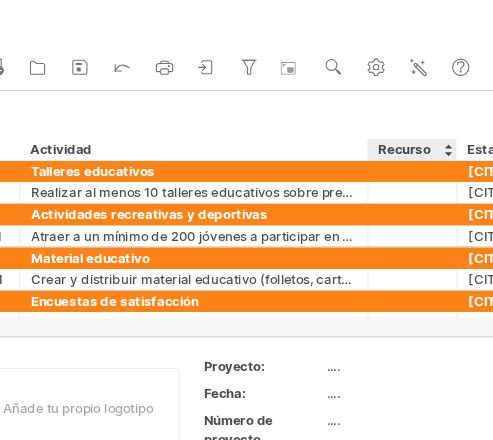scroll, scrollTop: 0, scrollLeft: 0, axis: both 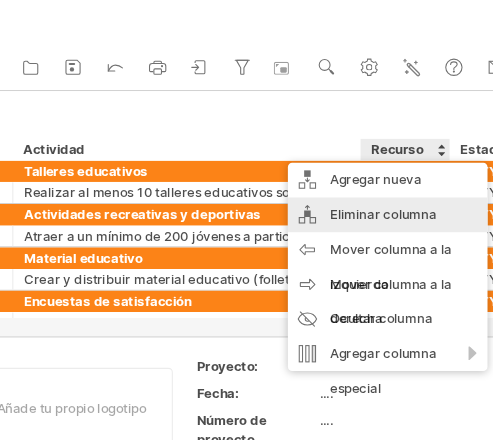 click on "Eliminar columna" at bounding box center (395, 198) 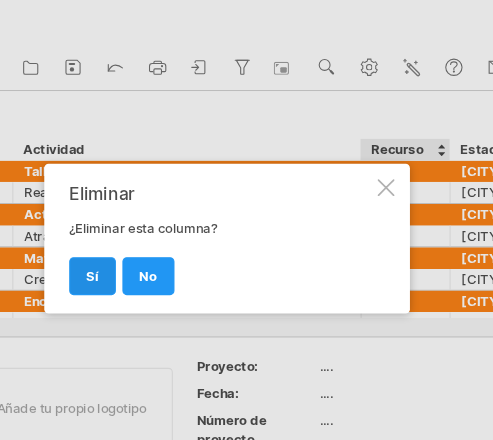 click on "Sí" at bounding box center [122, 254] 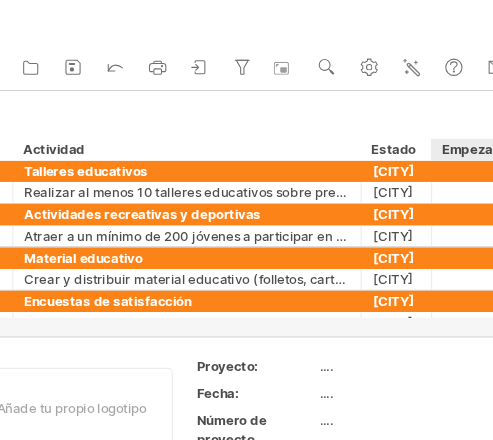 click at bounding box center (476, 157) 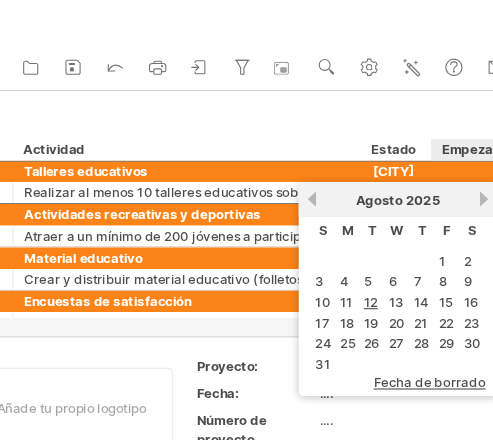 click at bounding box center [476, 157] 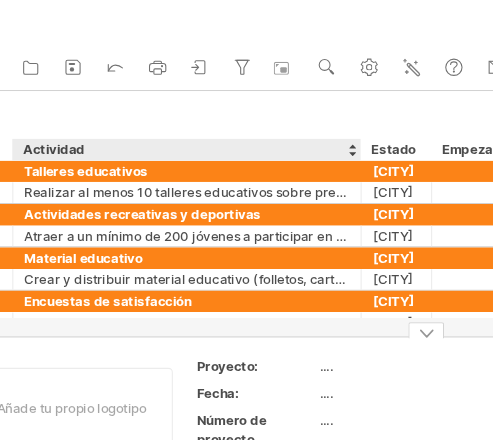 click on "Añade tu propio logotipo Proyecto: .... Fecha: .... Número de proyecto ...." at bounding box center [50000, 376] 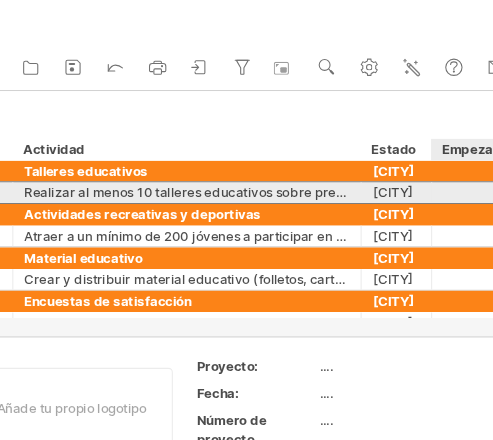 click at bounding box center [476, 177] 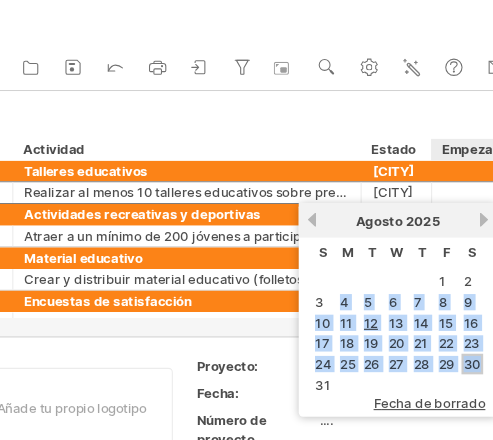 drag, startPoint x: 345, startPoint y: 271, endPoint x: 474, endPoint y: 331, distance: 142.27087 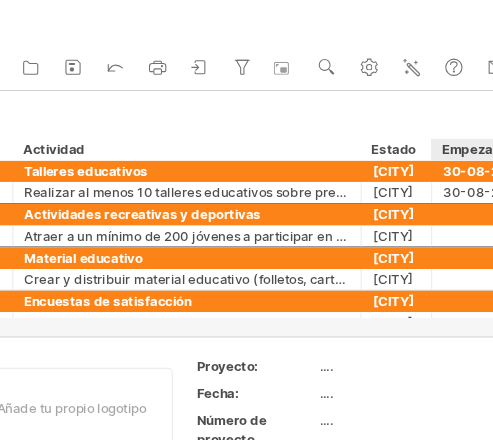 click at bounding box center (476, 197) 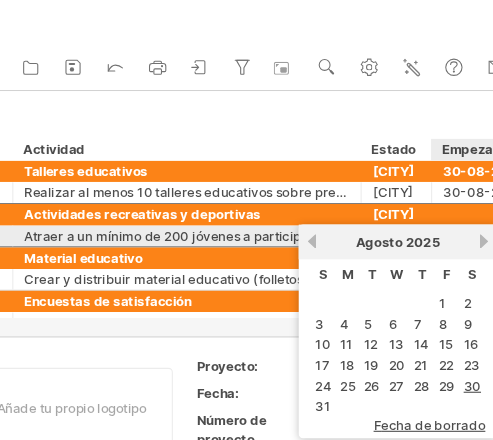 click on "próximo" at bounding box center (483, 222) 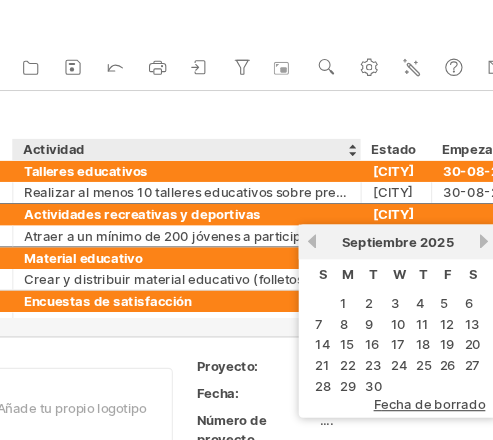 drag, startPoint x: 348, startPoint y: 274, endPoint x: 368, endPoint y: 300, distance: 32.80244 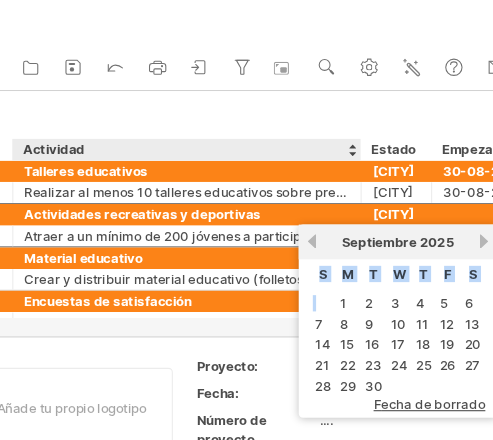 click on "[DAY] [DAY] [DAY]   1 2 3 4 5 6 7 8 9 10 11 12 13 14 15 16 17 18 19 20 21 22 23 24 25 26 27 28 29 30" at bounding box center [404, 302] 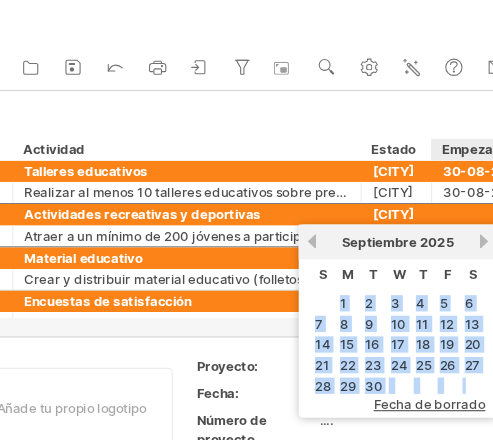 drag, startPoint x: 347, startPoint y: 275, endPoint x: 473, endPoint y: 345, distance: 144.13882 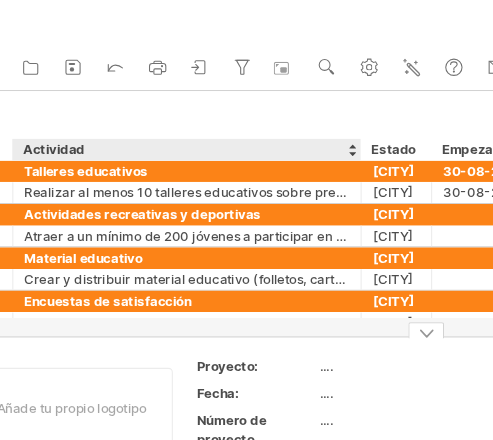 click on "Proyecto:" at bounding box center (274, 337) 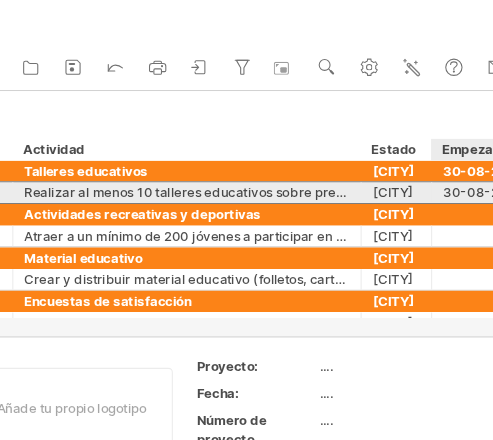 click on "30-08-25" at bounding box center (476, 177) 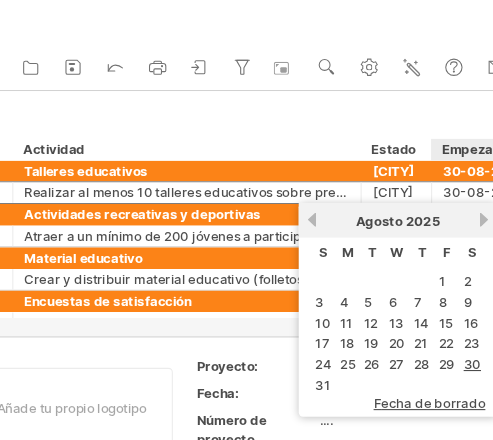 click on "Empezar" at bounding box center [475, 138] 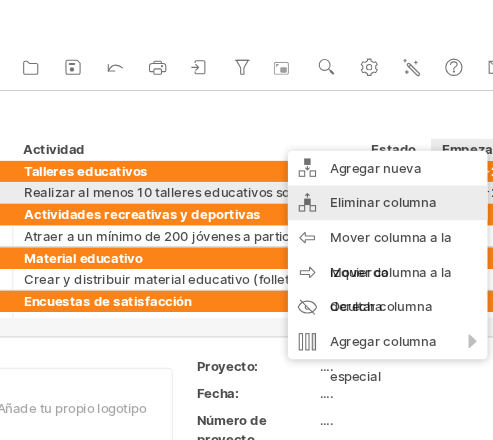 click on "Eliminar columna" at bounding box center [395, 187] 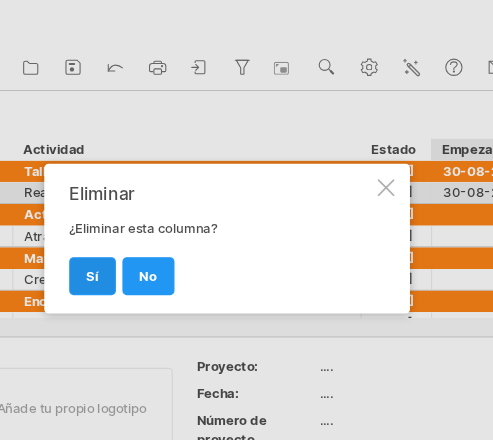 click on "Sí" at bounding box center (122, 254) 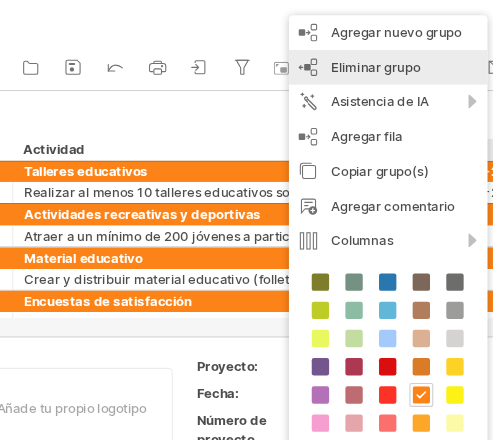 click on "Eliminar grupo" at bounding box center (384, 61) 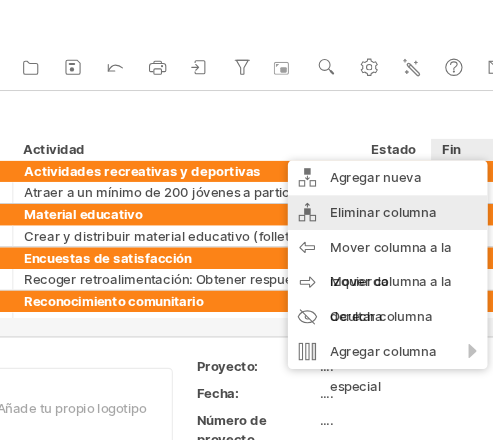 click on "Eliminar columna" at bounding box center (395, 196) 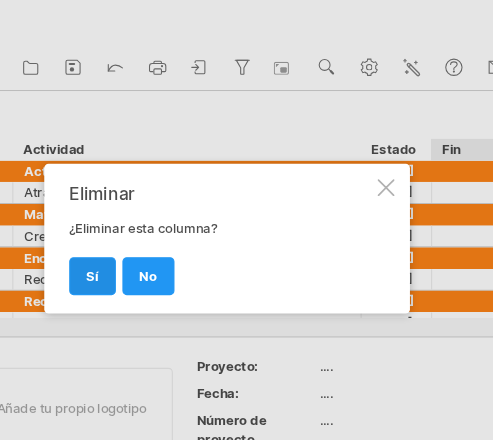 click on "Sí" at bounding box center [122, 254] 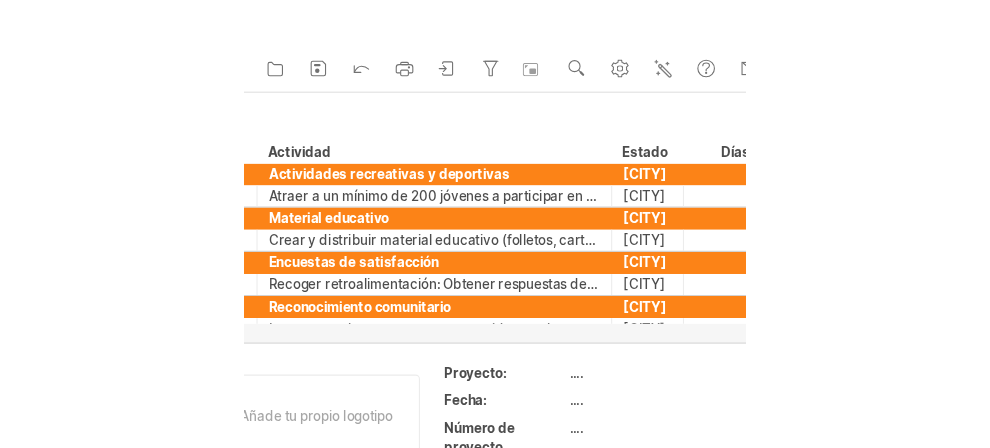 scroll, scrollTop: 0, scrollLeft: 0, axis: both 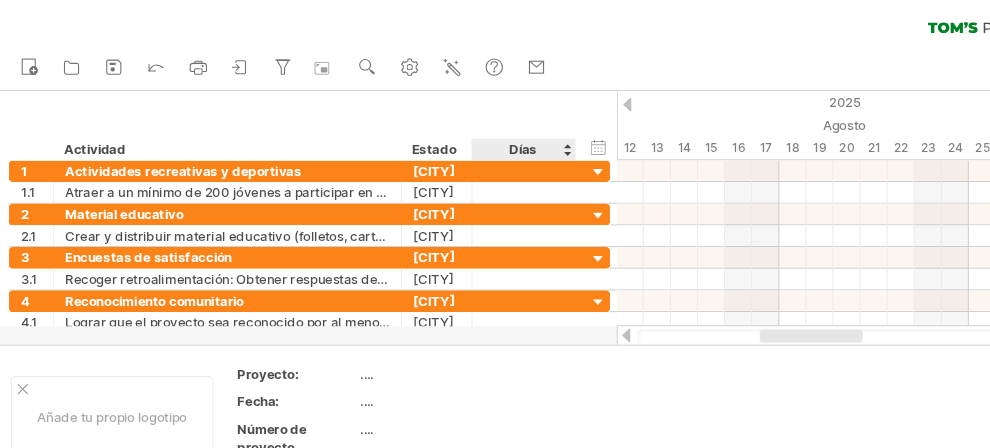 click on "Días" at bounding box center (482, 138) 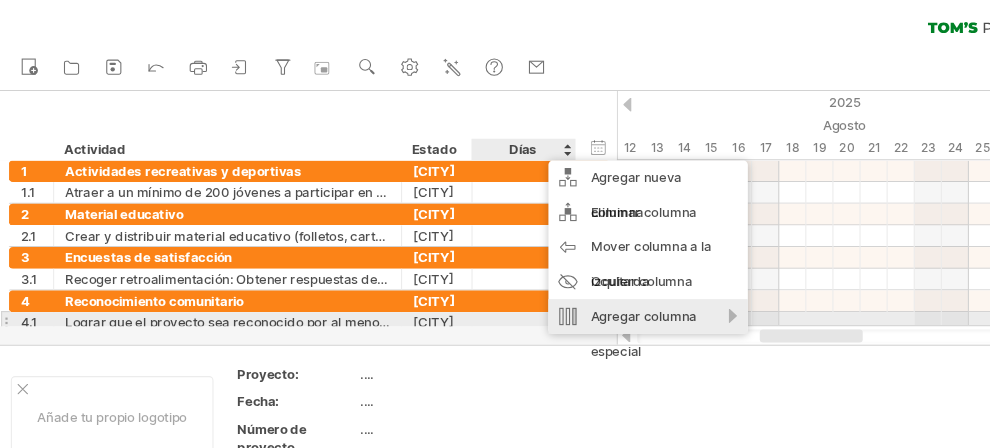 click on "Agregar columna especial" at bounding box center [598, 308] 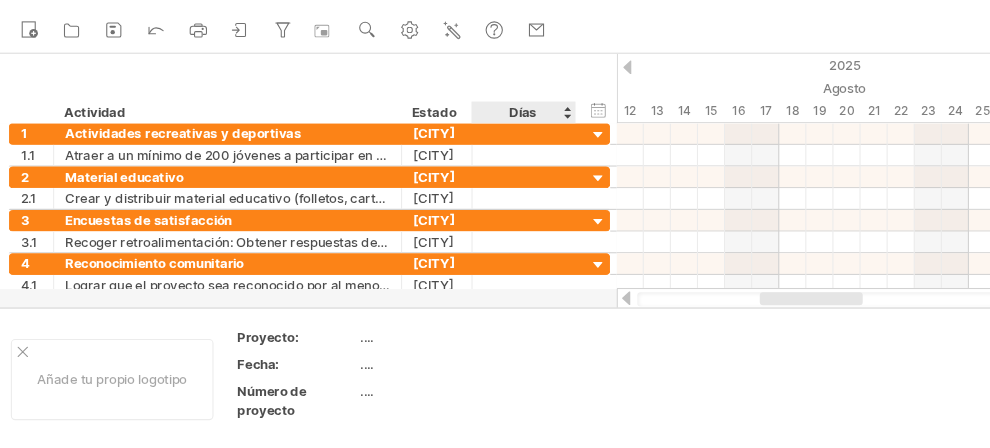 click on "Días" at bounding box center [482, 138] 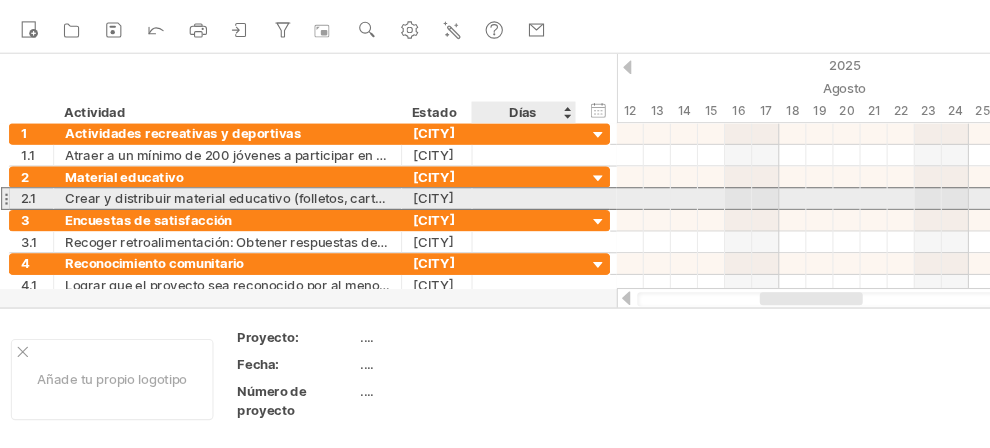 click at bounding box center (483, 217) 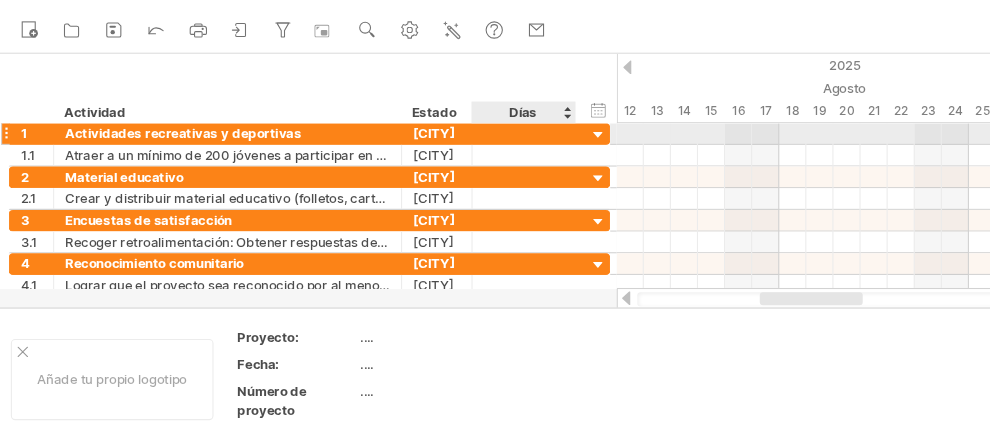 scroll, scrollTop: 0, scrollLeft: 0, axis: both 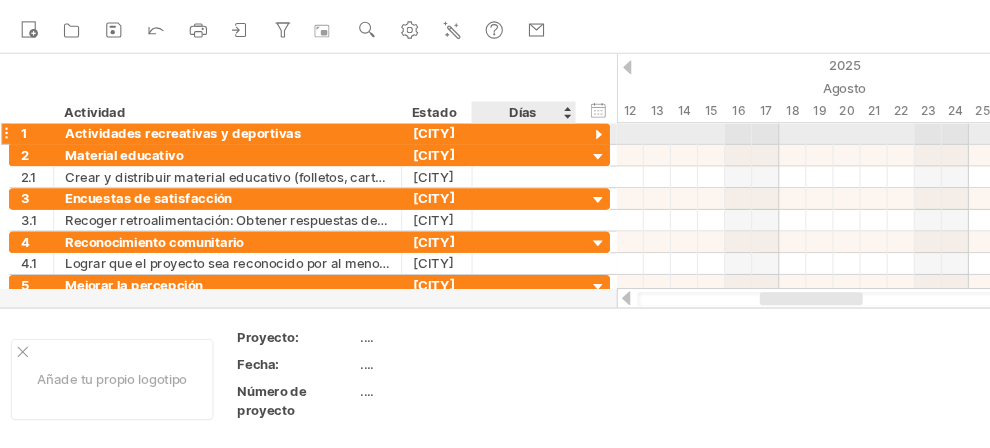 click at bounding box center [552, 159] 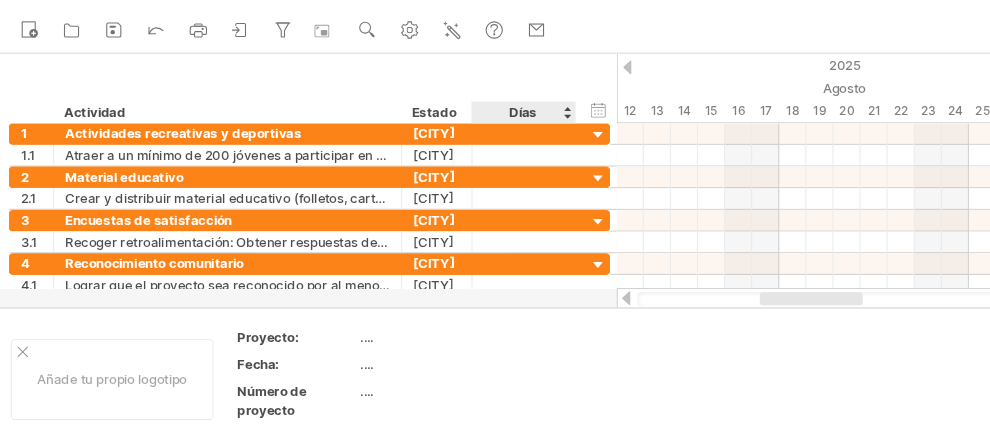 click on "Días" at bounding box center [482, 138] 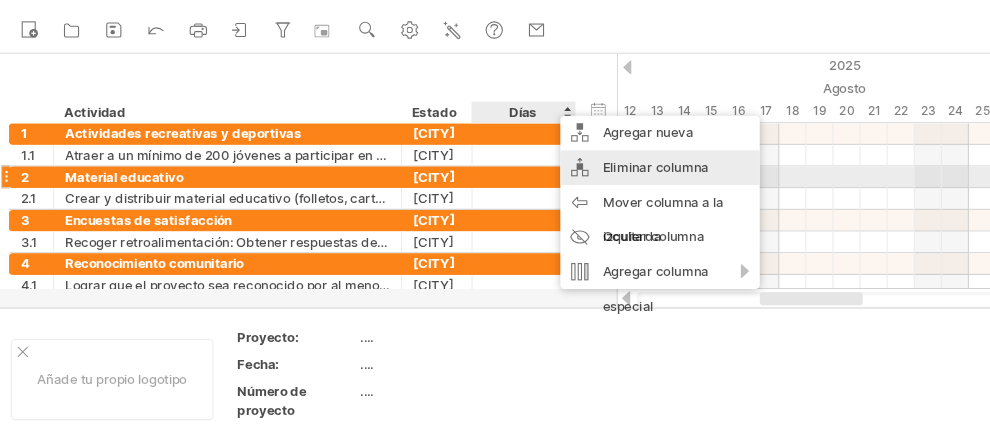click on "Eliminar columna" at bounding box center (609, 189) 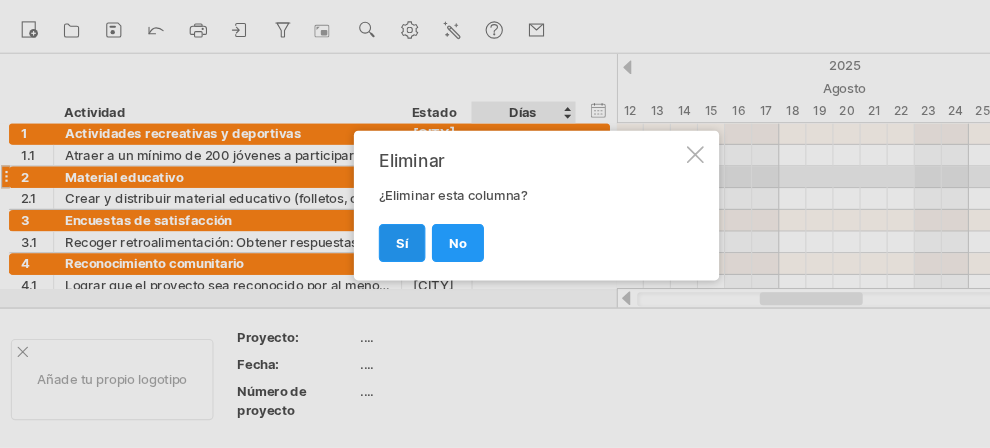 click on "Sí" at bounding box center (371, 258) 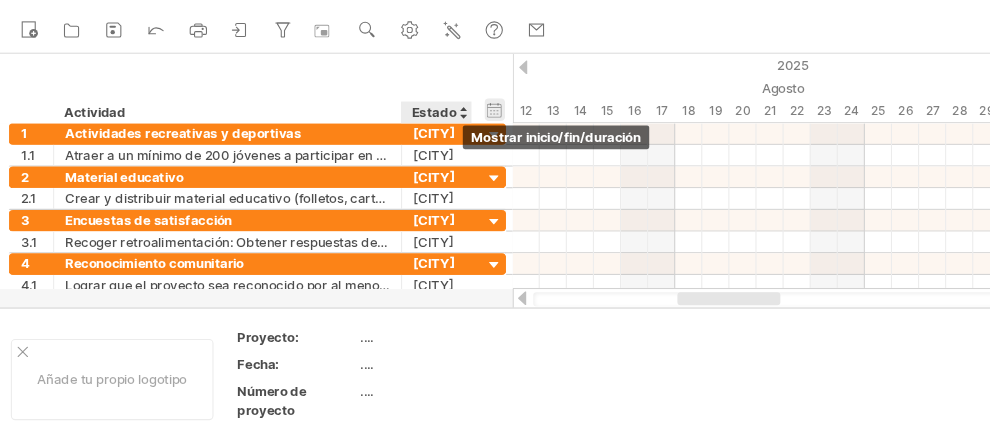 click on "hide start/end/duration Mostrar inicio/fin/duración" at bounding box center (456, 135) 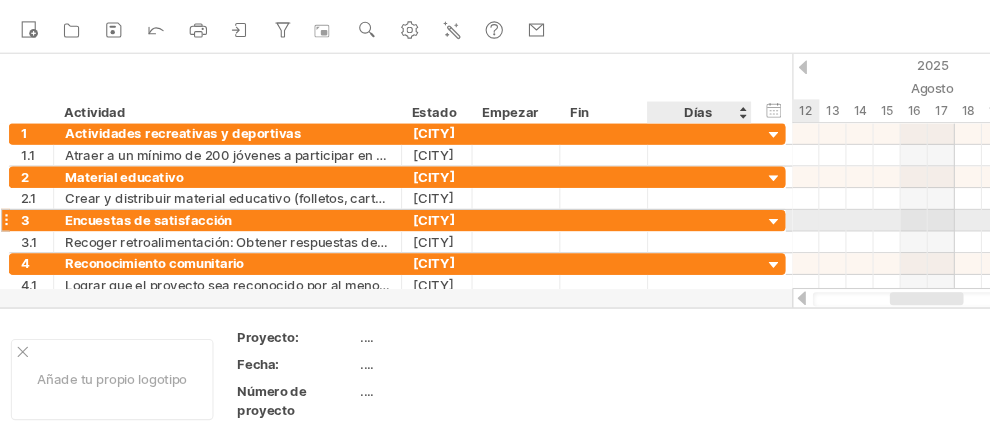 drag, startPoint x: 471, startPoint y: 138, endPoint x: 670, endPoint y: 229, distance: 218.81956 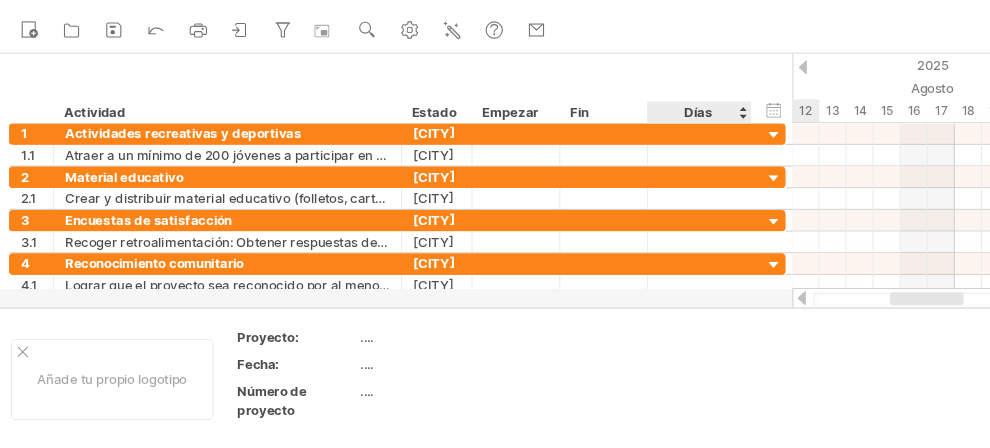 scroll, scrollTop: 0, scrollLeft: 0, axis: both 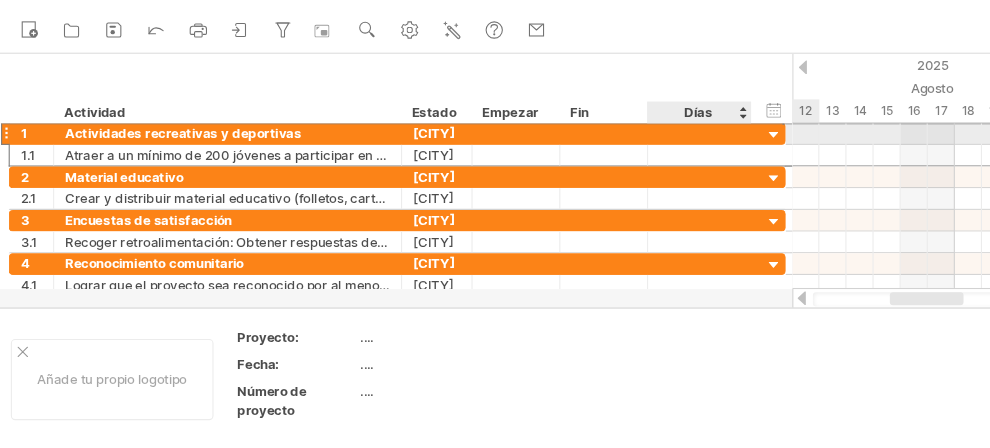 click at bounding box center (645, 157) 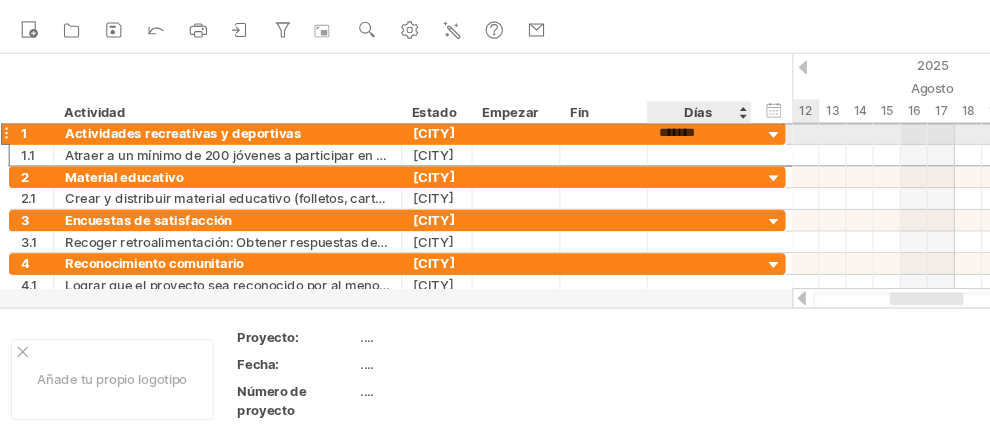 scroll, scrollTop: 0, scrollLeft: 10, axis: horizontal 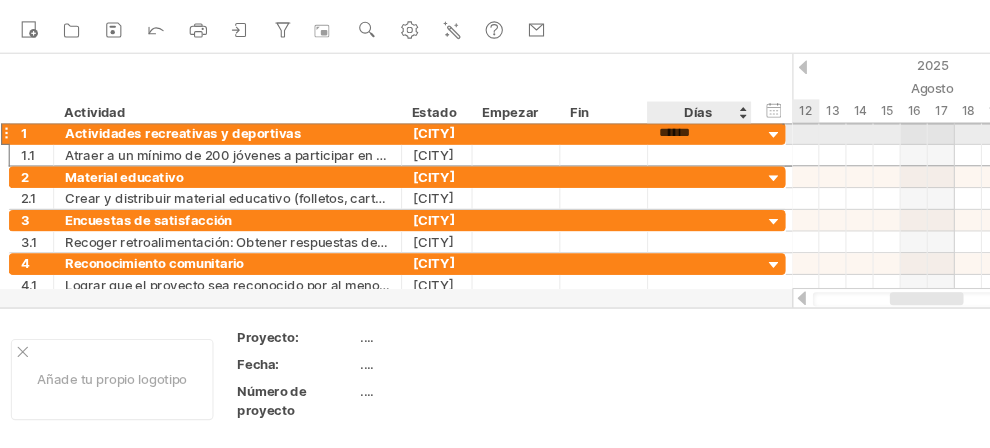 type on "*******" 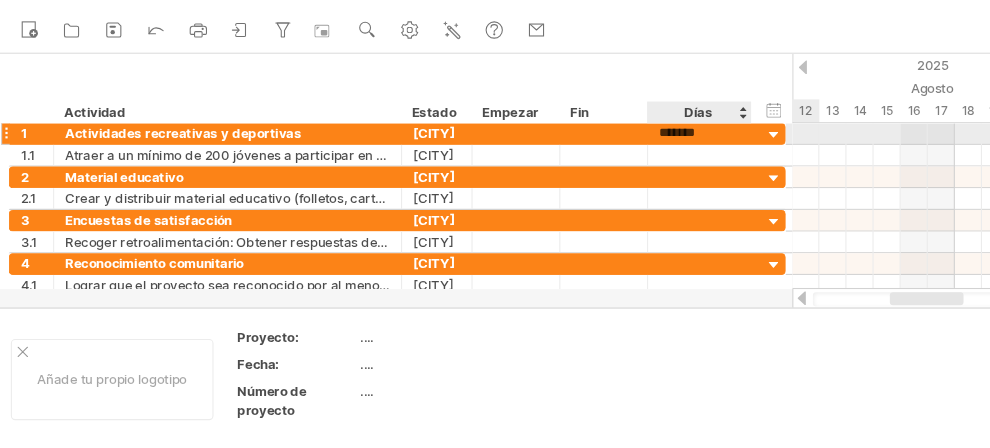 scroll, scrollTop: 0, scrollLeft: 0, axis: both 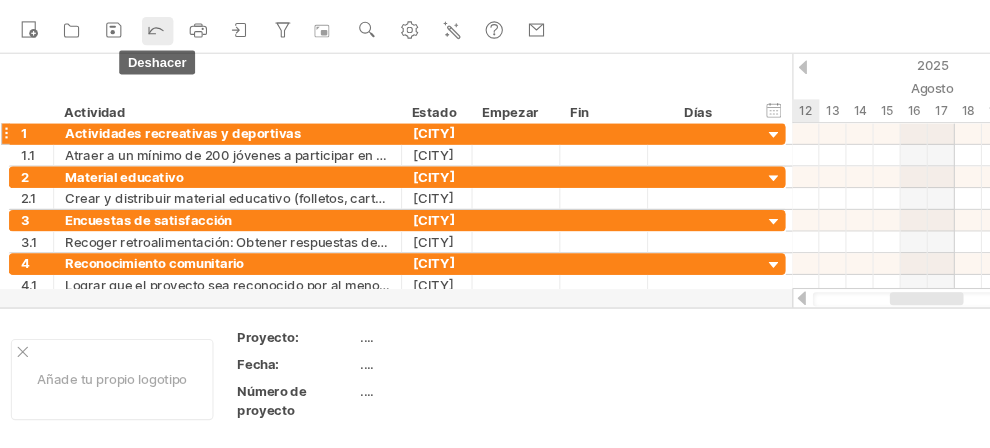 click 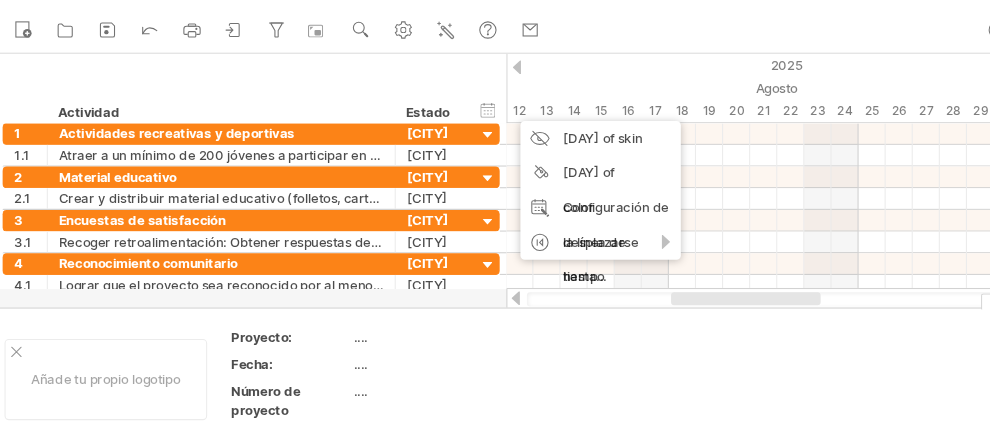 click on "...." at bounding box center [417, 345] 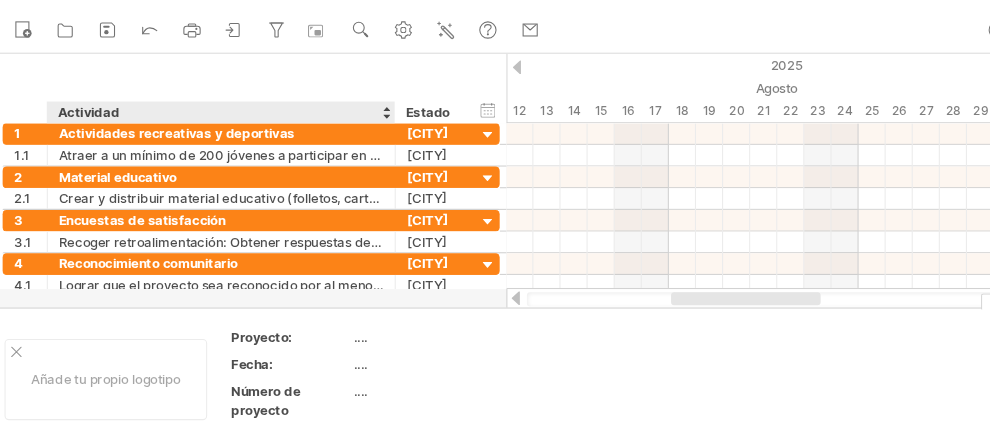 click on "...." at bounding box center (417, 370) 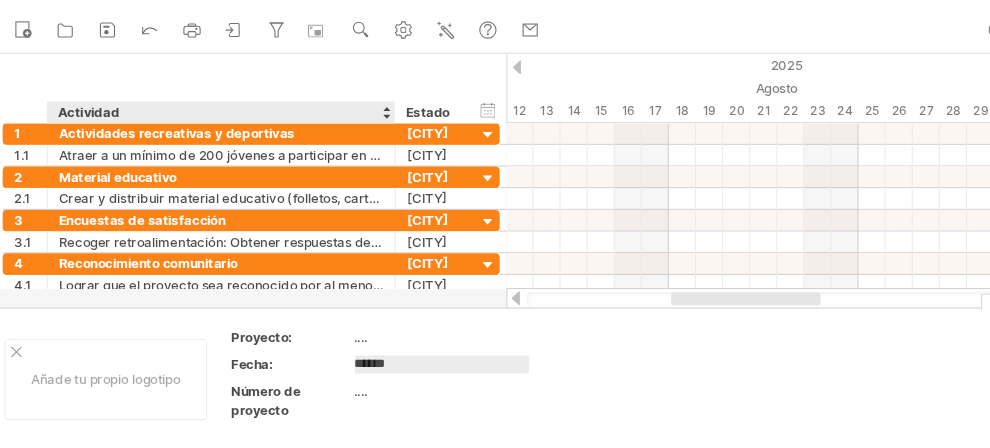 type on "*******" 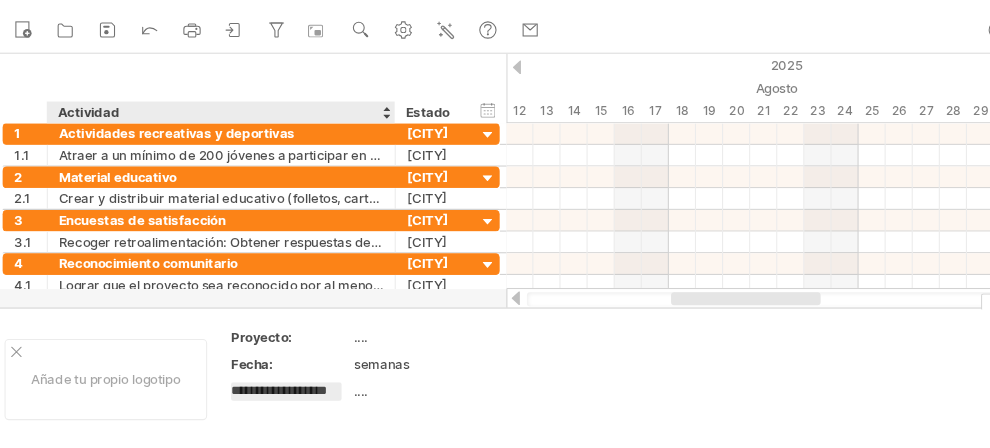 scroll, scrollTop: 0, scrollLeft: 14, axis: horizontal 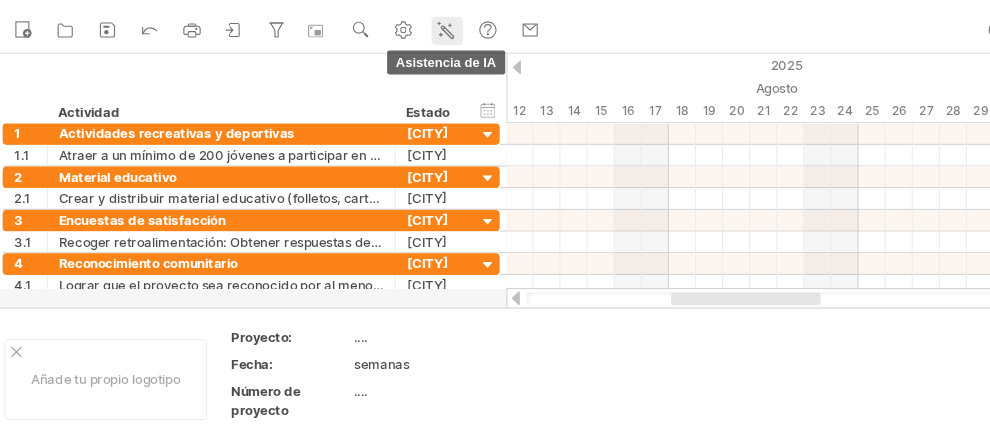 click 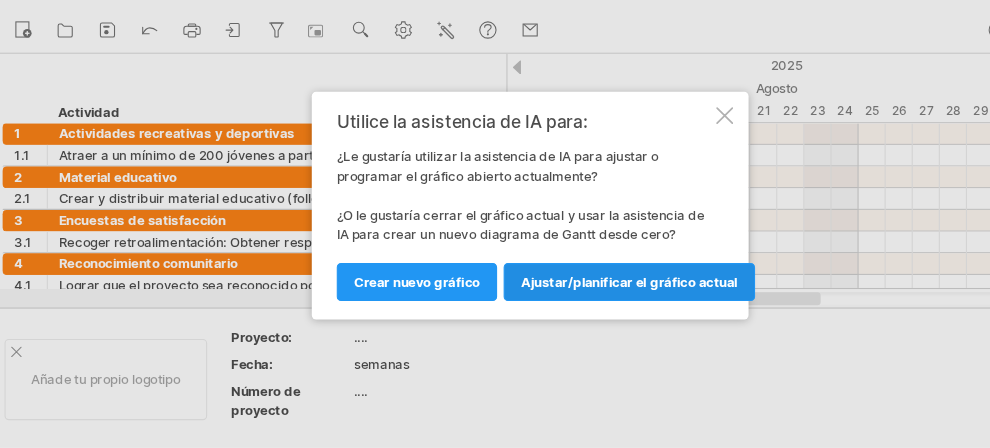 click on "Ajustar/planificar el gráfico actual" at bounding box center [587, 294] 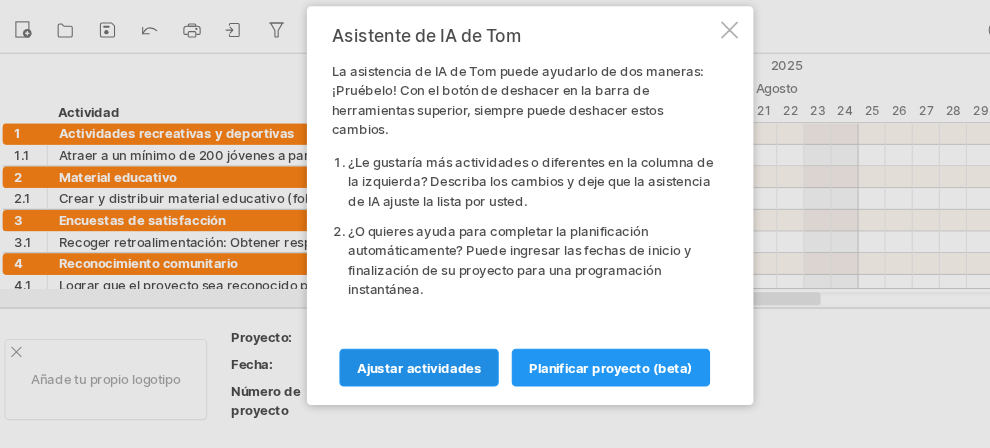click on "Ajustar actividades" at bounding box center (392, 373) 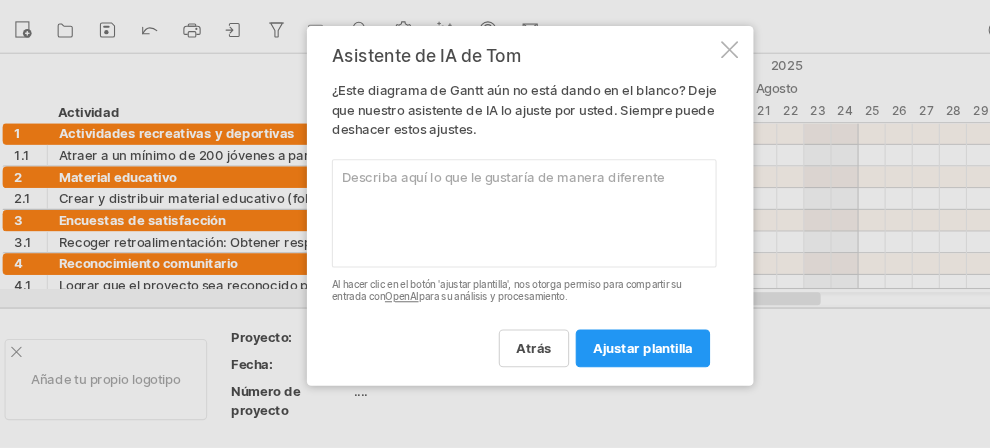 click at bounding box center (489, 231) 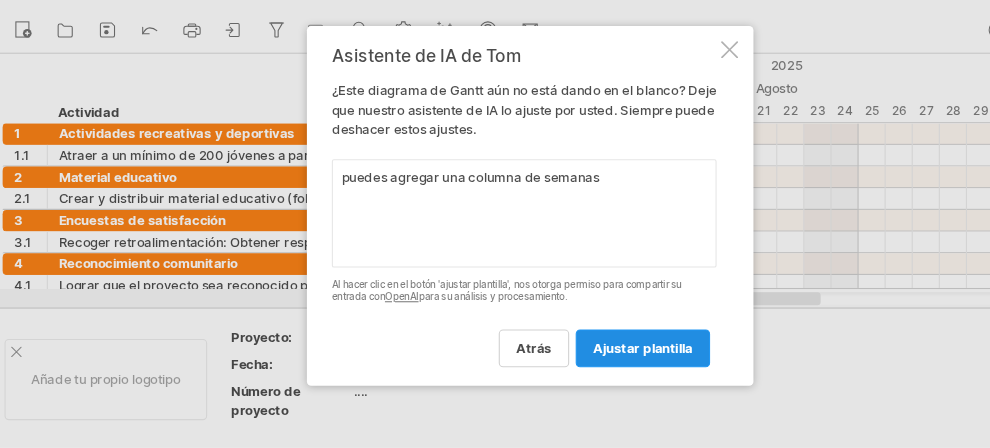 type on "puedes agregar una columna de semanas" 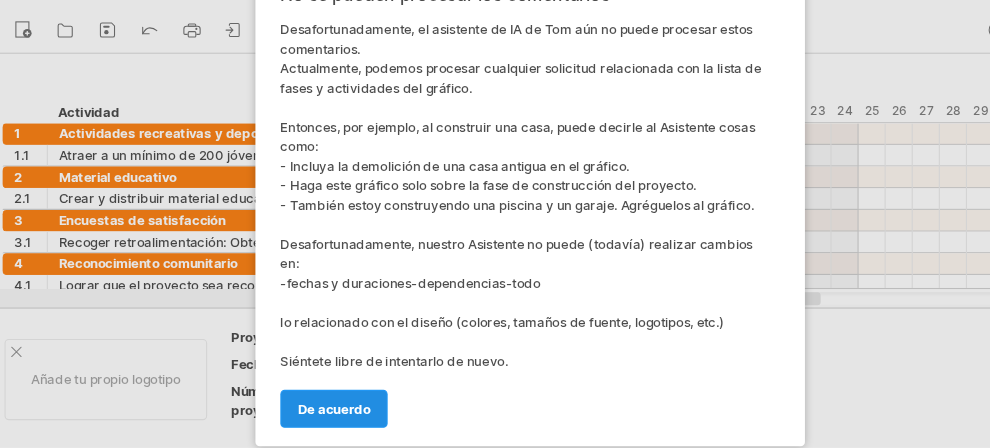 click on "De acuerdo" at bounding box center [314, 411] 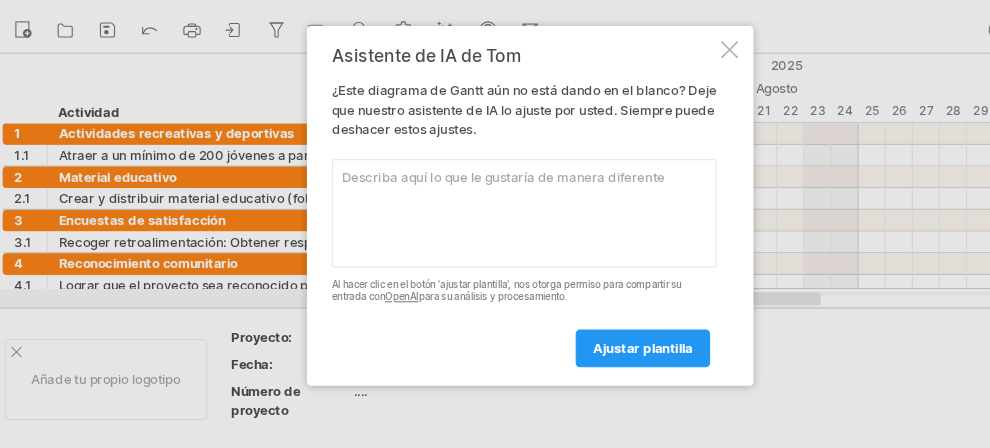 click at bounding box center [679, 80] 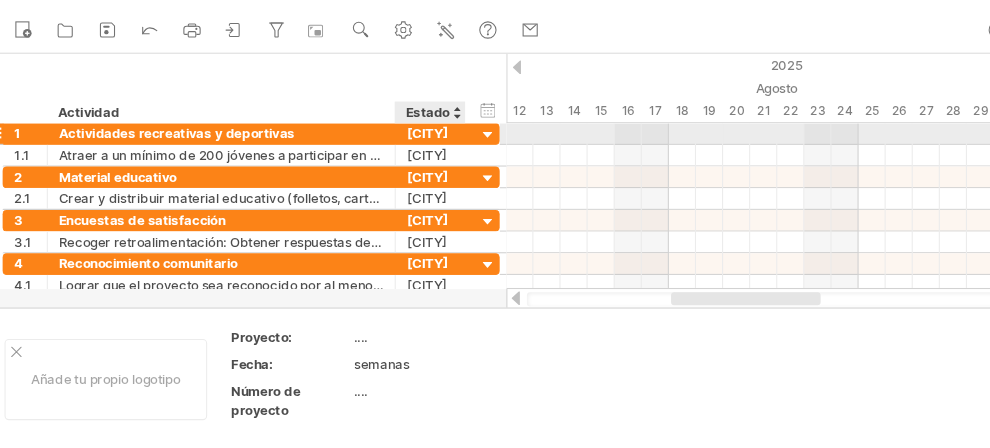 click at bounding box center [456, 159] 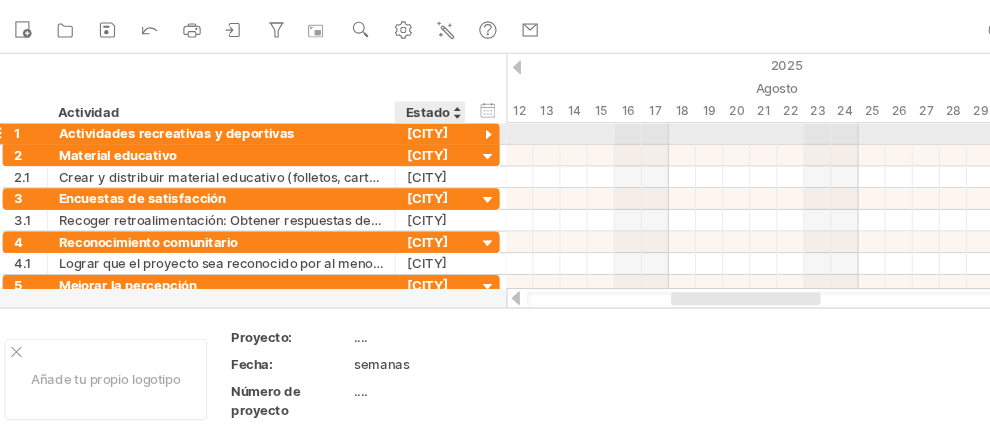 click at bounding box center (456, 159) 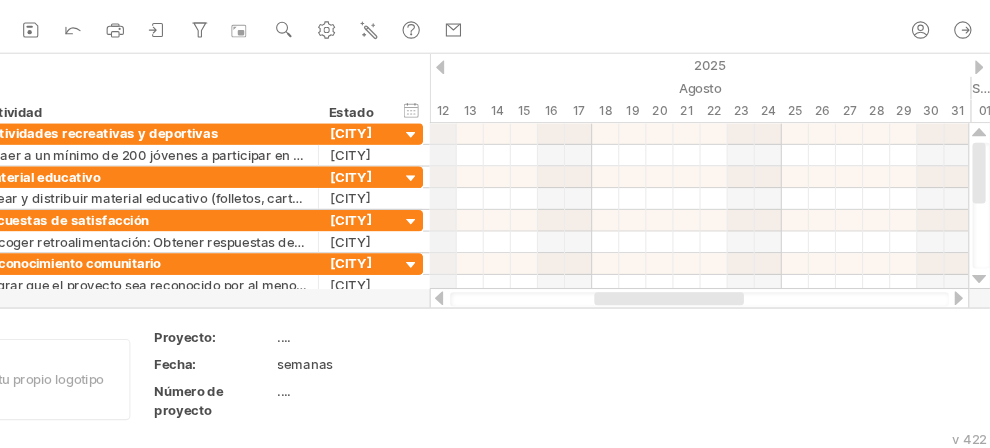 click on "2025" at bounding box center (985, 94) 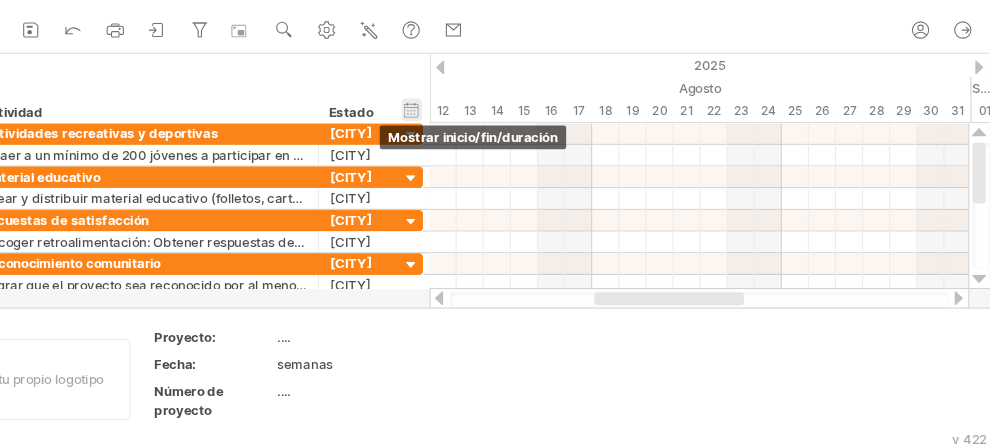 click on "hide start/end/duration Mostrar inicio/fin/duración" at bounding box center (456, 135) 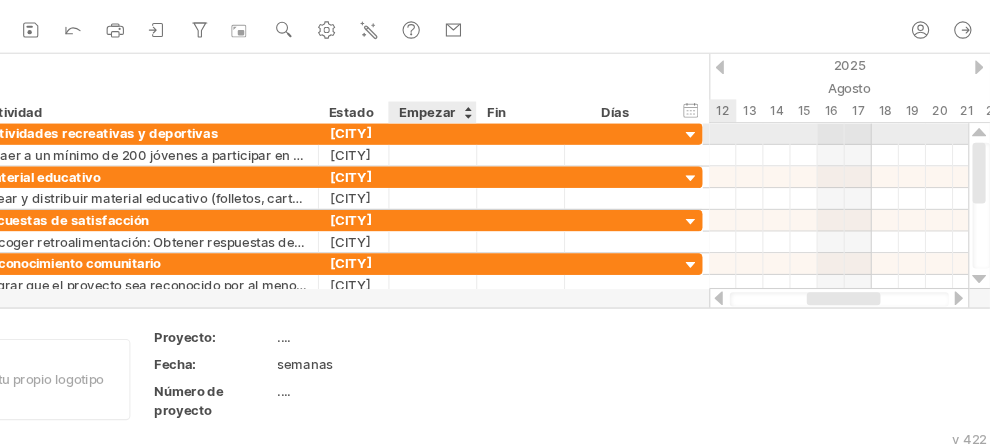 click at bounding box center (476, 157) 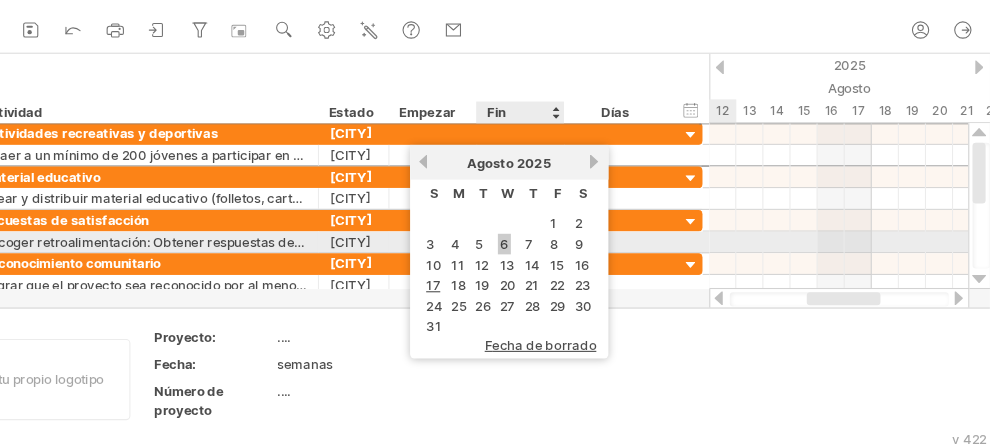 click on "6" at bounding box center (542, 259) 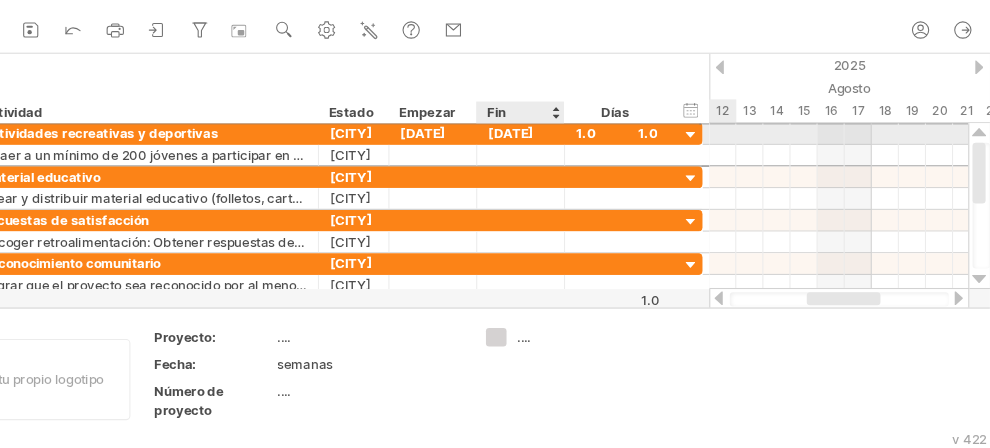 click on "[DATE]" at bounding box center [557, 157] 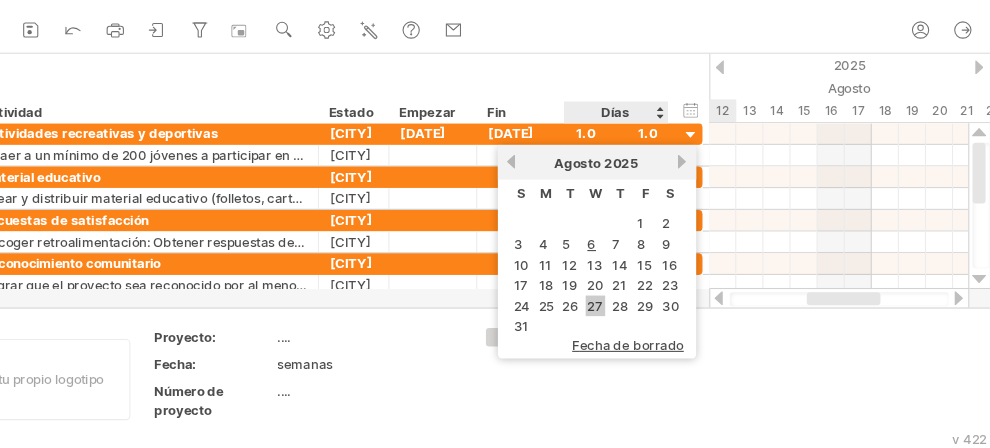 click on "27" at bounding box center (626, 316) 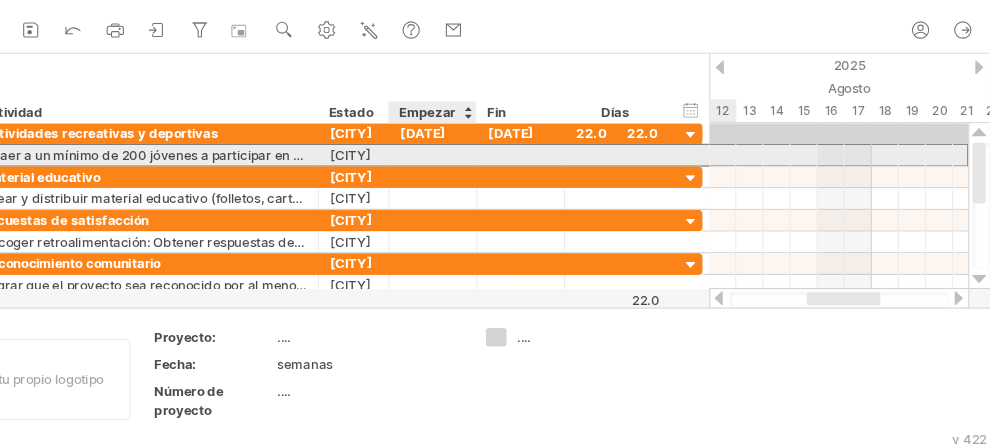 click at bounding box center (476, 177) 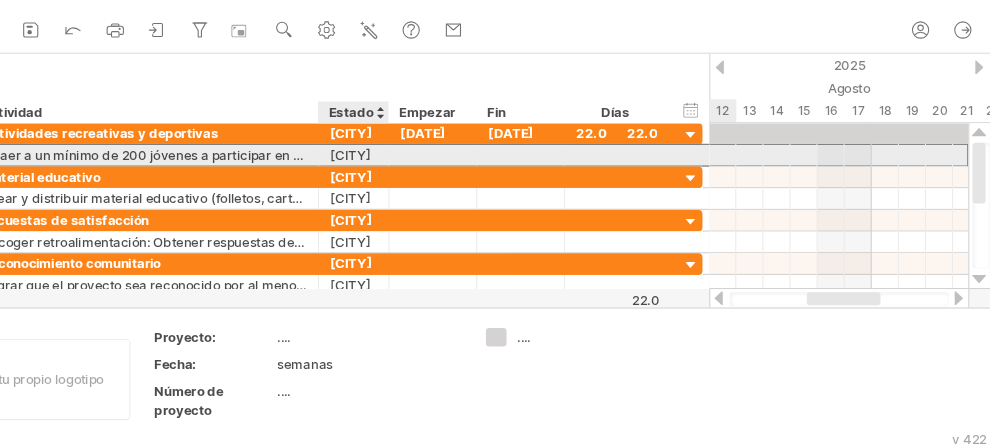 click at bounding box center (476, 177) 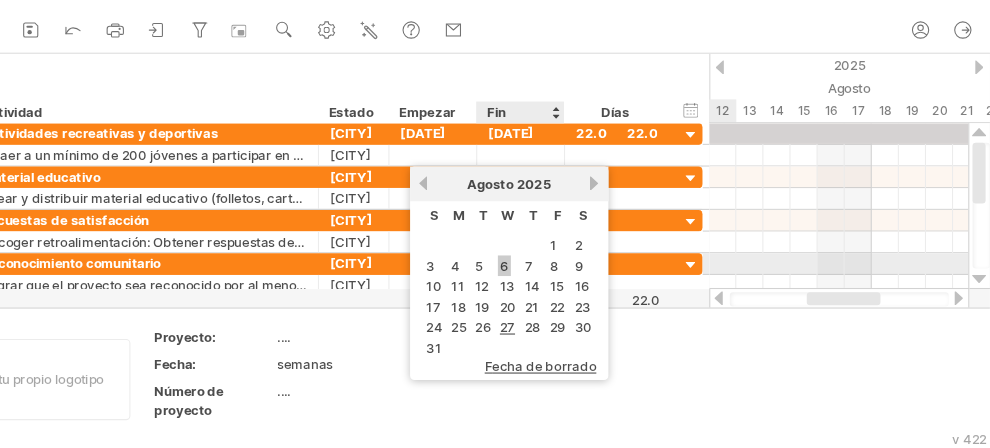 click on "6" at bounding box center [542, 279] 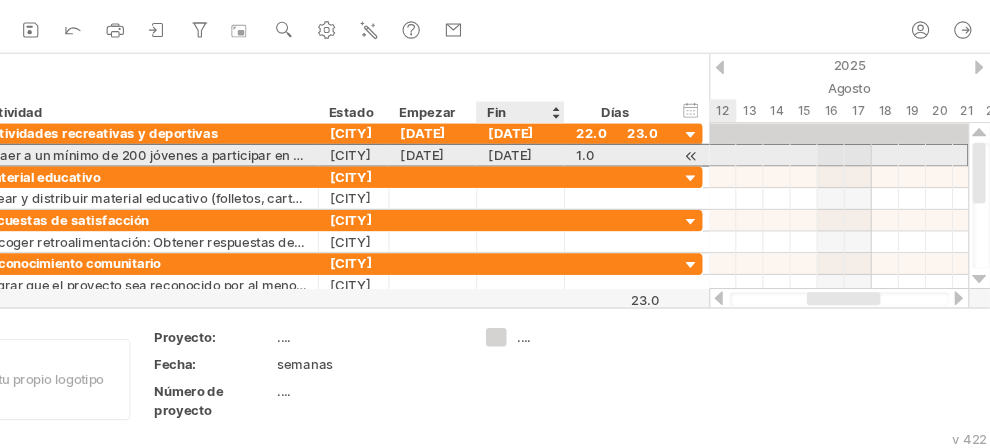 click on "[DATE]" at bounding box center [557, 177] 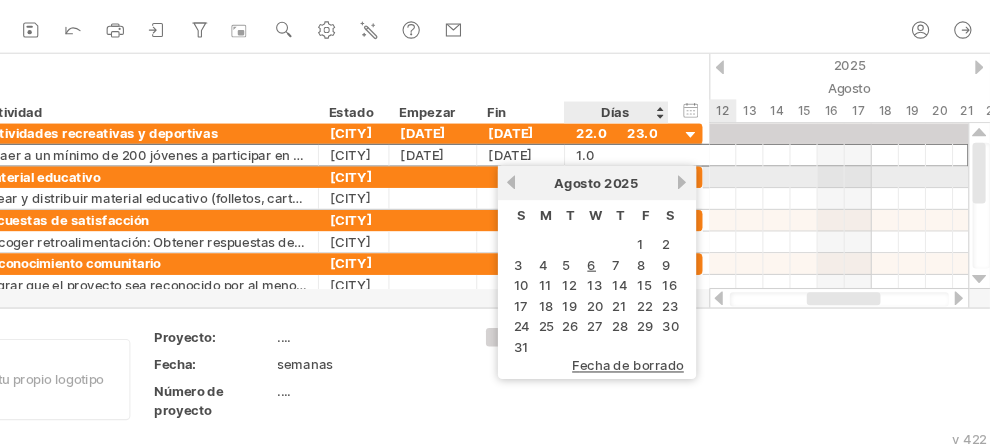 click on "[MONTH]   [YEAR]" at bounding box center (627, 203) 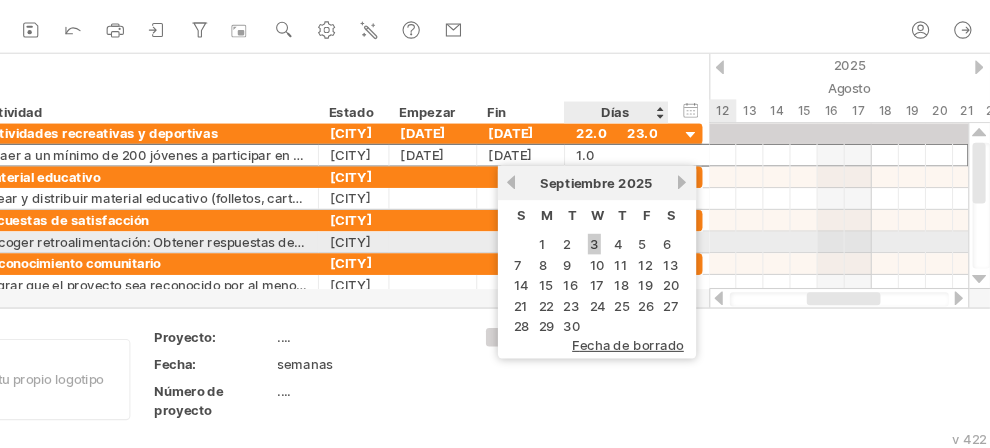 click on "3" at bounding box center [625, 259] 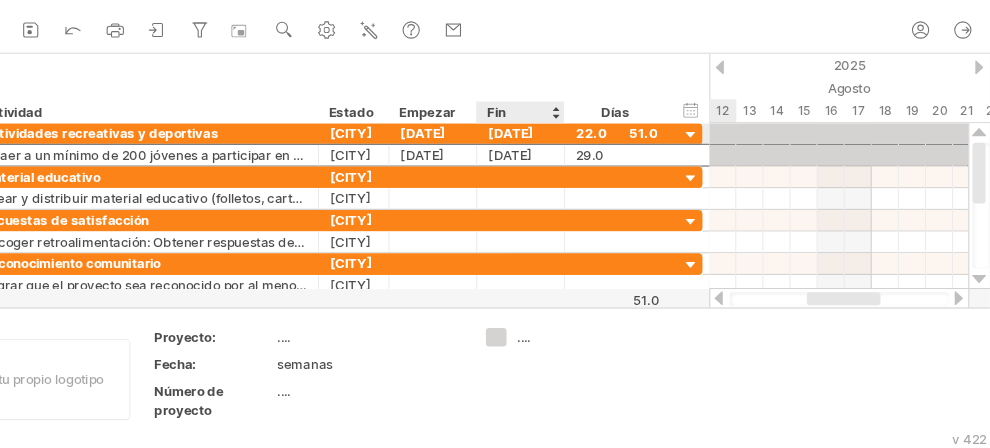 click on "[DATE]" at bounding box center (557, 157) 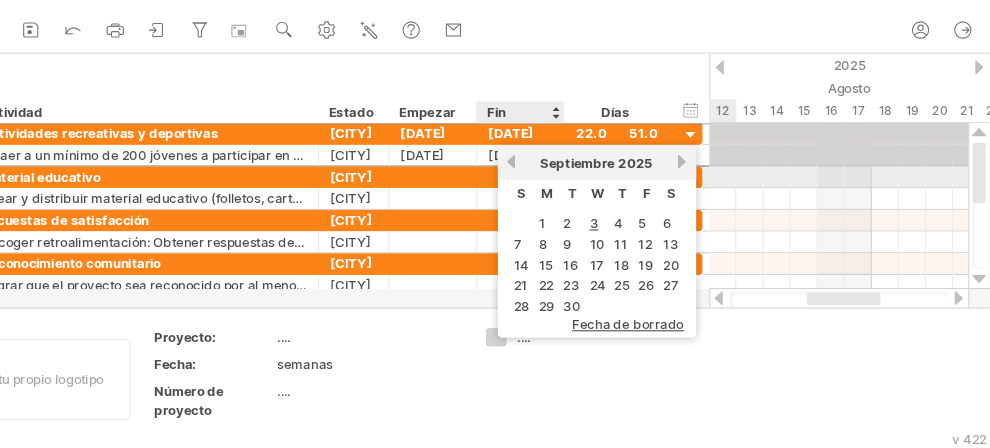 click on "anterior" at bounding box center [548, 183] 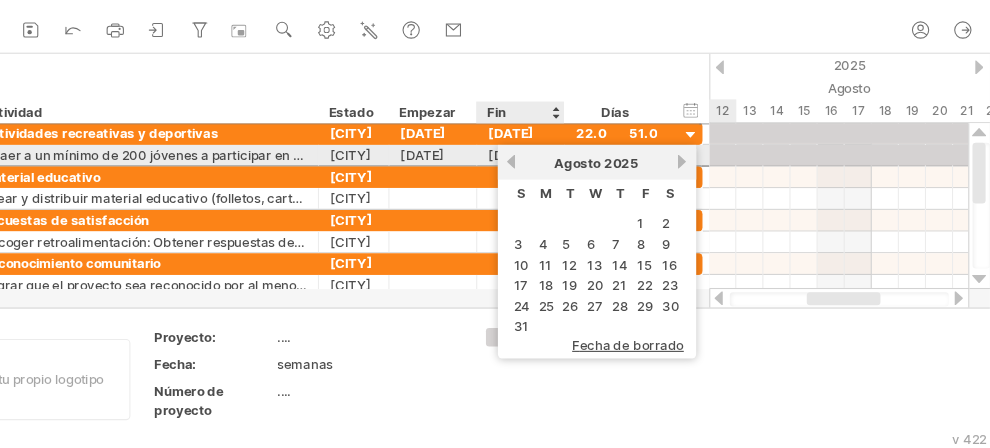 click on "anterior" at bounding box center [548, 183] 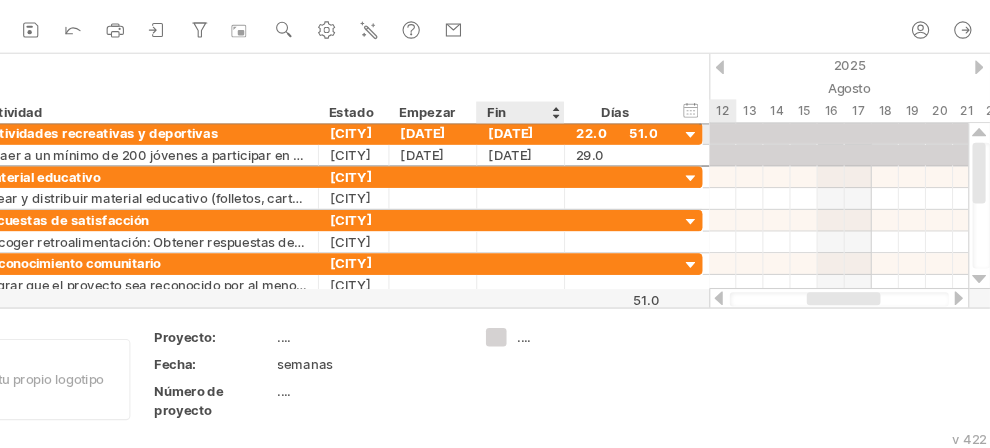 click on "[DATE]" at bounding box center (557, 157) 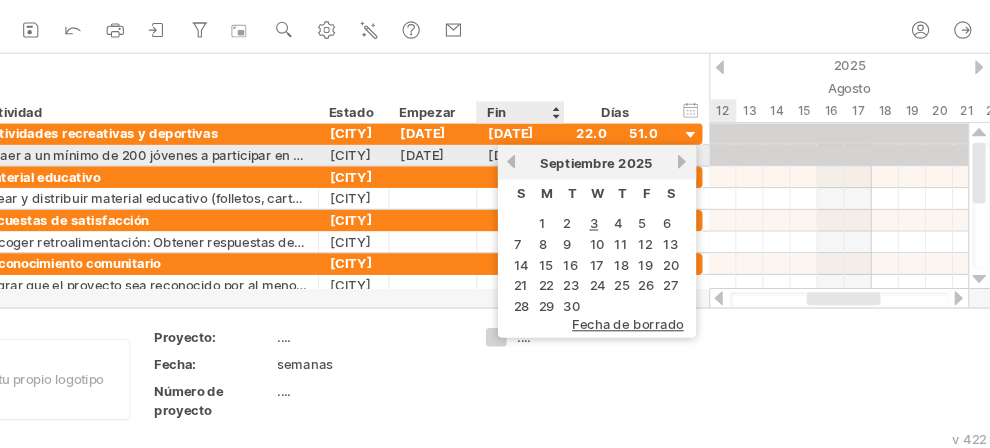 click on "anterior" at bounding box center [548, 183] 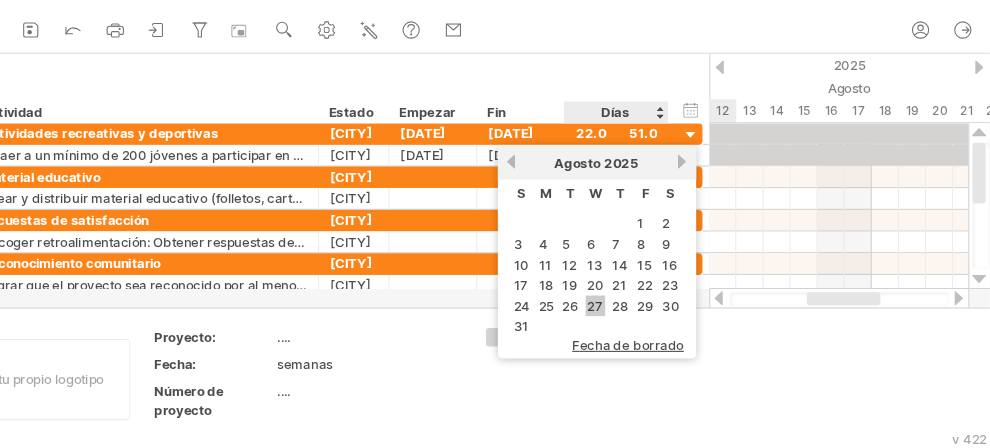 click on "27" at bounding box center [626, 316] 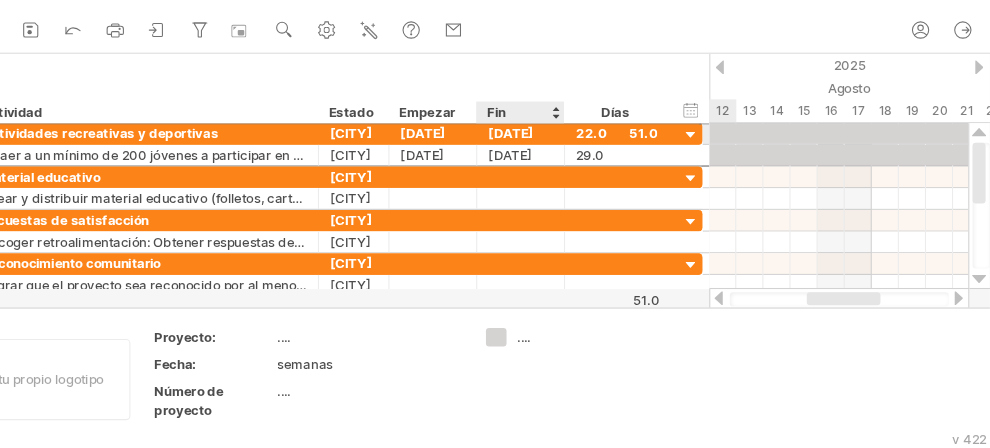 click on "[DATE]" at bounding box center [557, 157] 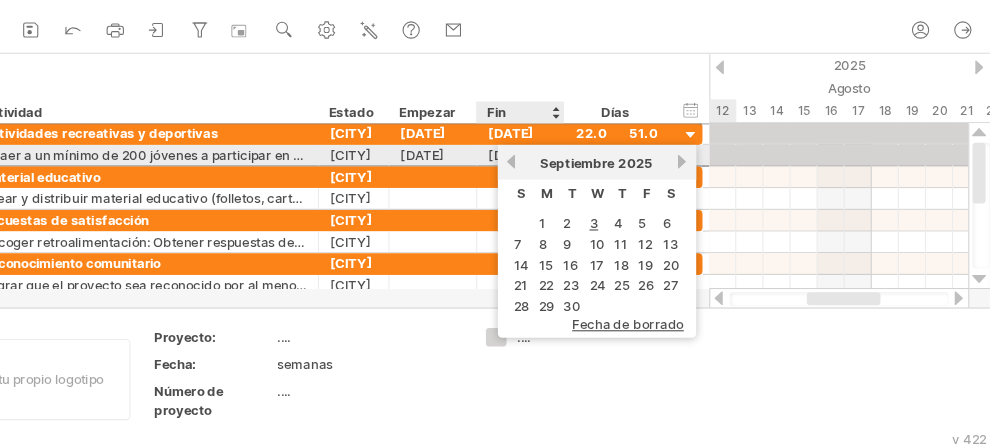 click on "anterior" at bounding box center [548, 183] 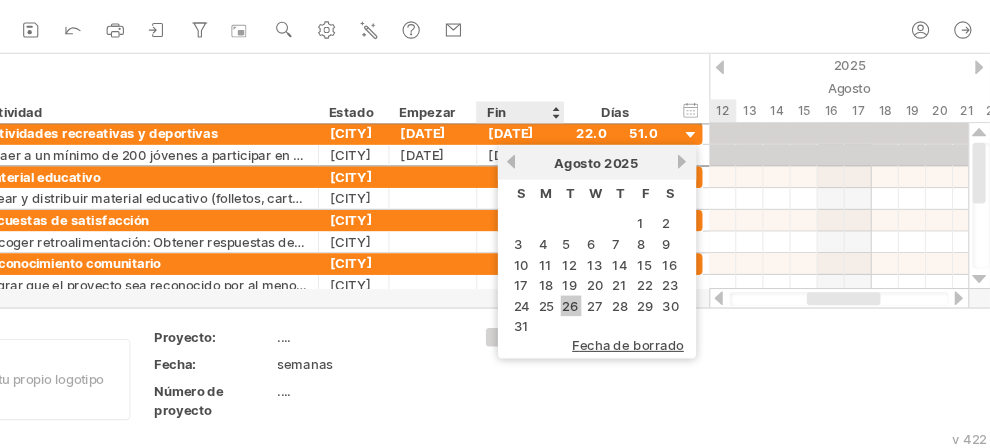 click on "26" at bounding box center [603, 316] 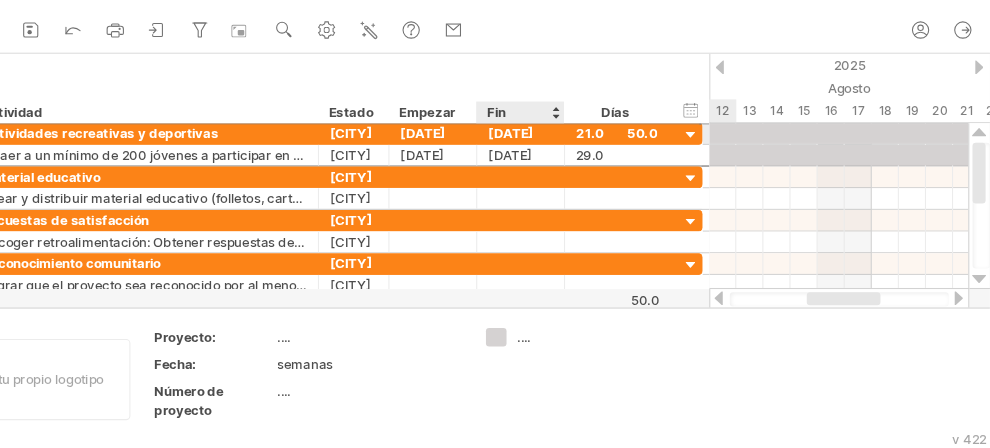 click on "[DATE]" at bounding box center [557, 157] 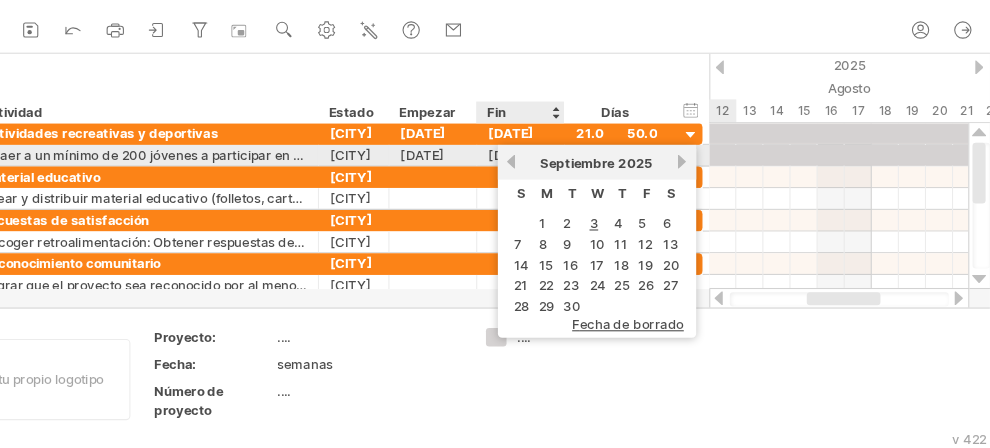 click on "anterior" at bounding box center [548, 183] 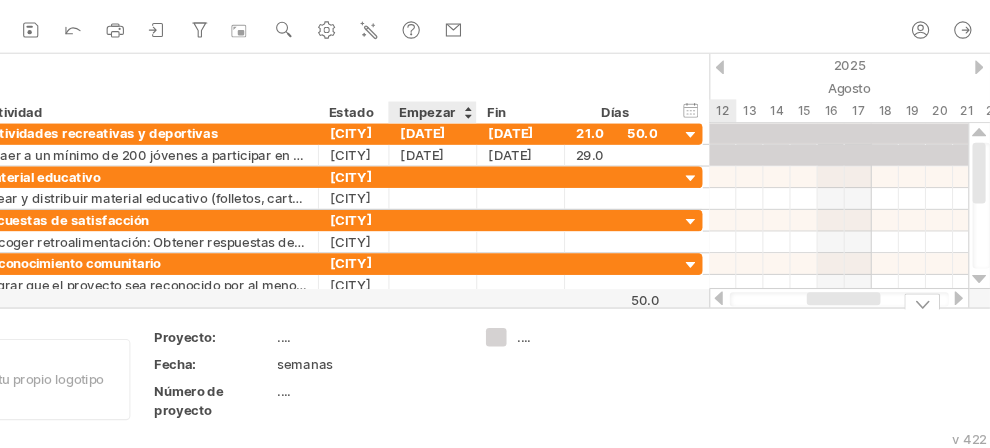 click on "Project: .... Date: weeks Project Number ...." at bounding box center [361, 384] 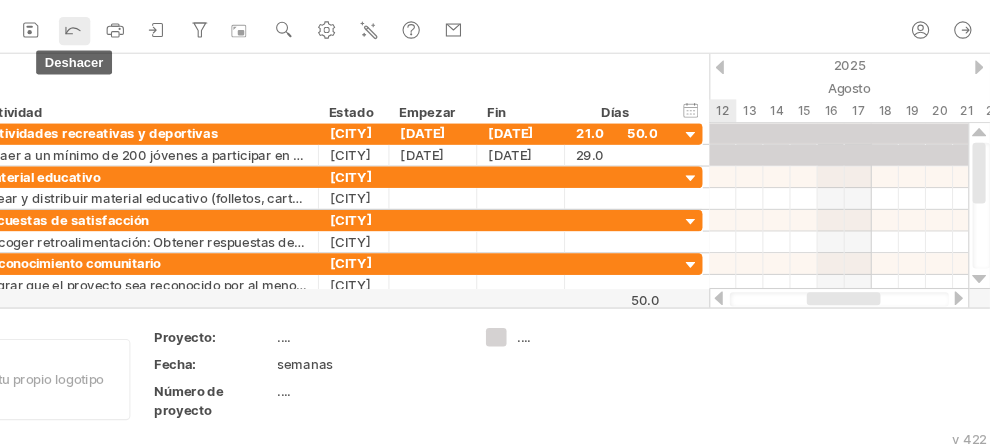 click on "deshacer" at bounding box center [145, 63] 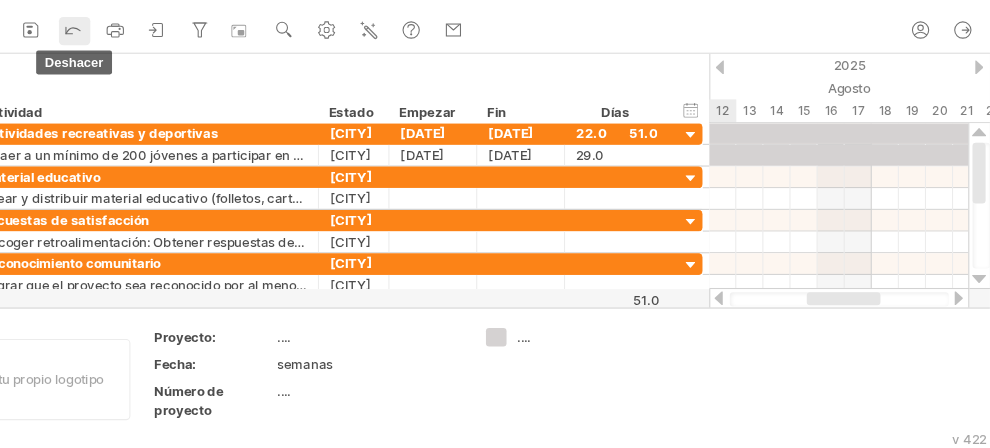 click on "deshacer" at bounding box center (145, 63) 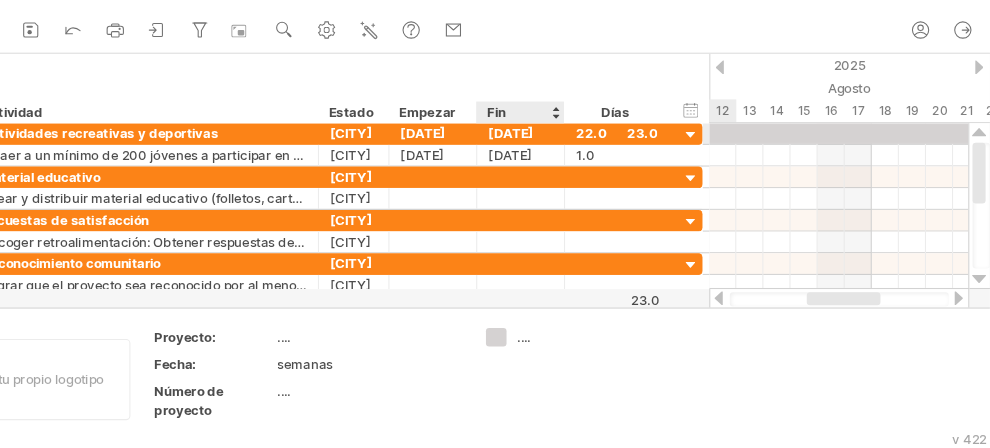 click on "[DATE]" at bounding box center (557, 157) 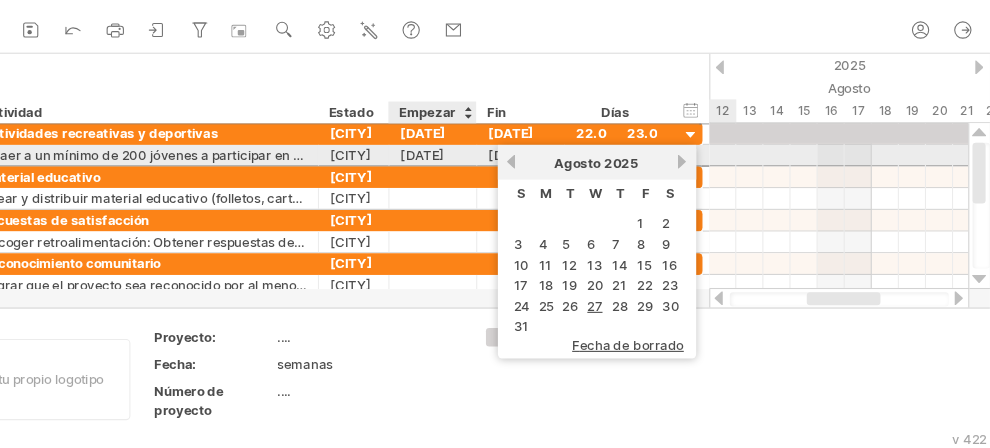 click on "[DATE]" at bounding box center [476, 177] 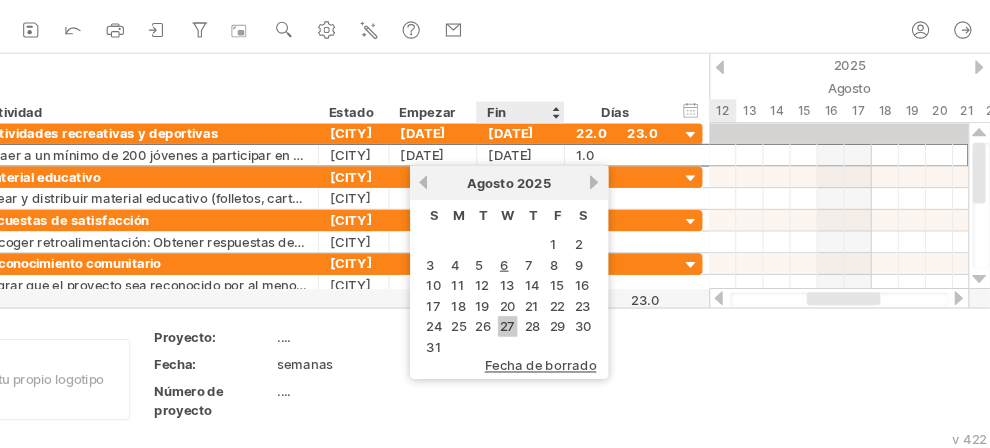 click on "27" at bounding box center (545, 335) 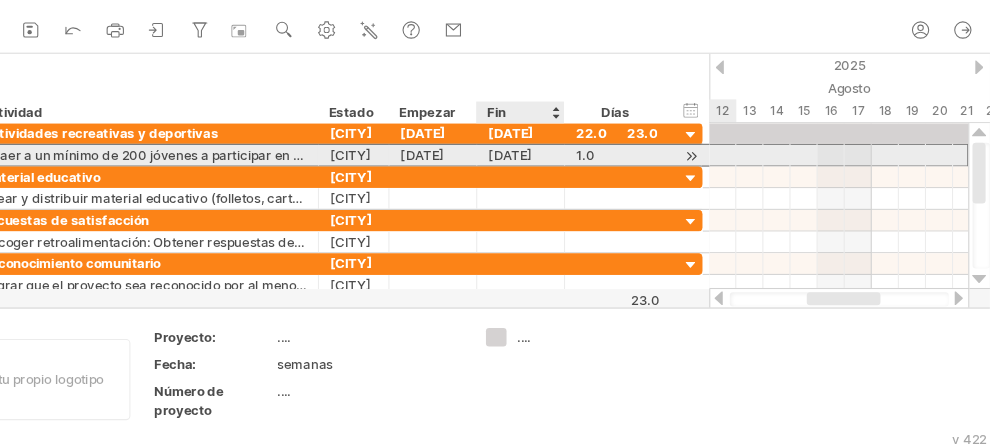 click on "[DATE]" at bounding box center [557, 177] 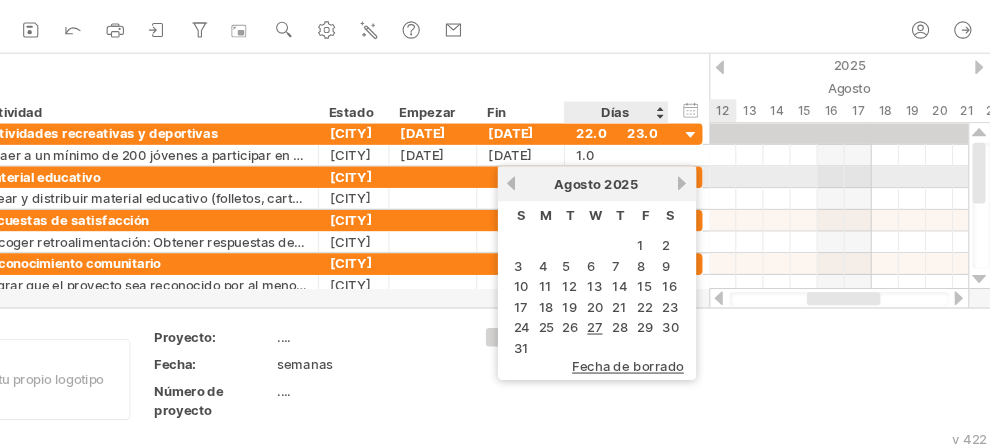 click on "próximo" at bounding box center (706, 203) 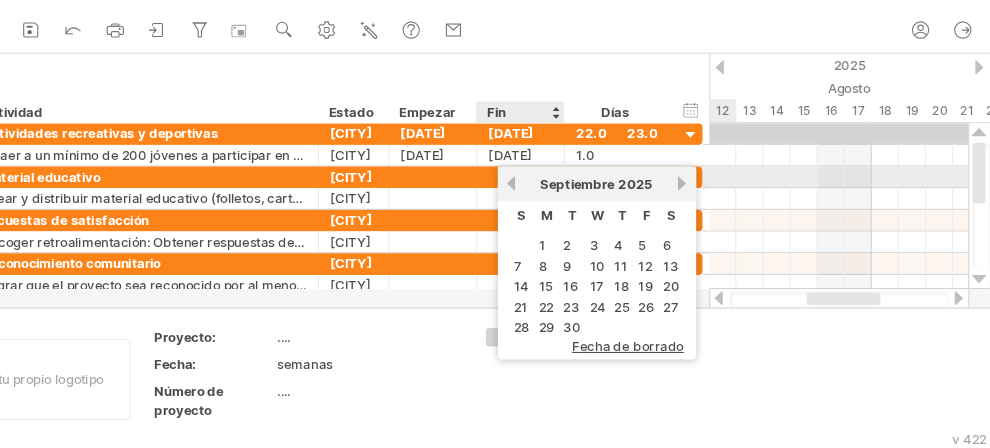 click on "anterior" at bounding box center [548, 203] 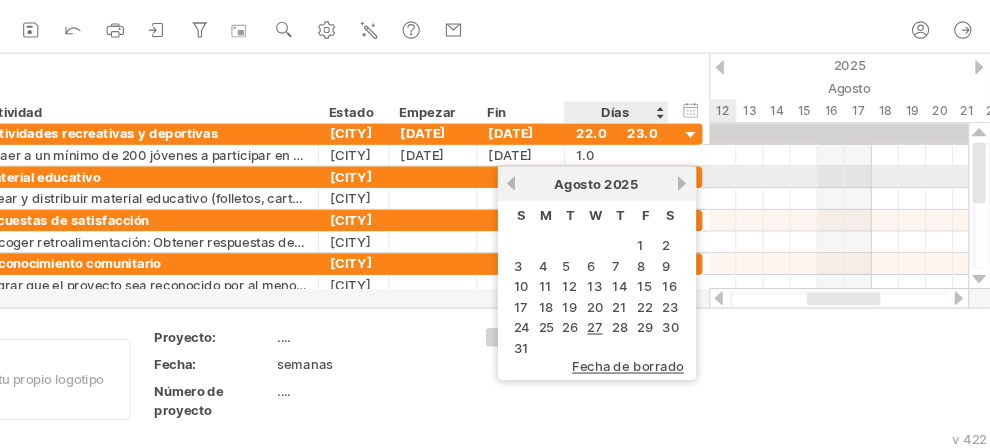 click on "próximo" at bounding box center (706, 203) 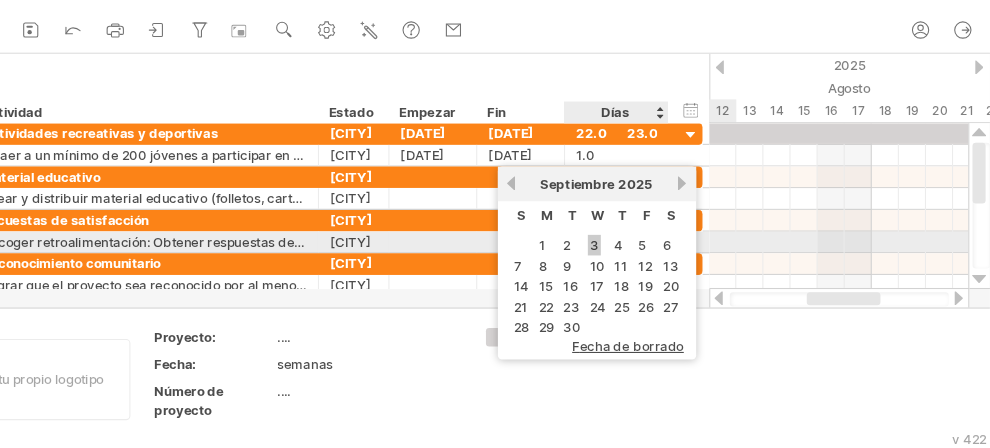 click on "3" at bounding box center (625, 260) 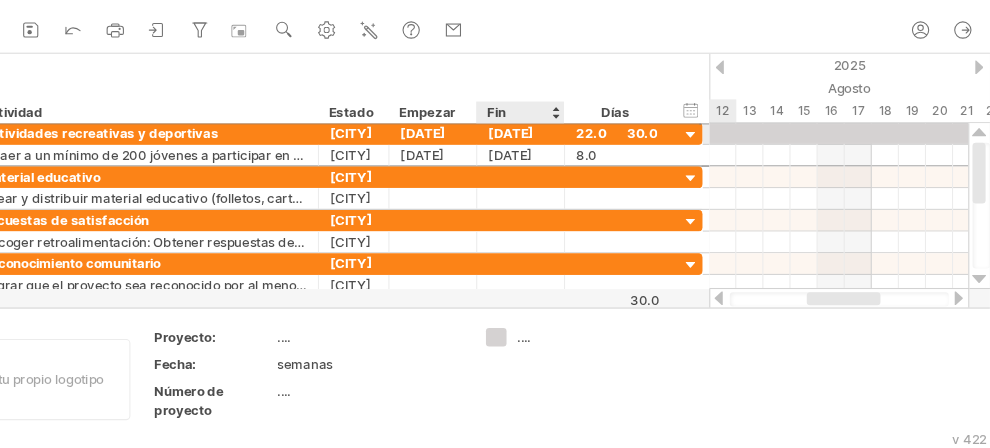 click on "[DATE]" at bounding box center (557, 157) 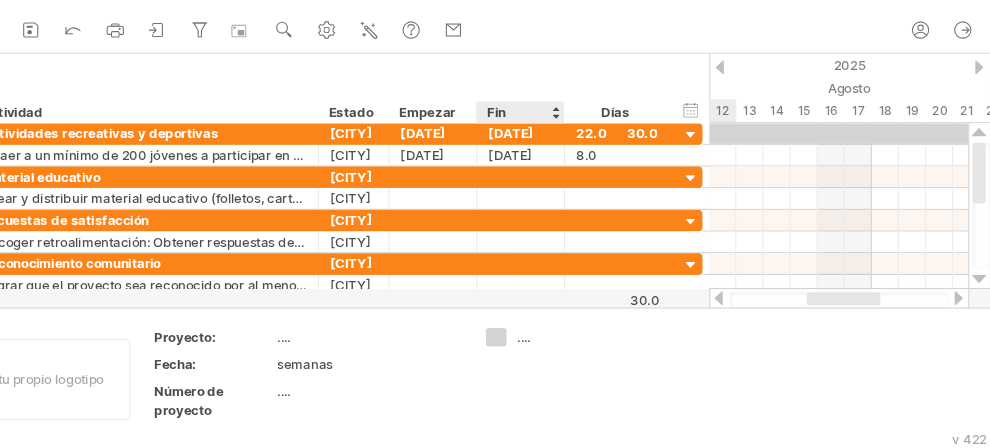 click on "Fin" at bounding box center [556, 138] 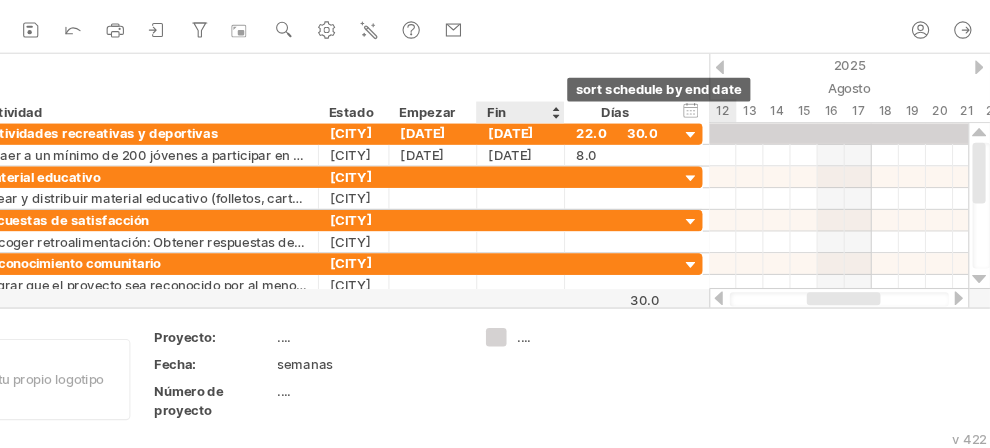 click at bounding box center (589, 138) 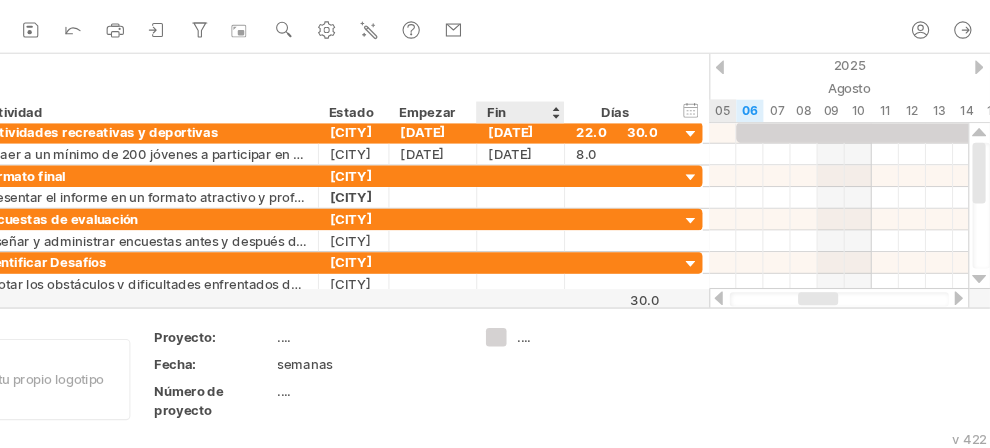 click at bounding box center [589, 138] 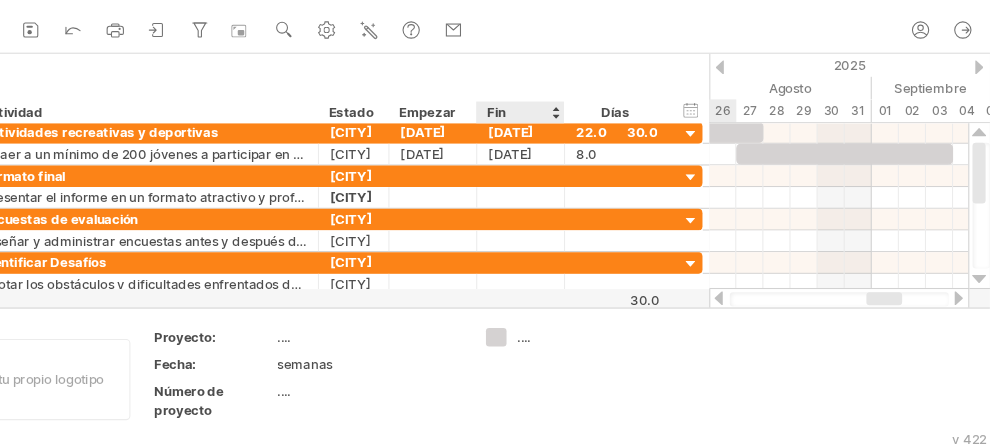 click at bounding box center [589, 138] 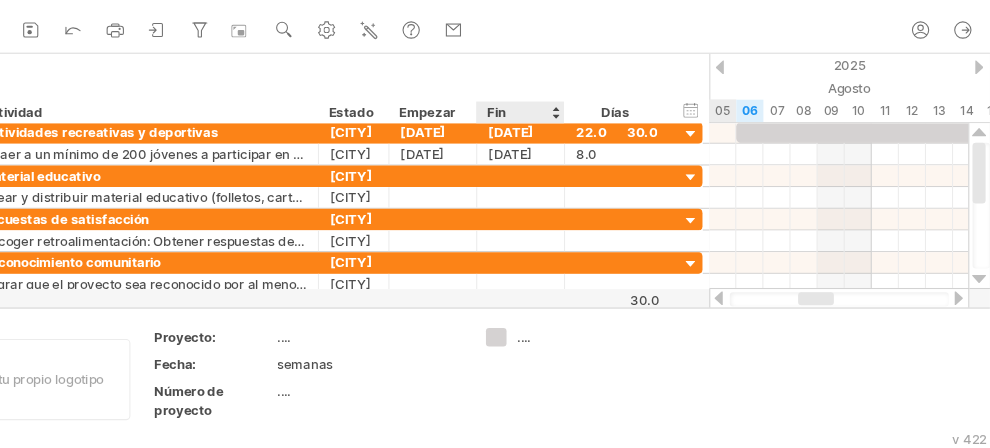 click at bounding box center [589, 138] 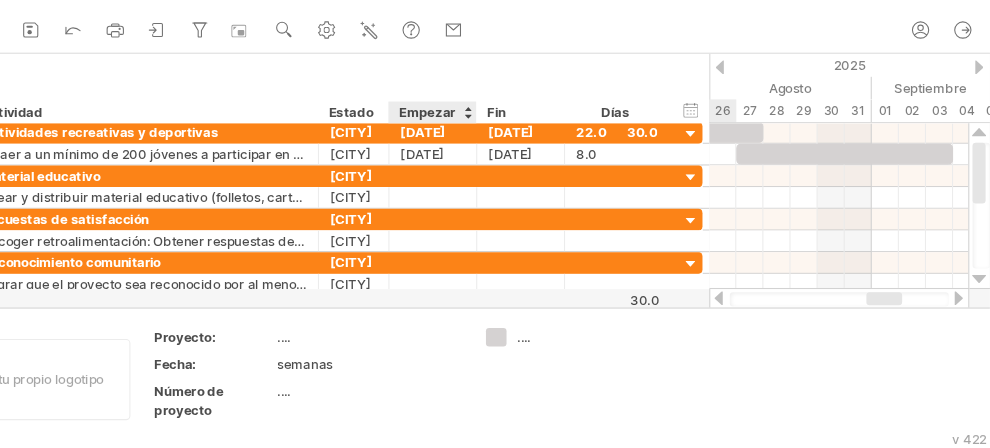 click on "Empezar" at bounding box center [475, 138] 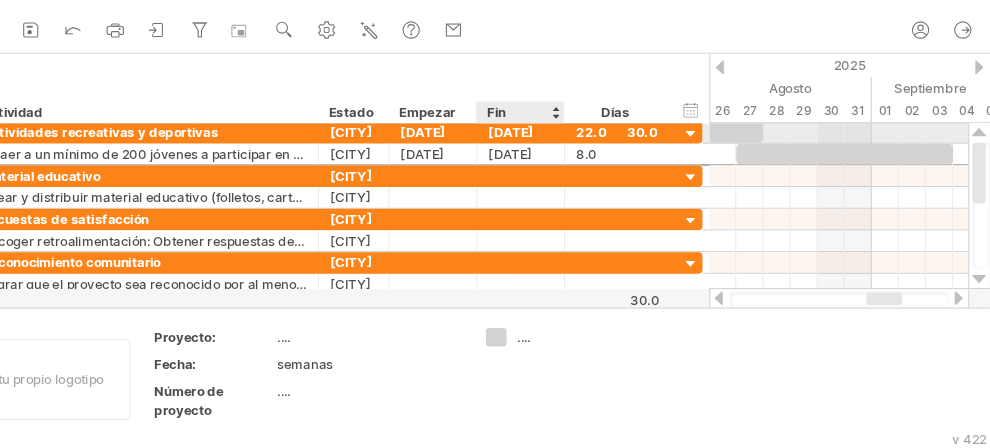 drag, startPoint x: 490, startPoint y: 153, endPoint x: 553, endPoint y: 155, distance: 63.03174 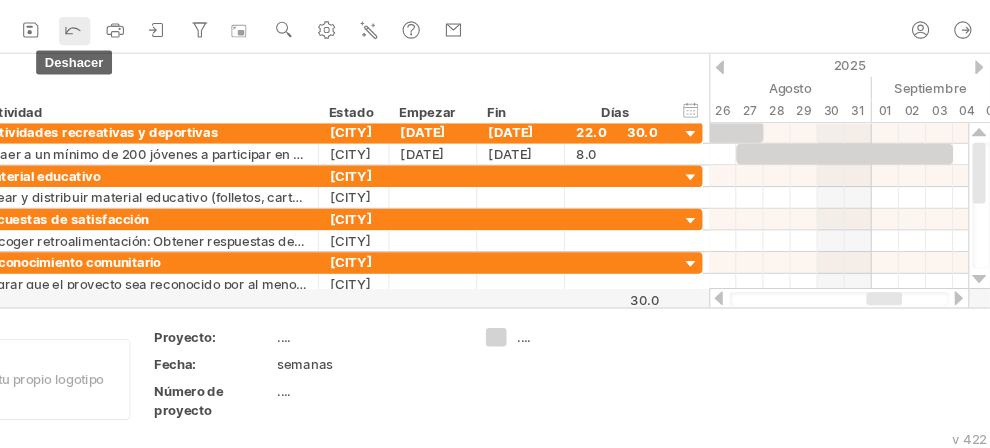 click 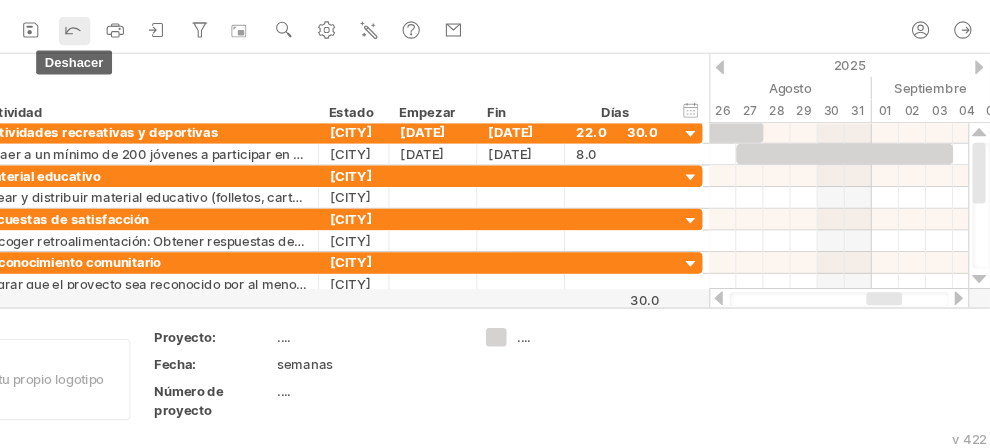 click 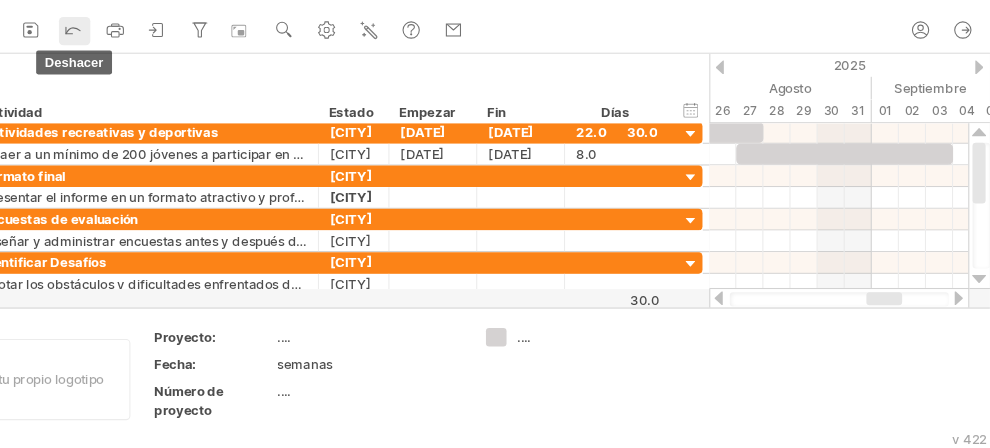 click 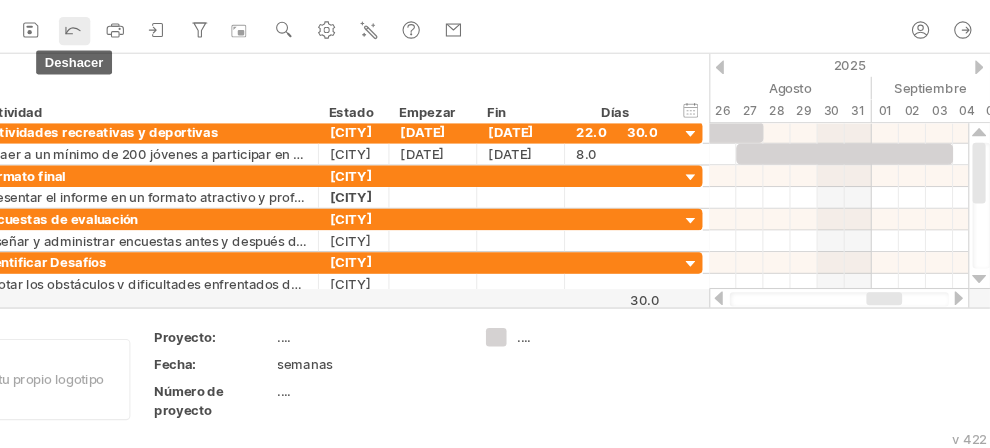 click 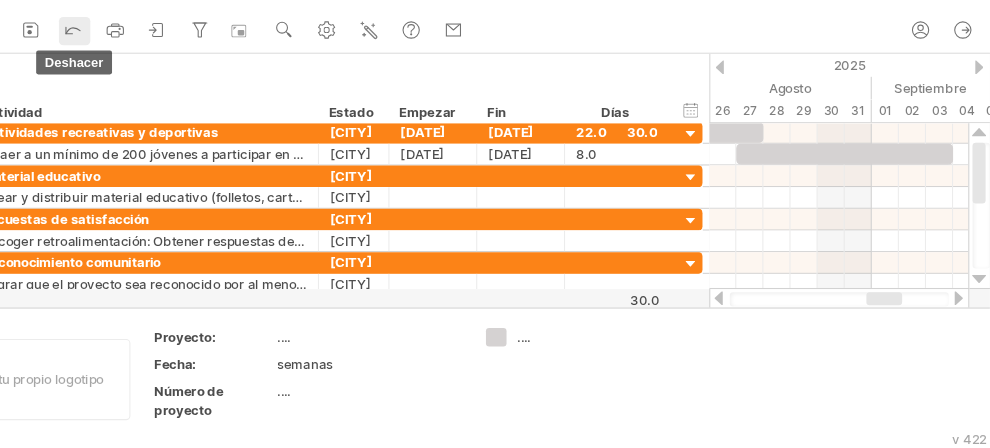 click 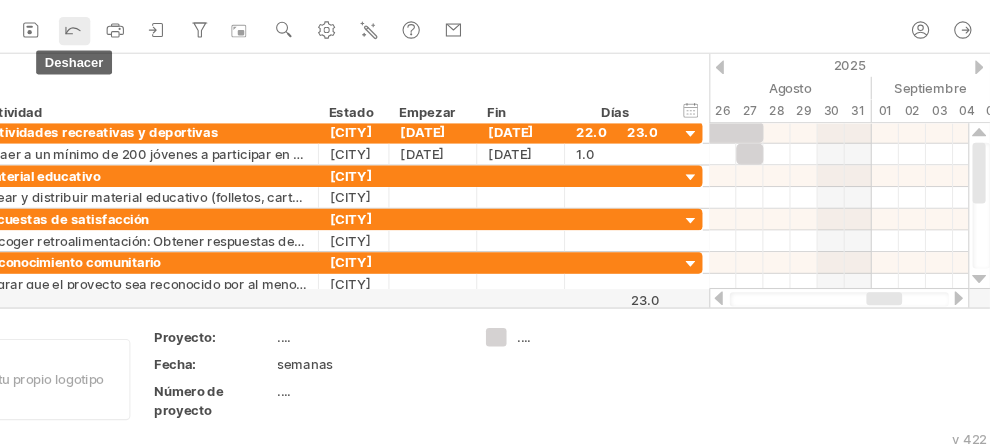 click 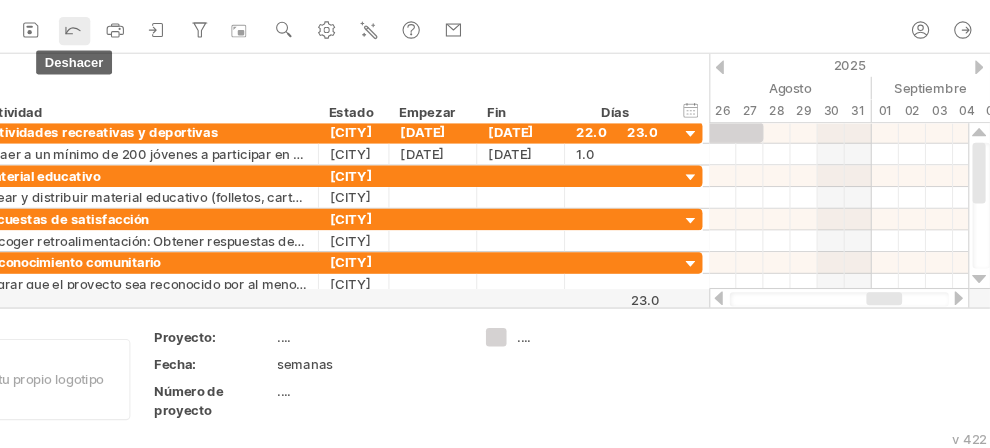 click 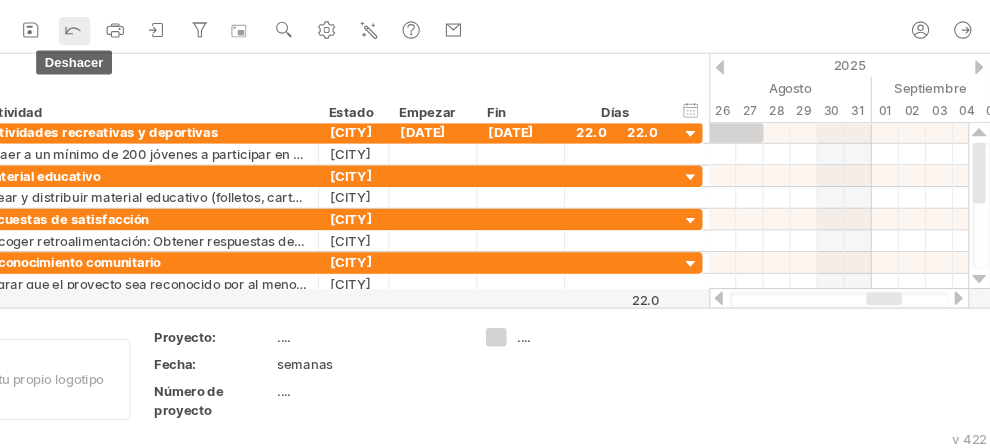 click 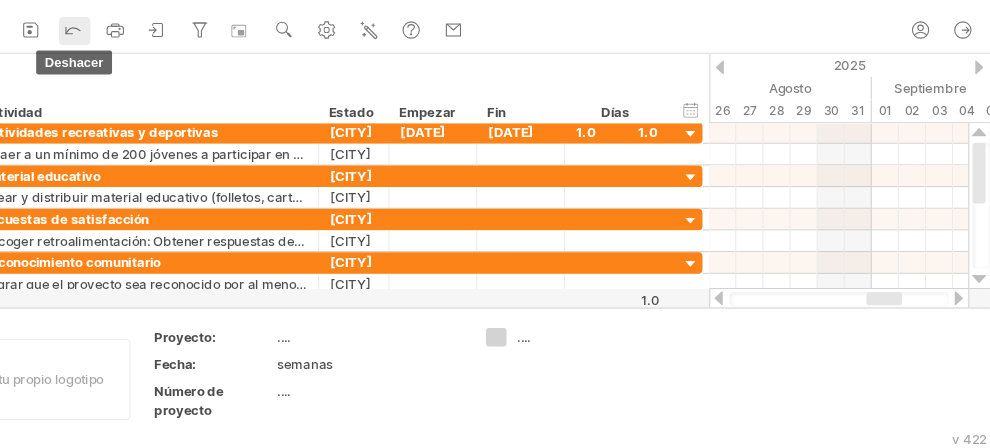 click 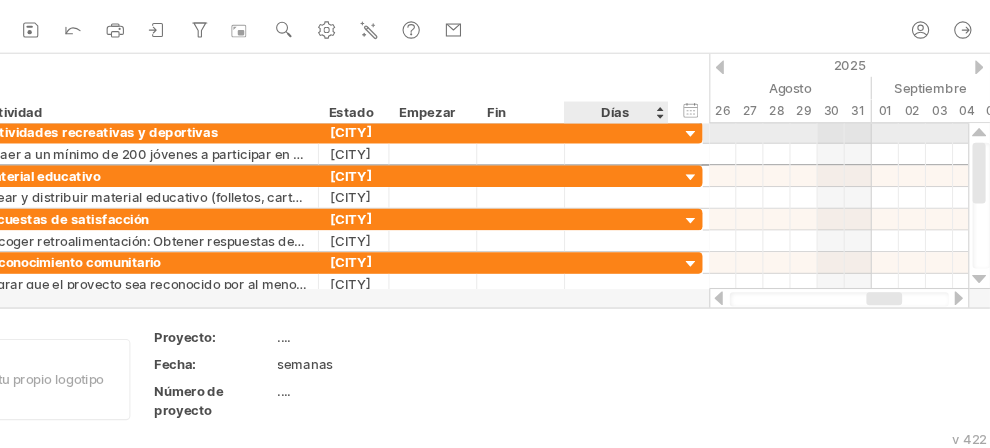 click at bounding box center [645, 156] 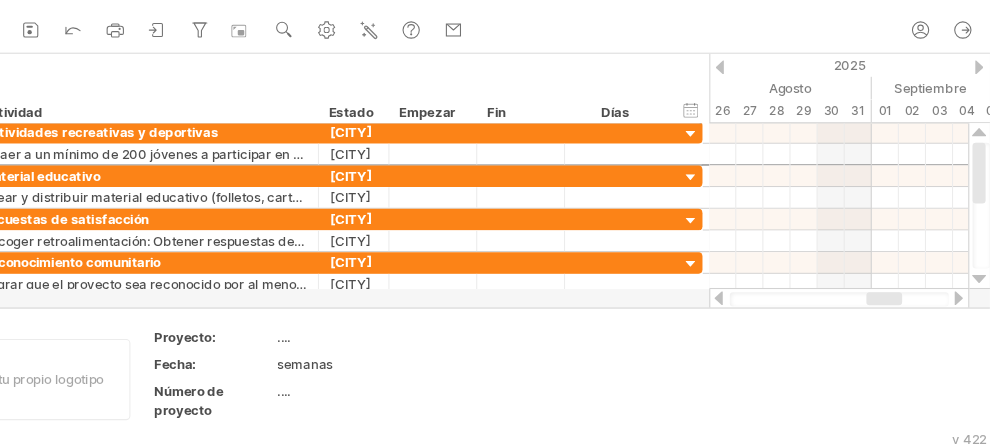 scroll, scrollTop: 0, scrollLeft: 0, axis: both 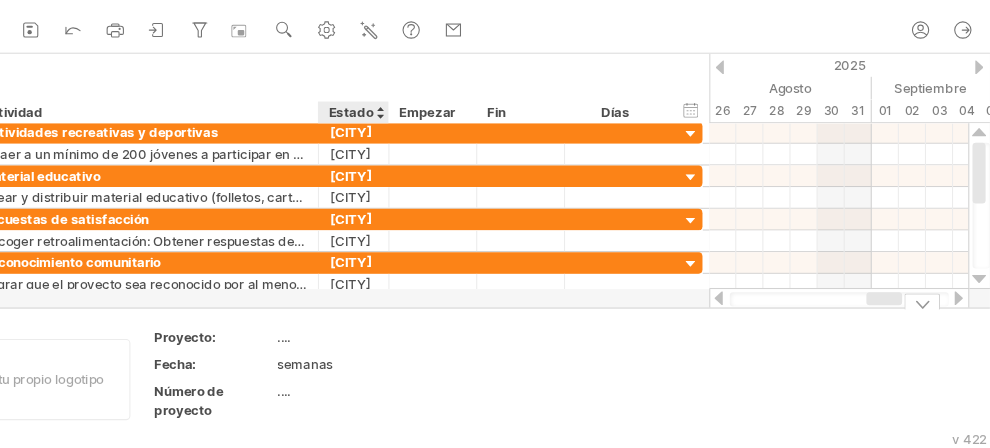 click on "...." at bounding box center (417, 345) 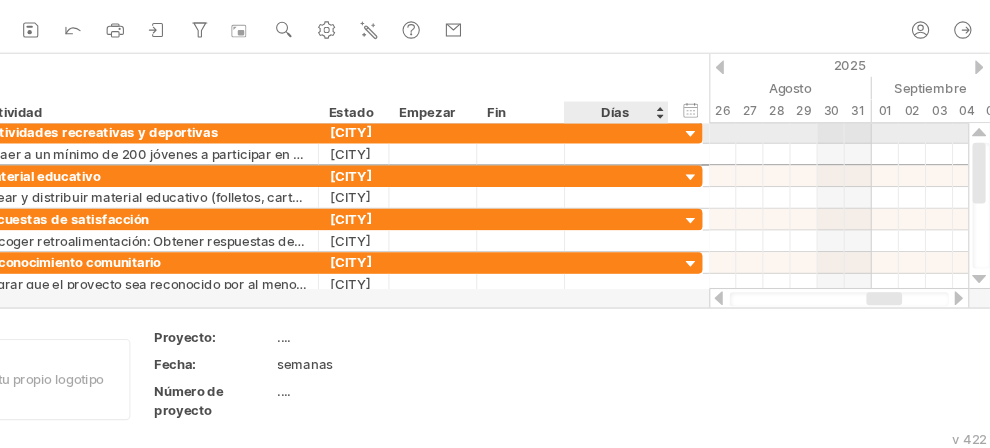 click at bounding box center [645, 156] 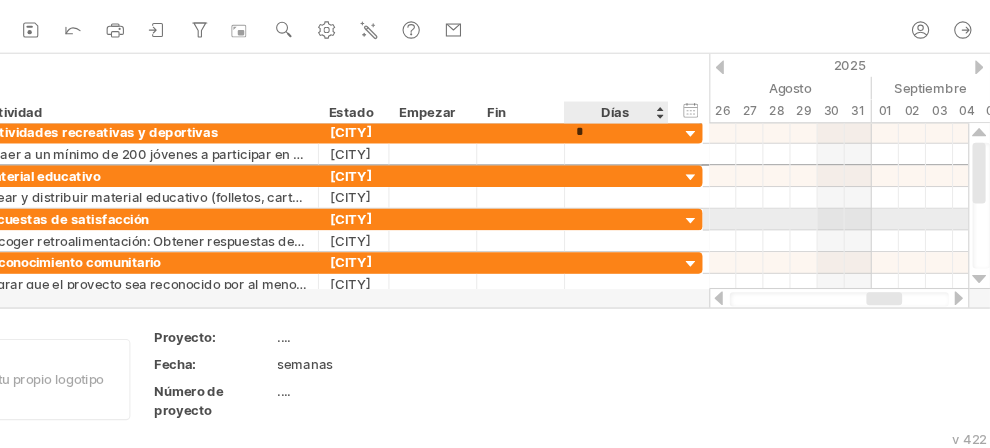 type on "**" 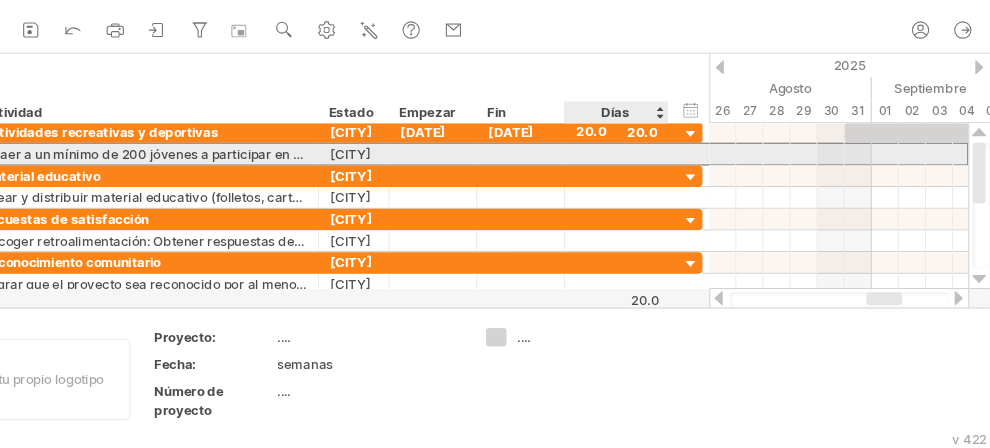 scroll, scrollTop: 0, scrollLeft: 0, axis: both 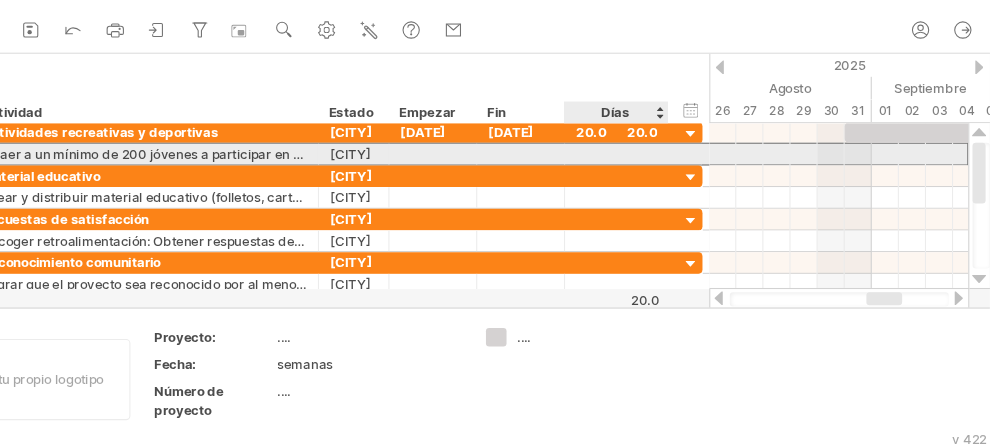 click at bounding box center (645, 176) 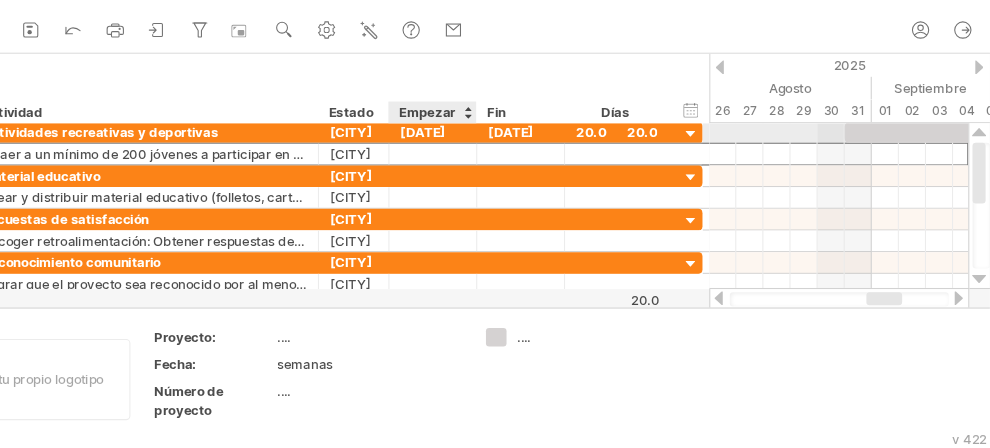 scroll, scrollTop: 0, scrollLeft: 0, axis: both 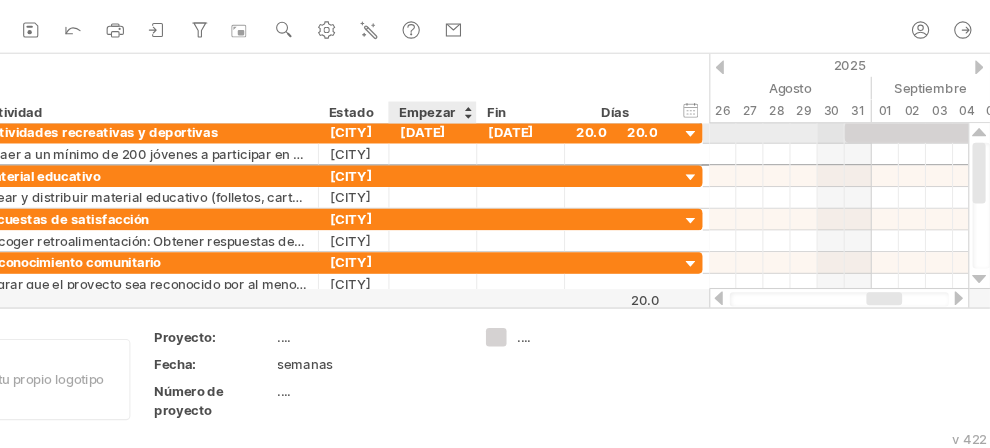 click on "[DATE]" at bounding box center [476, 156] 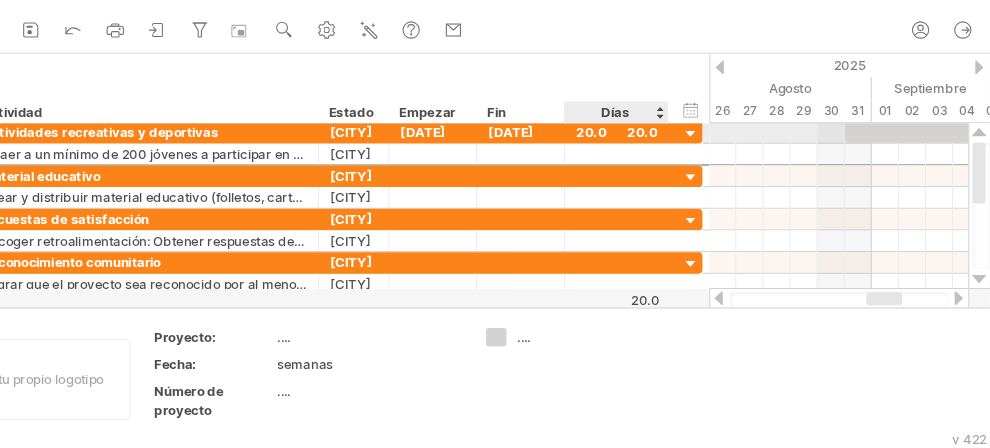 click on "20.0" at bounding box center [645, 156] 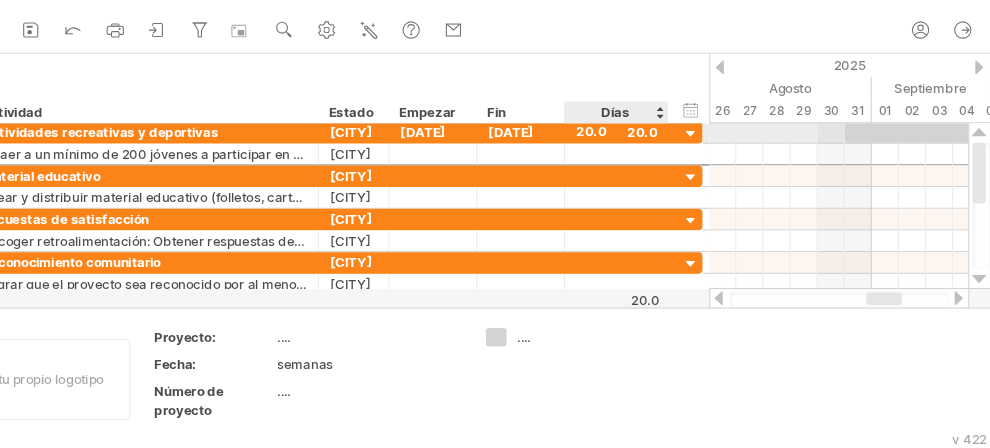 scroll, scrollTop: 0, scrollLeft: 0, axis: both 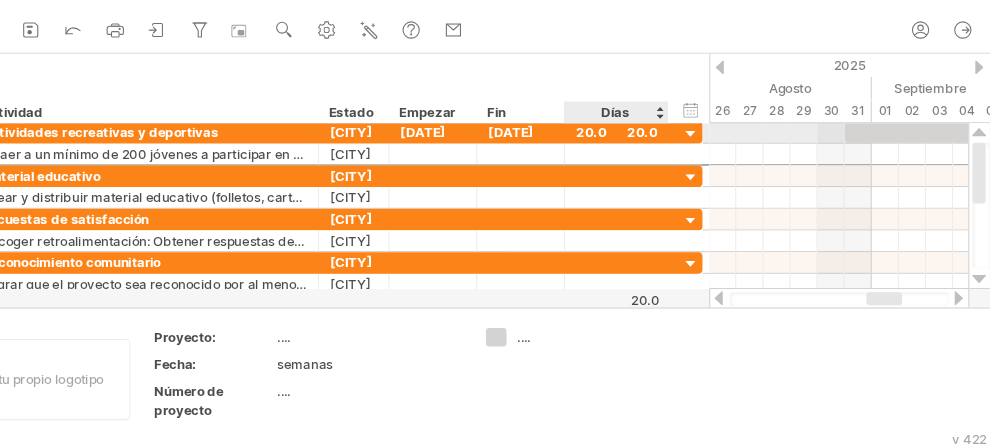 click on "20.0" at bounding box center [645, 156] 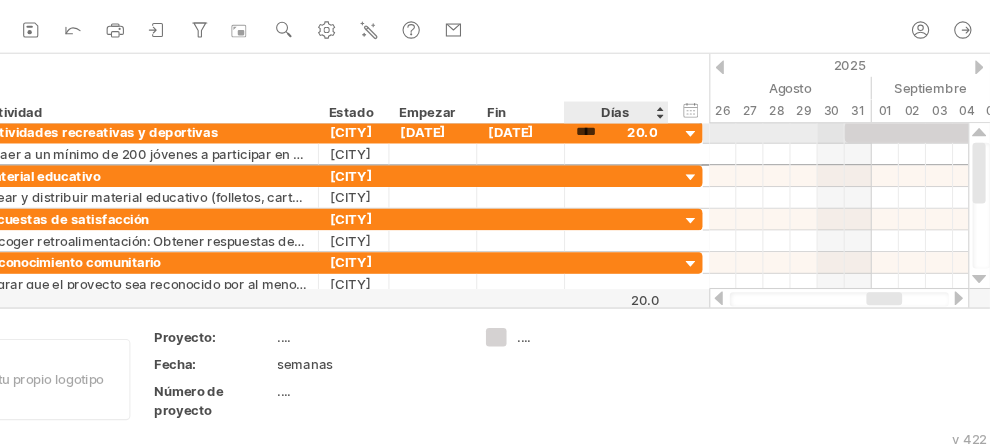 scroll, scrollTop: 0, scrollLeft: 0, axis: both 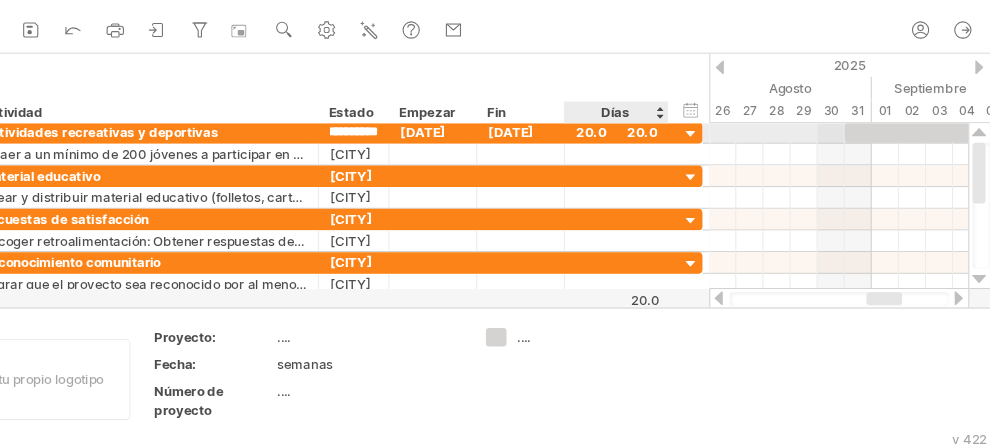 click on "20.0" at bounding box center (645, 156) 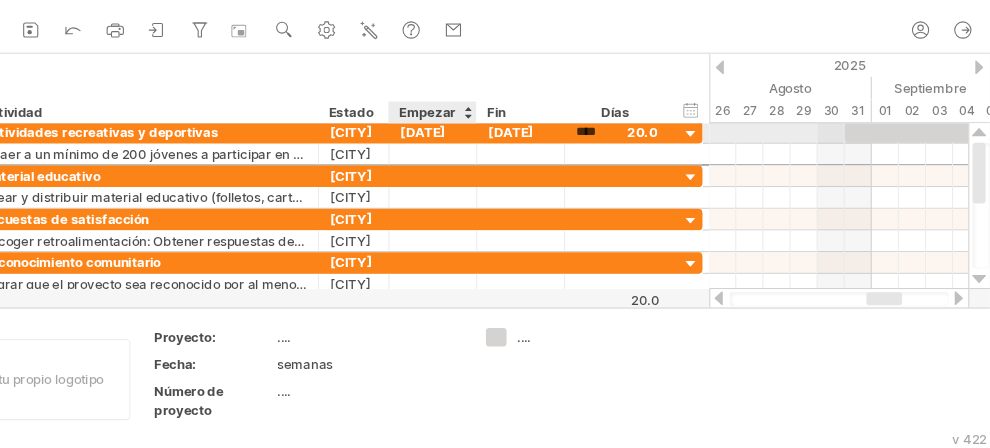 scroll, scrollTop: 0, scrollLeft: 0, axis: both 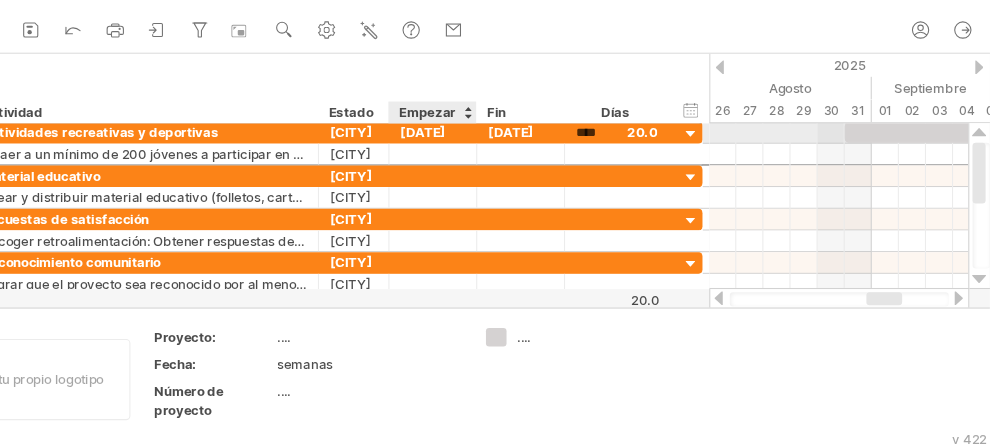 click on "[DATE]" at bounding box center [476, 156] 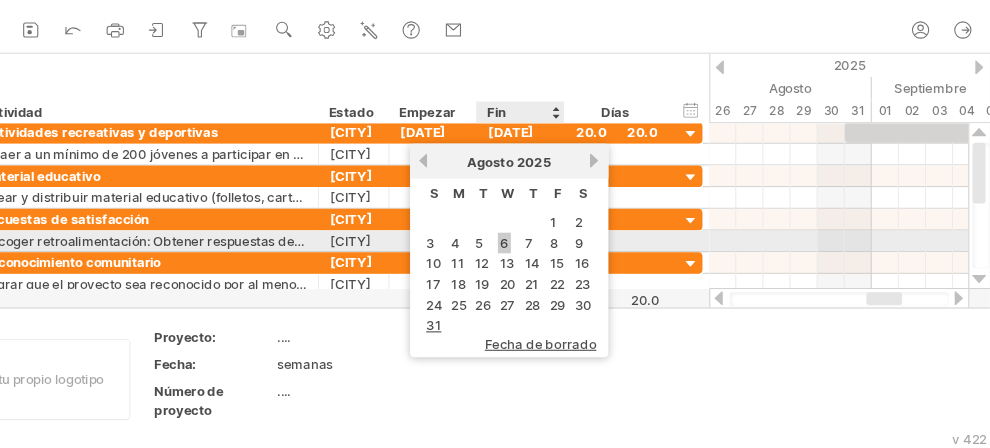click on "6" at bounding box center [542, 258] 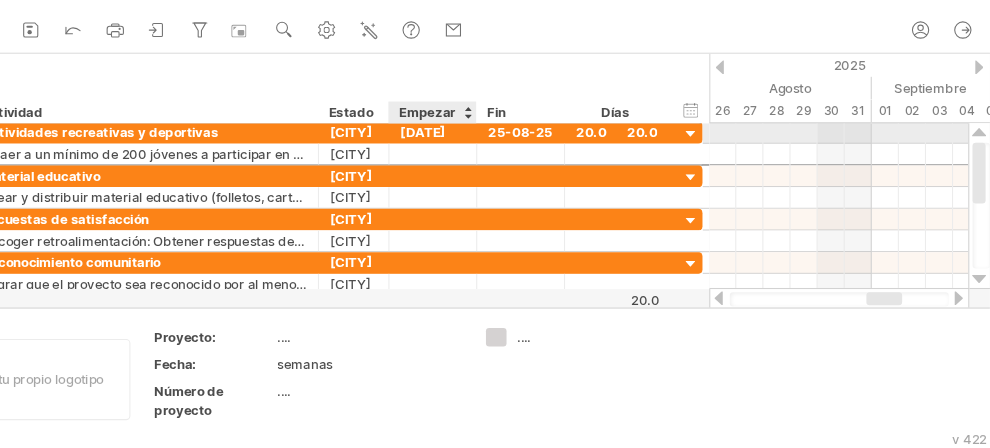 click on "[DATE]" at bounding box center (476, 156) 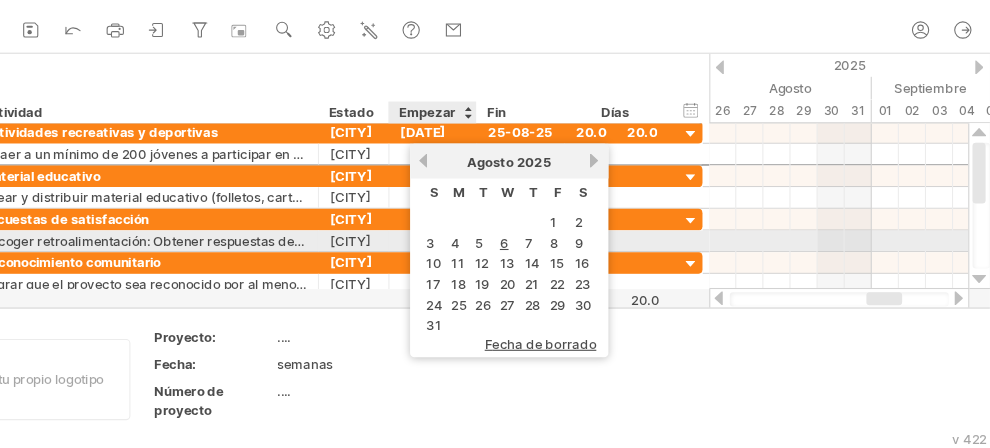 click on "4" at bounding box center (500, 258) 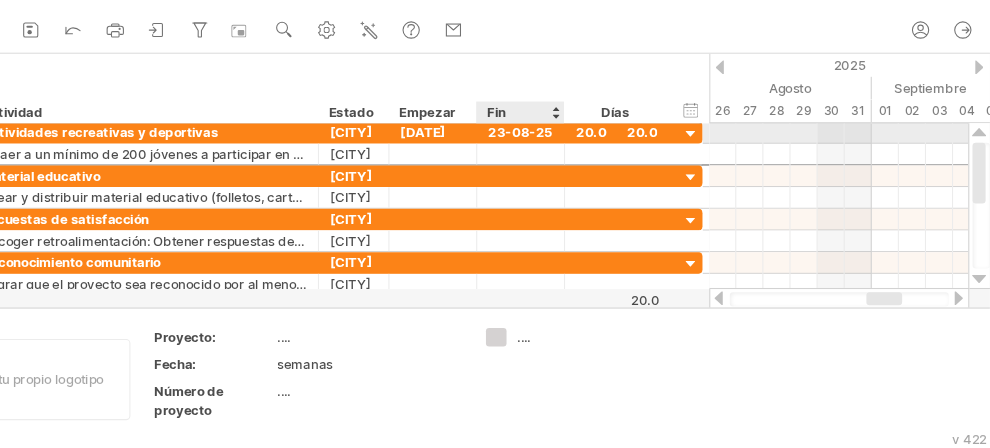 click on "23-08-25" at bounding box center (557, 156) 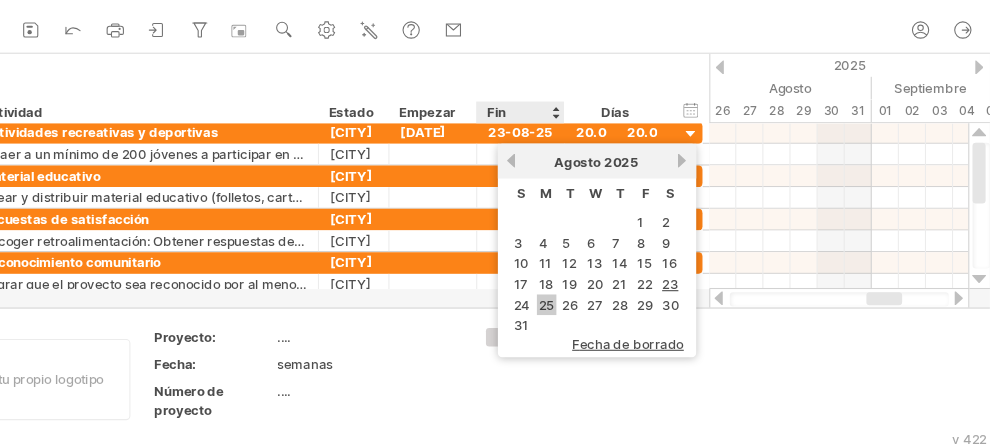 click on "25" at bounding box center (581, 315) 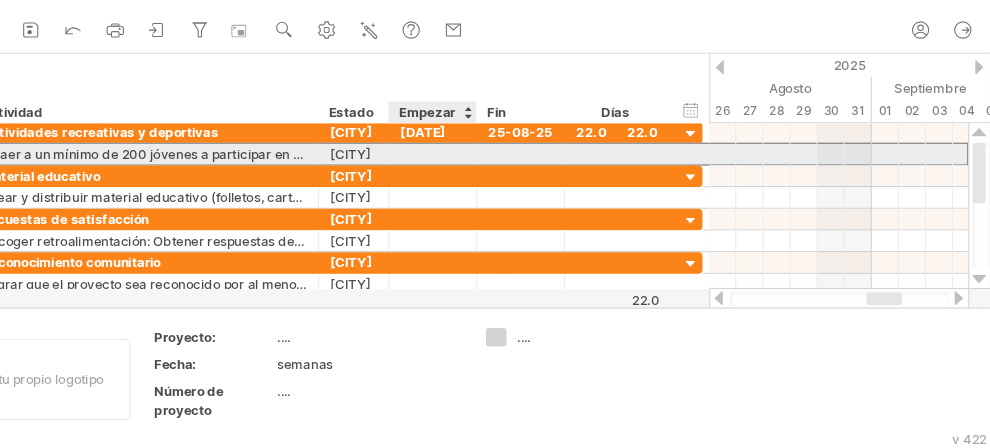 click at bounding box center [476, 176] 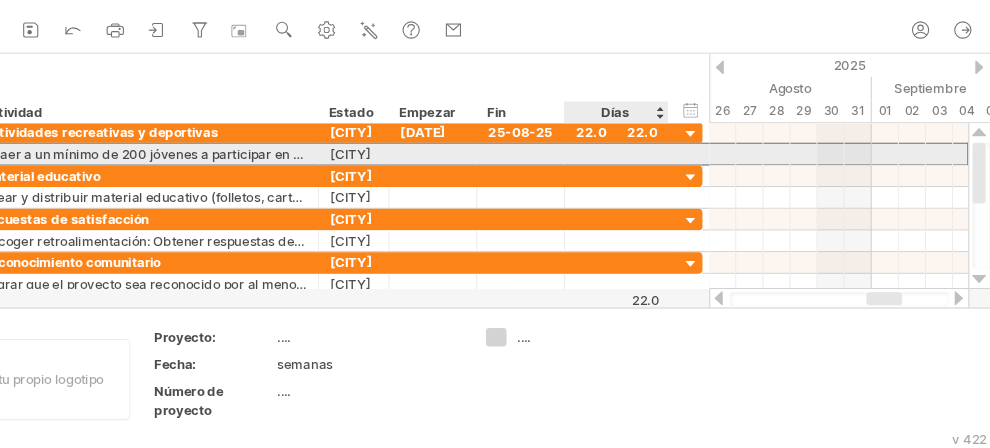 click at bounding box center [645, 176] 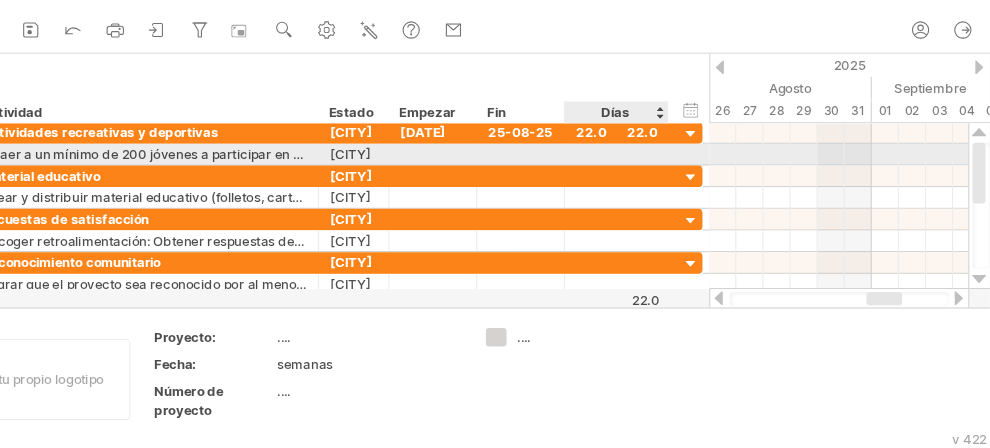 scroll, scrollTop: 0, scrollLeft: 0, axis: both 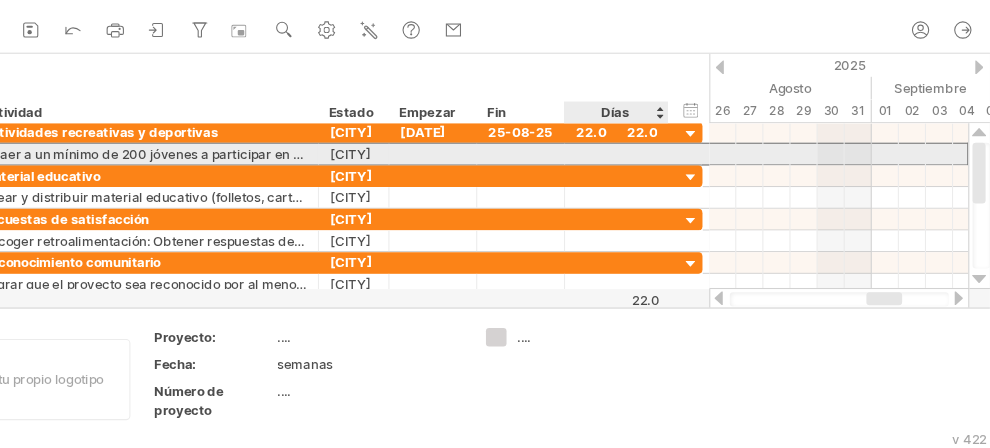 click at bounding box center (645, 176) 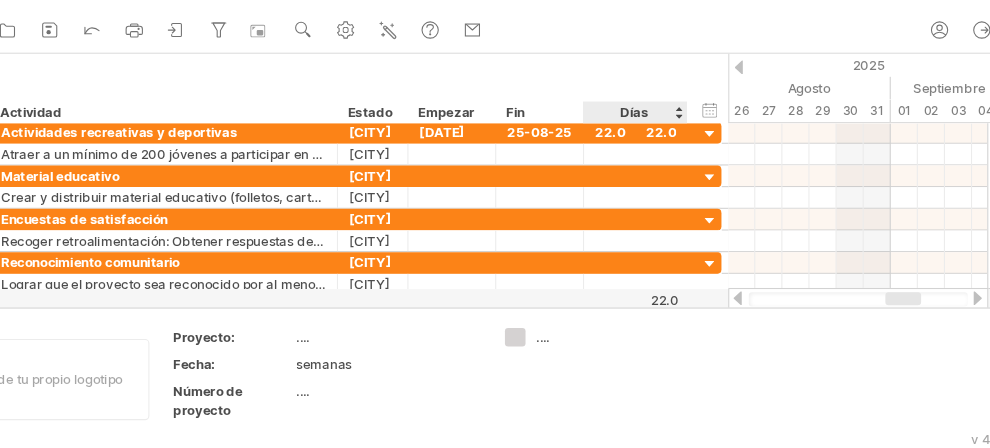 scroll, scrollTop: 0, scrollLeft: 0, axis: both 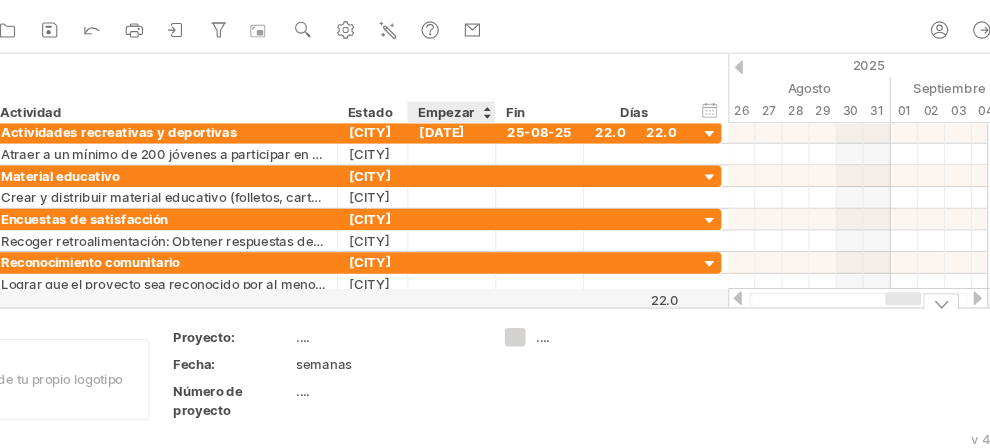 click on "semanas" at bounding box center (418, 373) 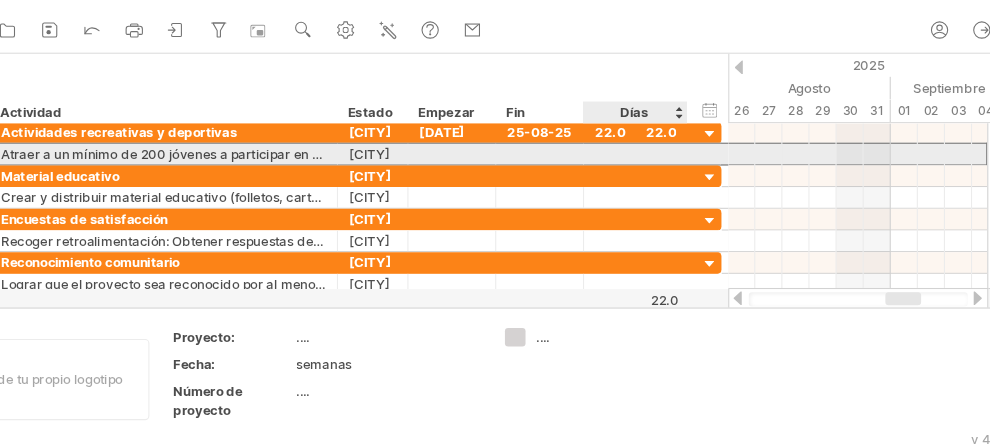 click at bounding box center [645, 176] 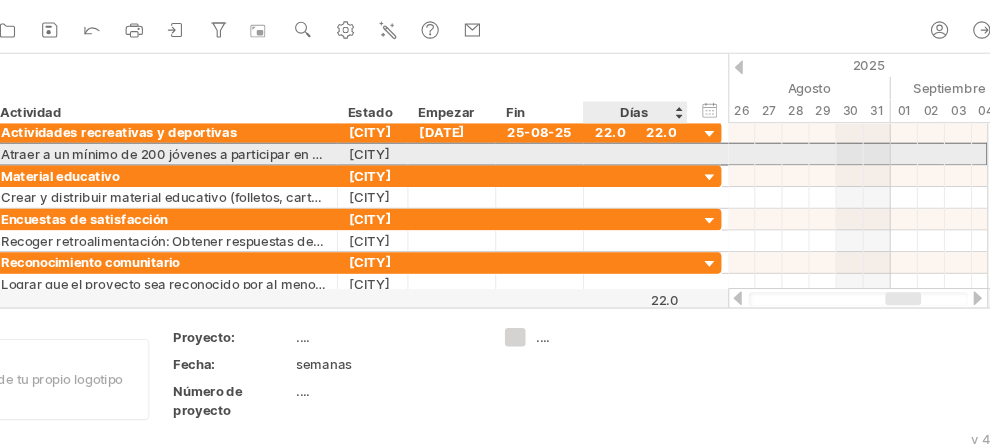 type on "*" 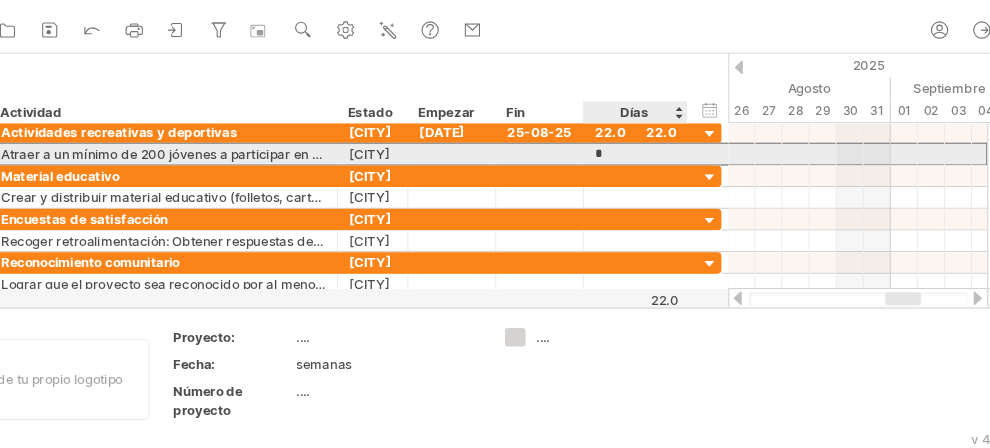 type on "**" 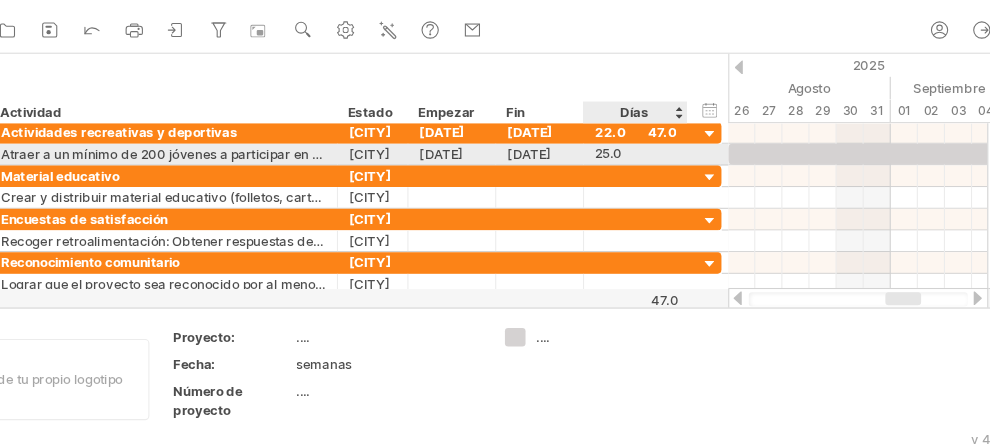 scroll, scrollTop: 1, scrollLeft: 0, axis: vertical 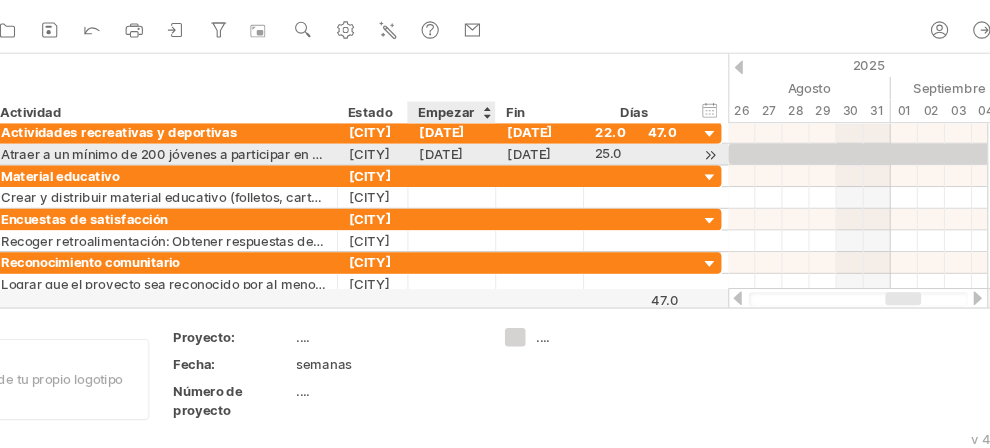 click on "[DATE]" at bounding box center [476, 176] 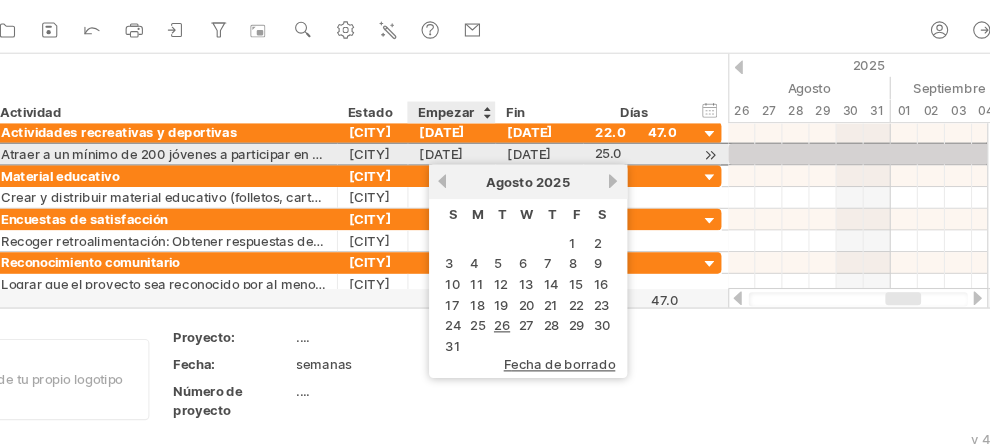 scroll, scrollTop: 0, scrollLeft: 0, axis: both 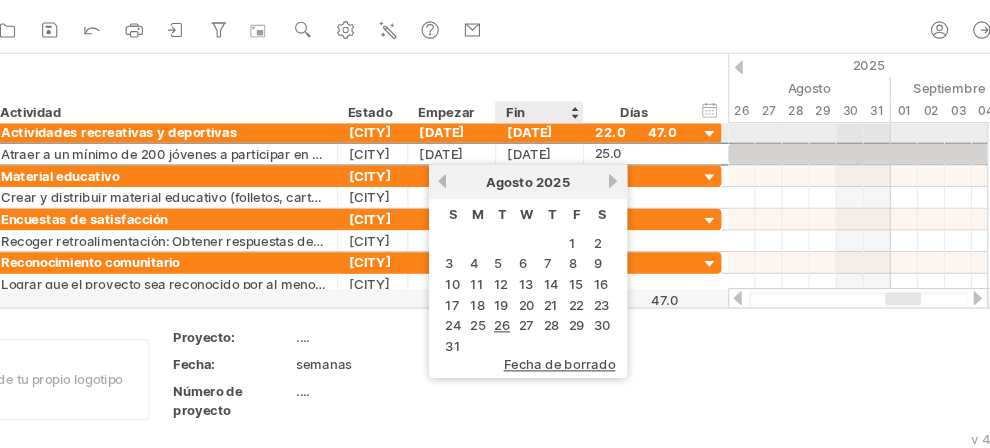 click on "[DATE]" at bounding box center [557, 156] 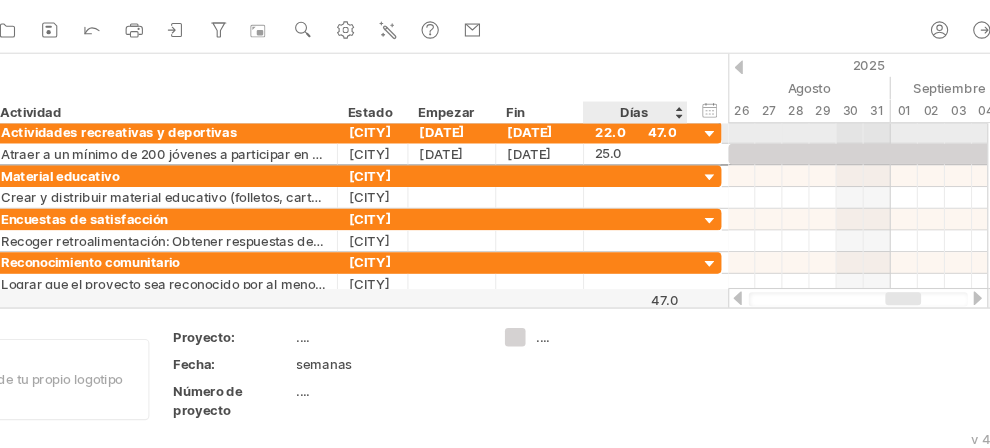 click on "22.0" at bounding box center (645, 156) 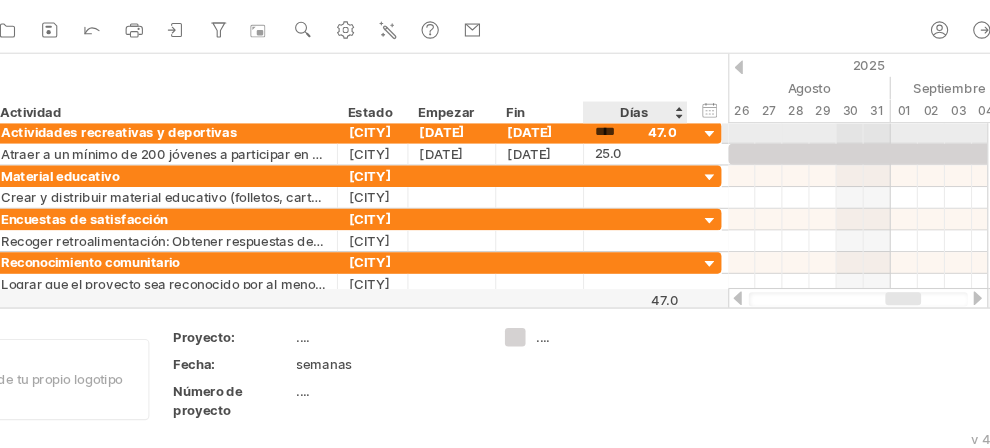 scroll, scrollTop: 0, scrollLeft: 0, axis: both 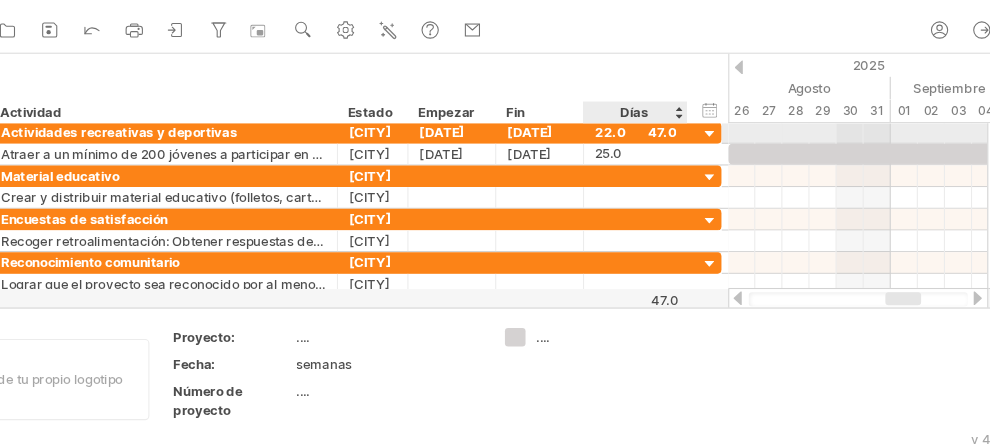 click at bounding box center (714, 158) 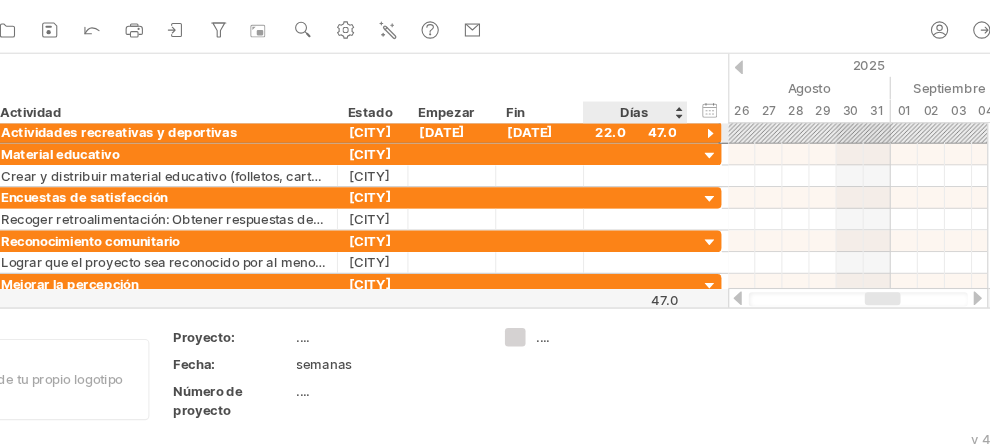click on "22.0" at bounding box center (645, 156) 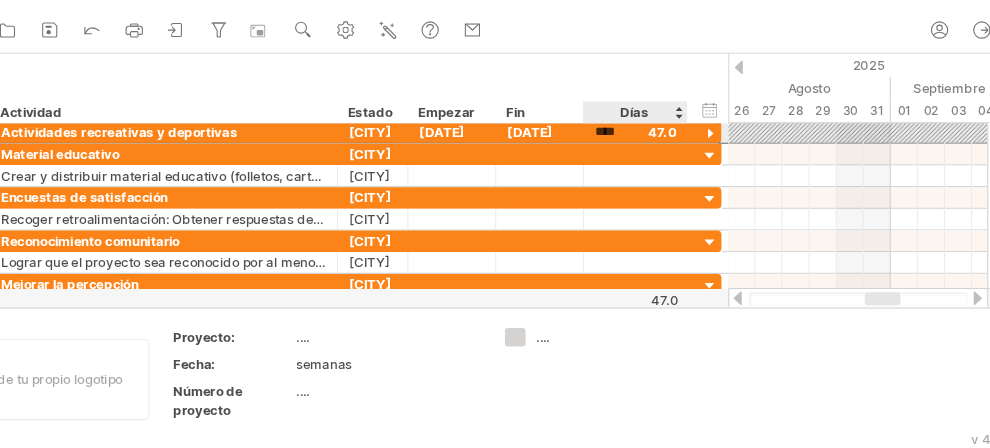 scroll, scrollTop: 0, scrollLeft: 0, axis: both 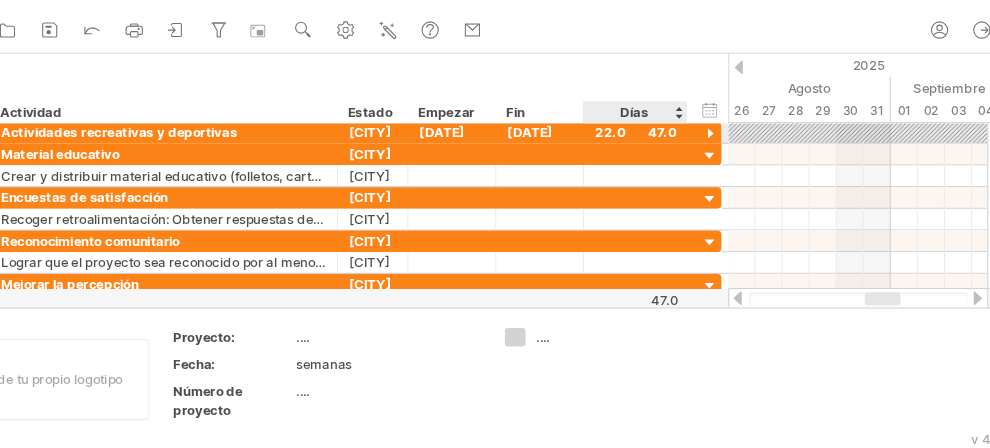 click at bounding box center [714, 158] 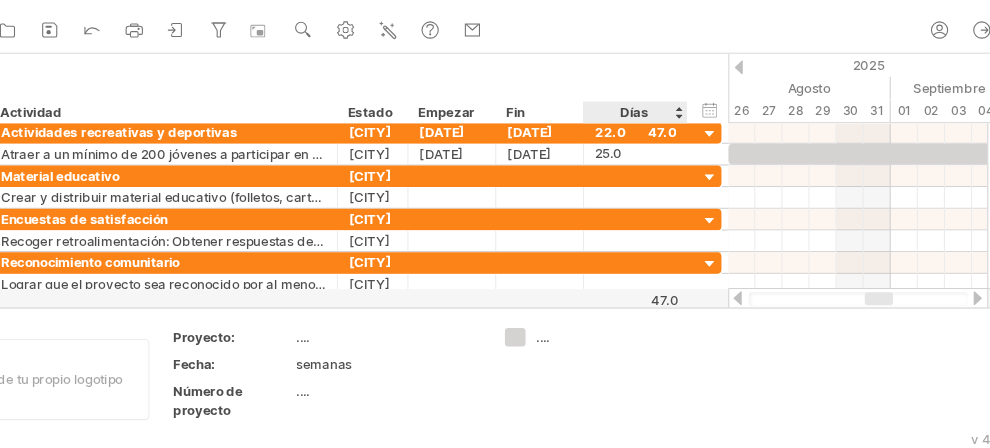 click on "Días" at bounding box center (644, 138) 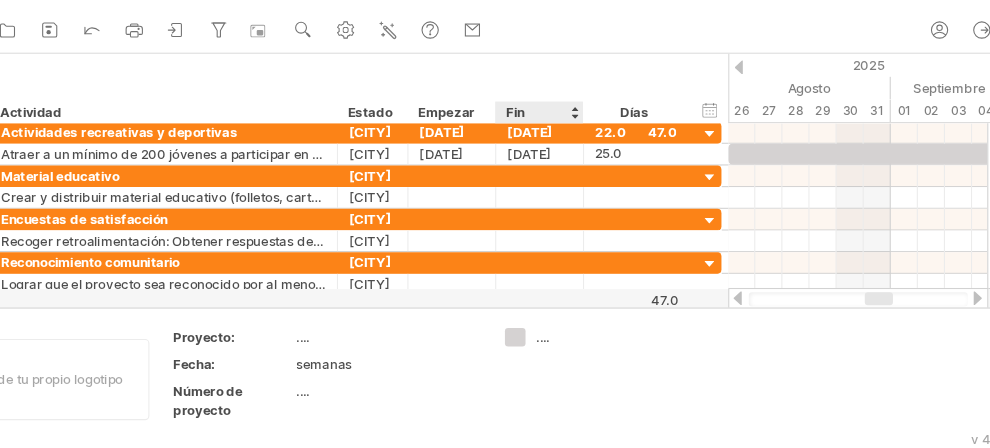 click on "Fin" at bounding box center [556, 138] 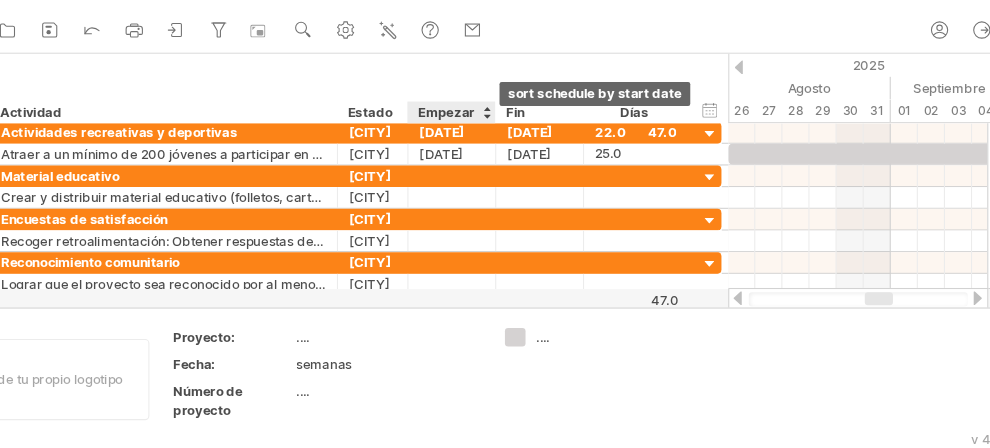 click at bounding box center (508, 138) 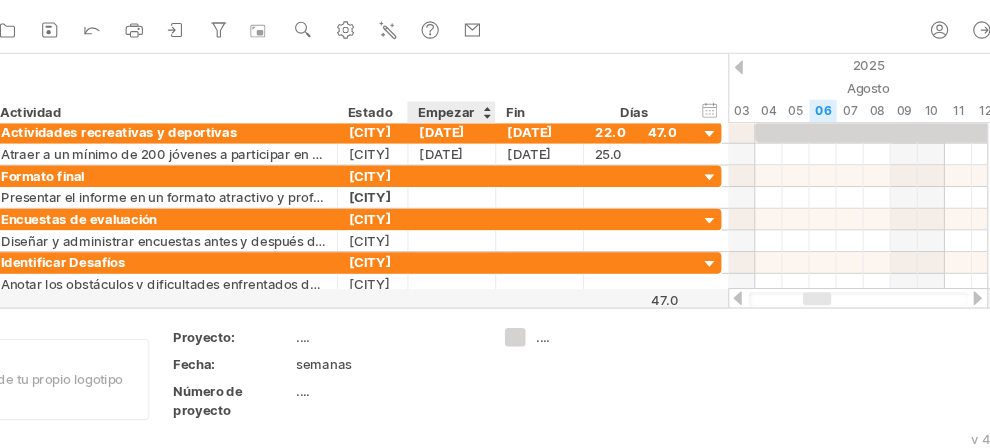 click at bounding box center (508, 138) 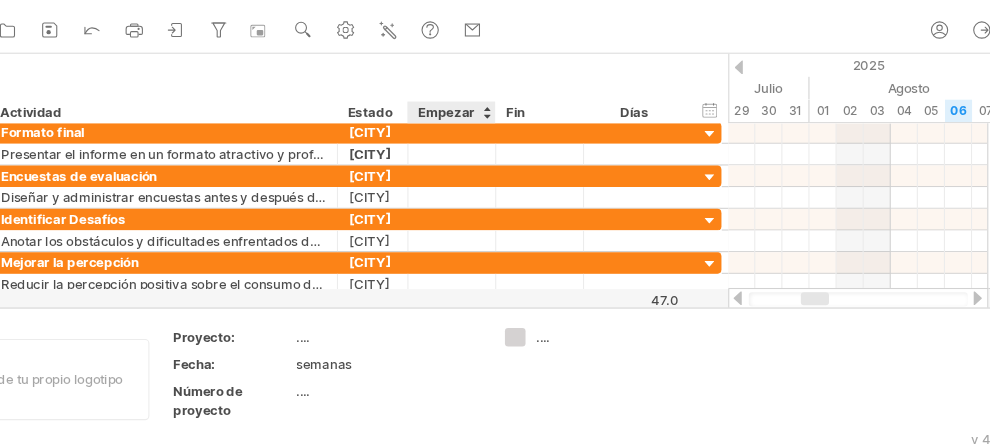 click at bounding box center [508, 138] 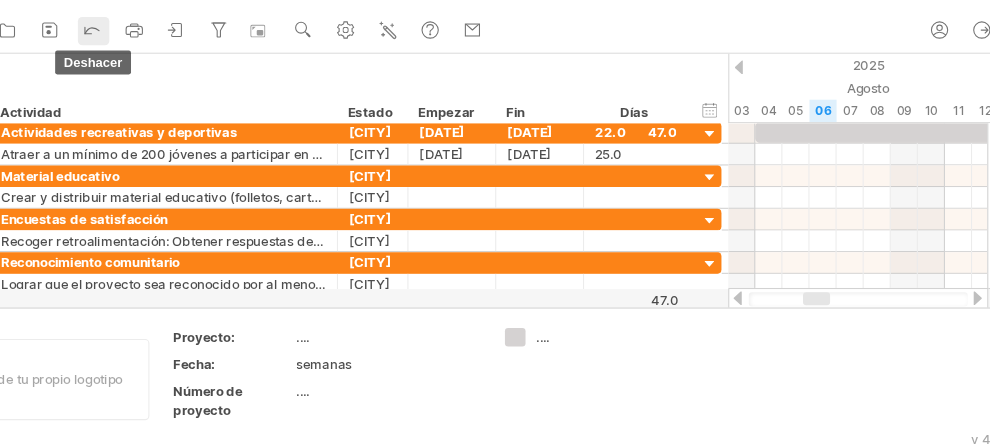 click 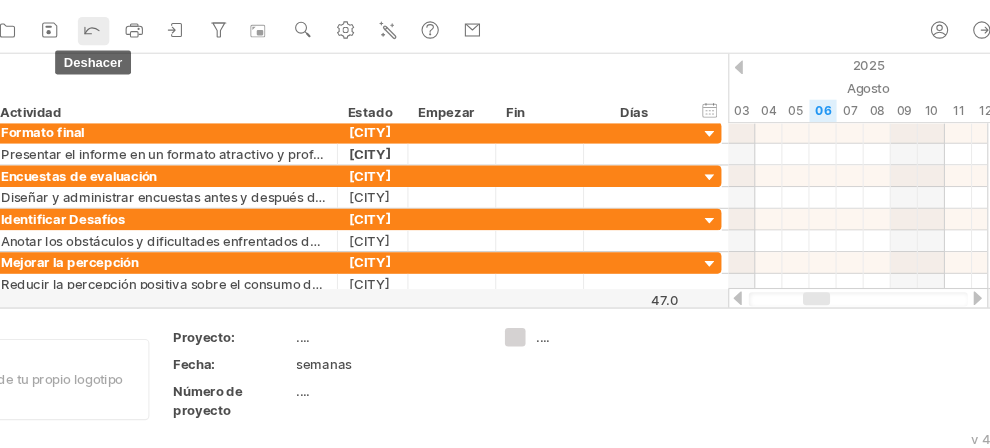click 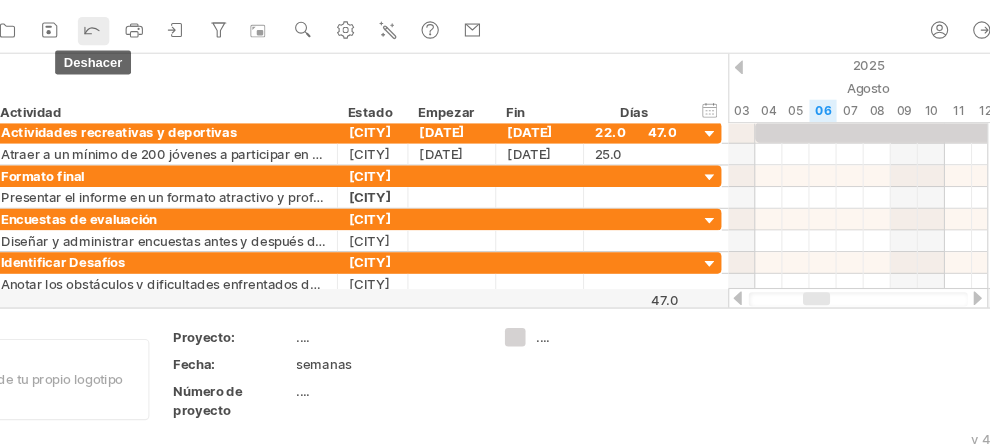 click 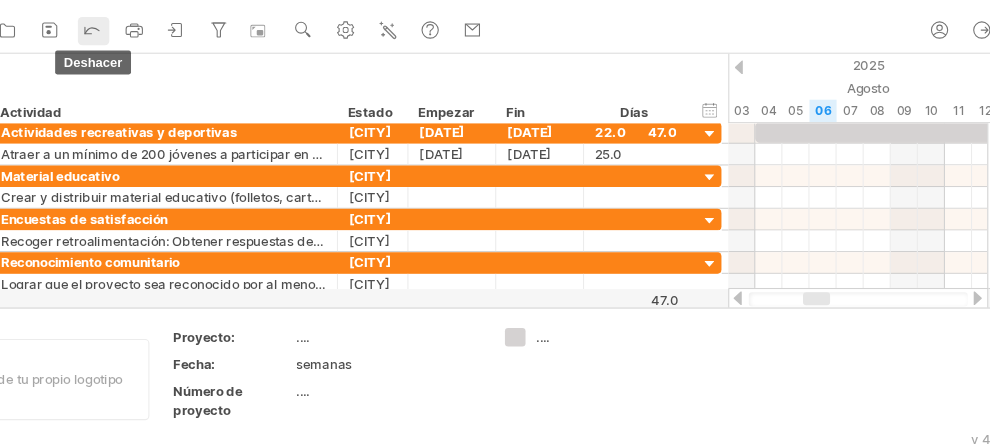 click 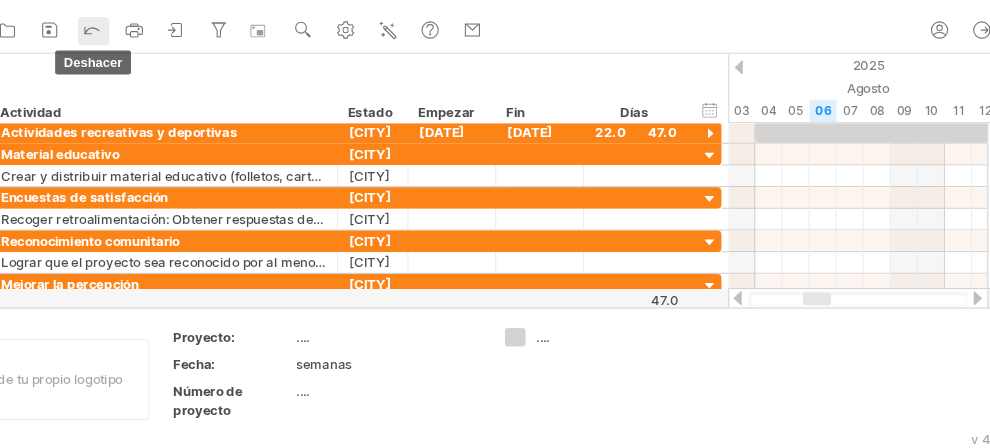 click 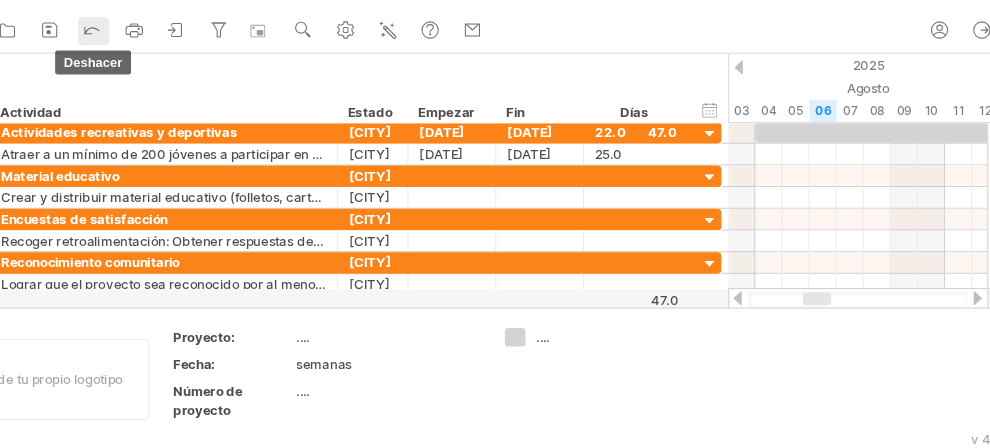 click 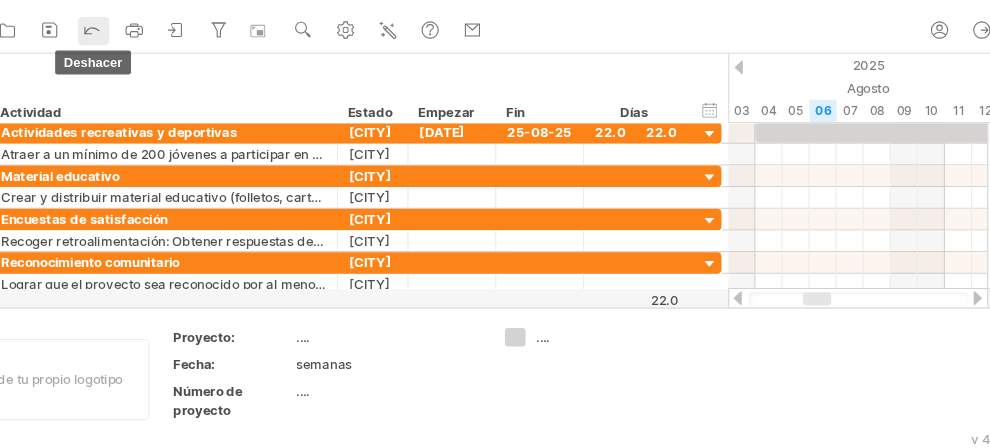 click 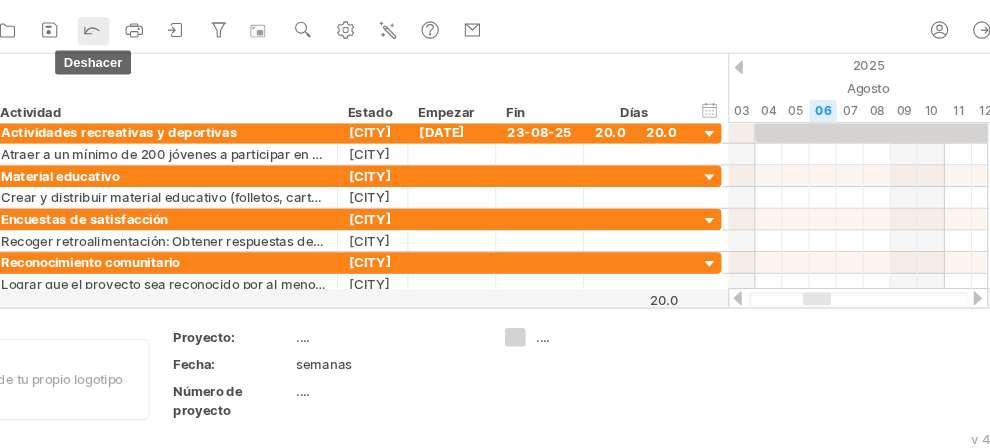 click 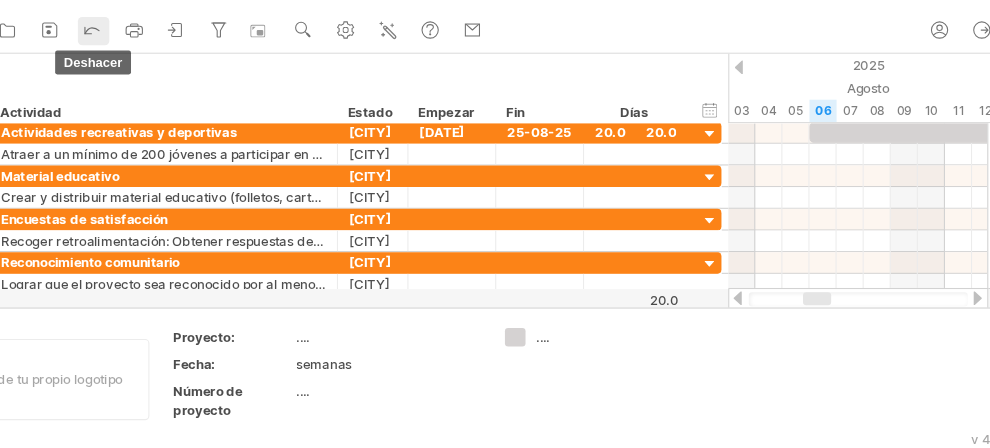 click 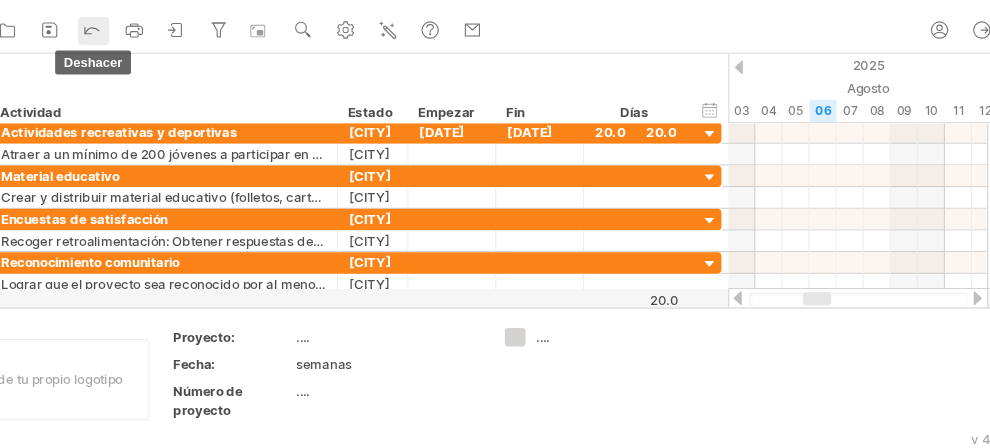 click 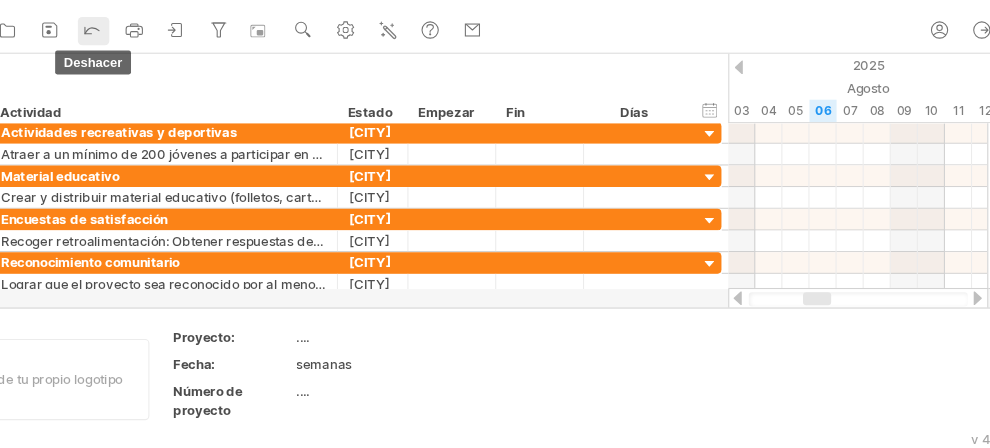 click 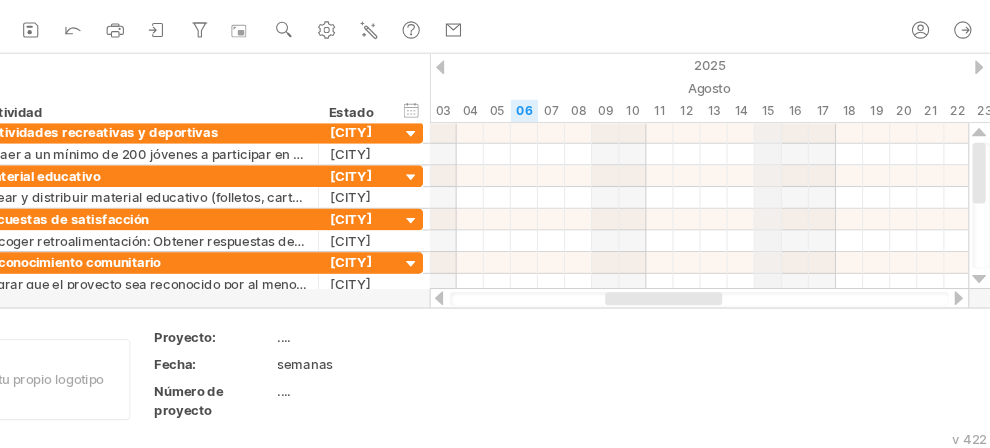 click on "16" at bounding box center (810, 136) 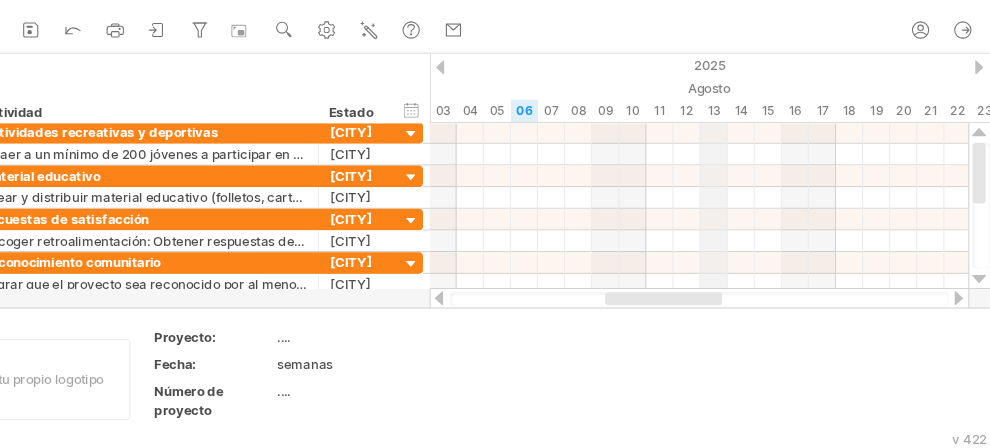 click on "2025" at bounding box center (1210, 94) 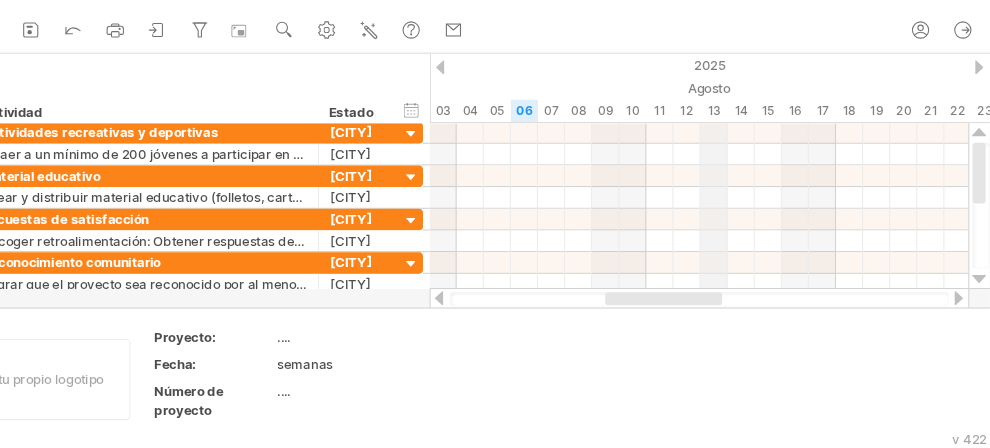 click on "Agosto" at bounding box center (810, 115) 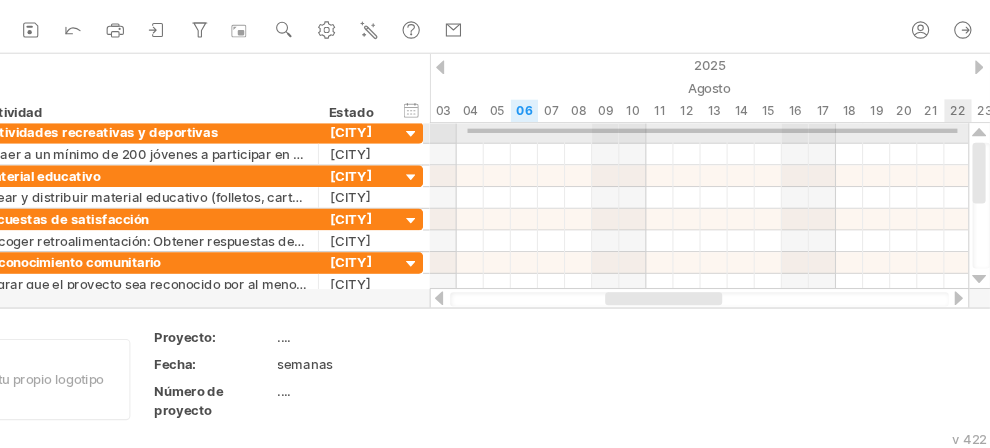 drag, startPoint x: 509, startPoint y: 153, endPoint x: 960, endPoint y: 157, distance: 451.01773 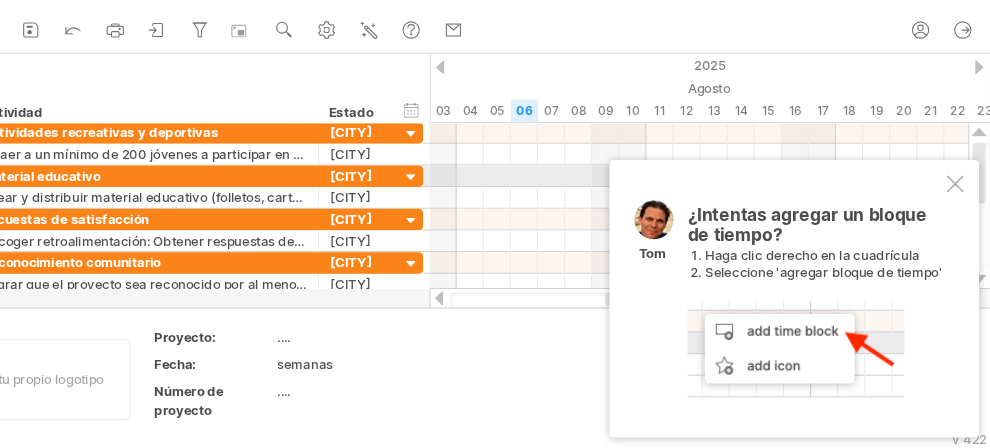click at bounding box center [958, 204] 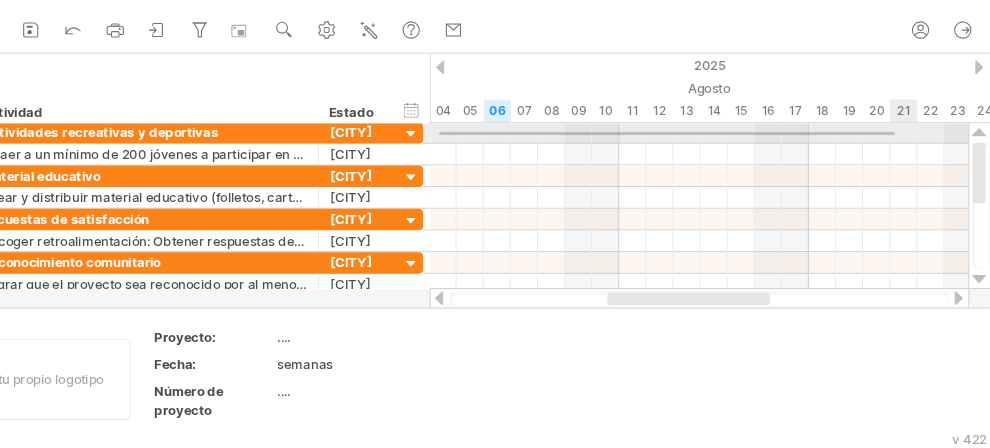 drag, startPoint x: 482, startPoint y: 156, endPoint x: 824, endPoint y: 162, distance: 342.0526 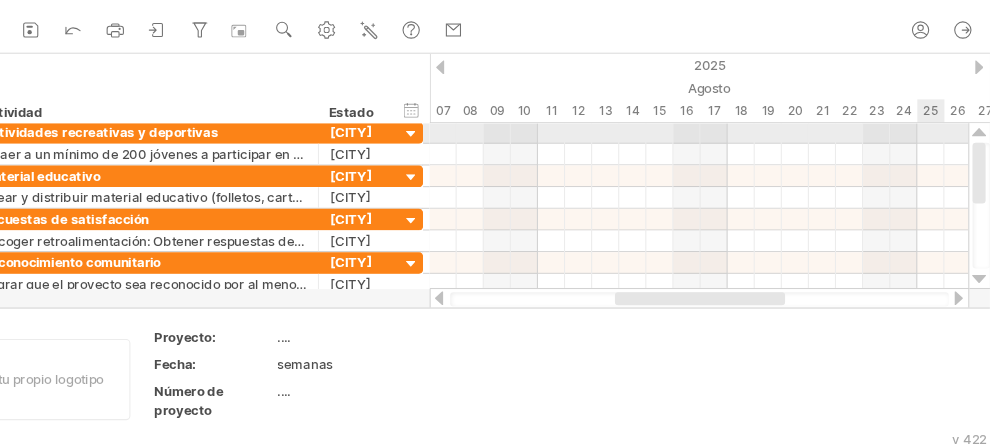click at bounding box center (721, 157) 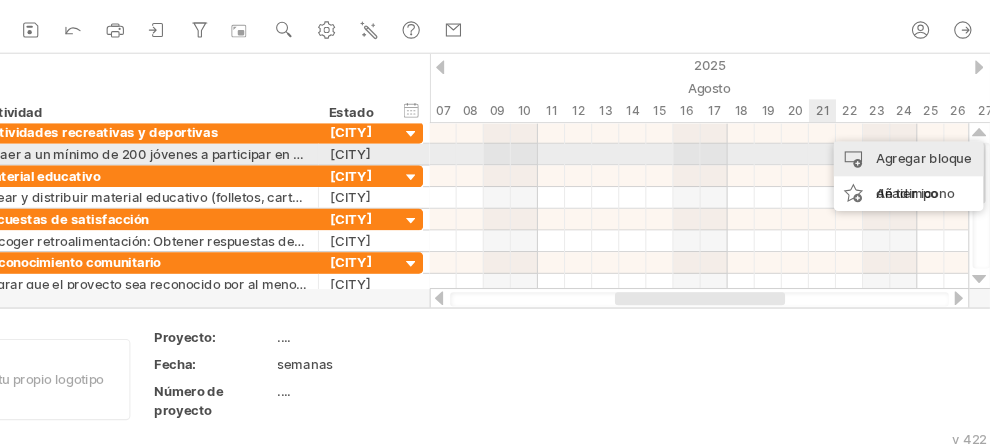 click on "Agregar bloque de tiempo" at bounding box center (915, 197) 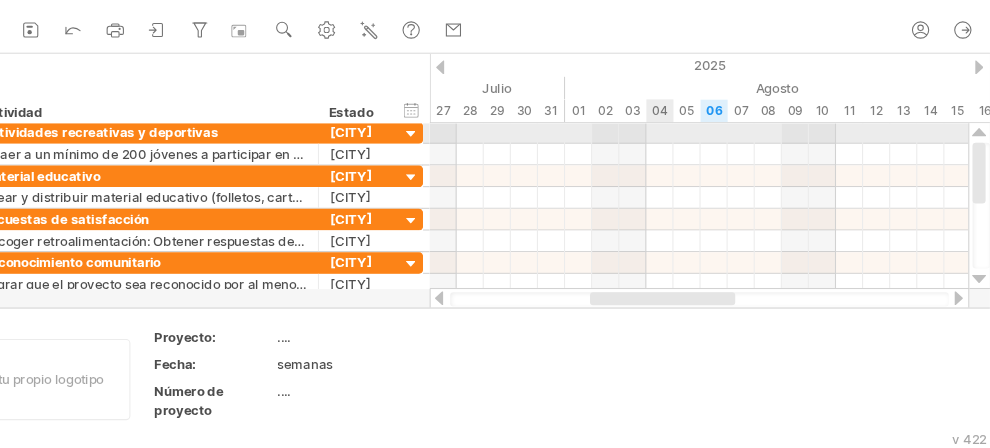 click at bounding box center (721, 157) 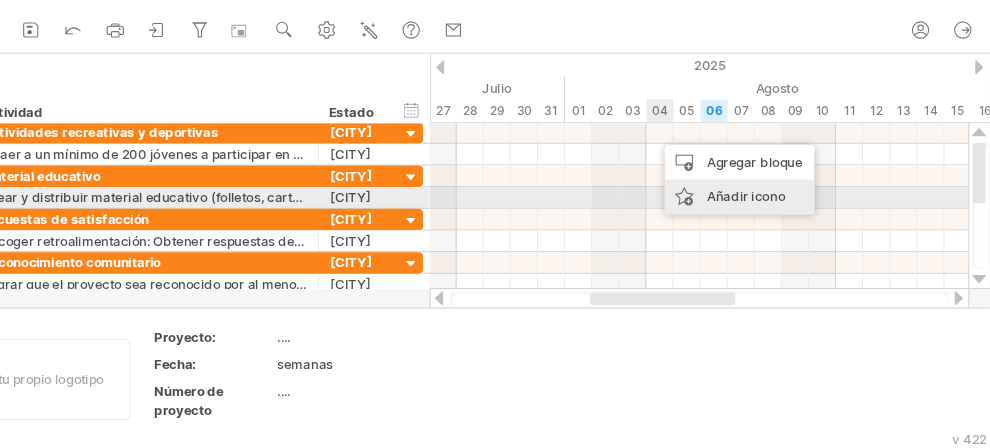 click on "Añadir icono" at bounding box center [759, 216] 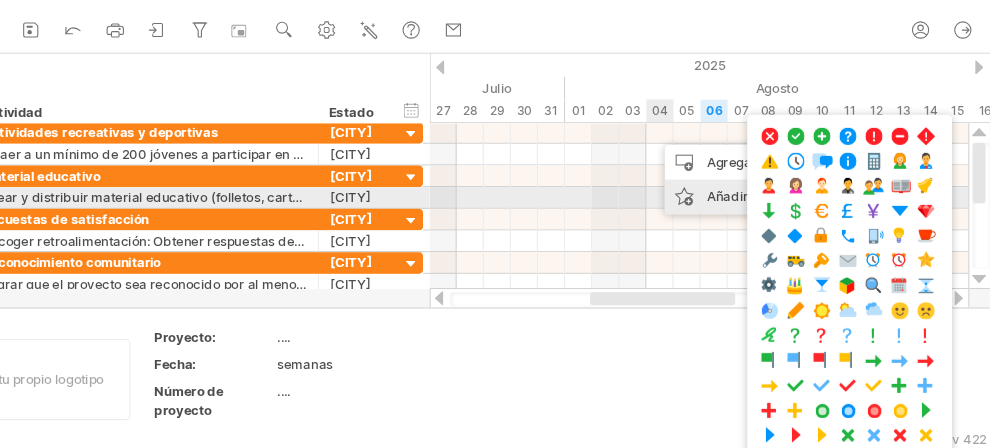 click on "Añadir icono" at bounding box center [759, 216] 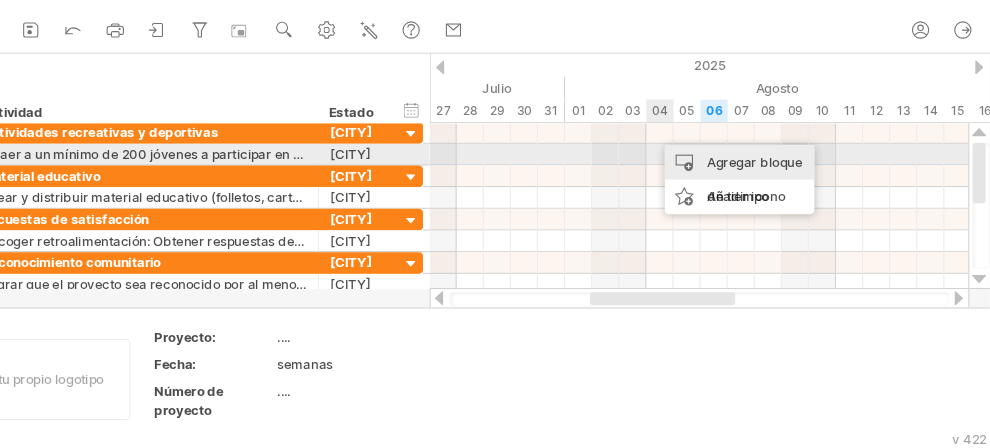 click on "Agregar bloque de tiempo" at bounding box center [759, 200] 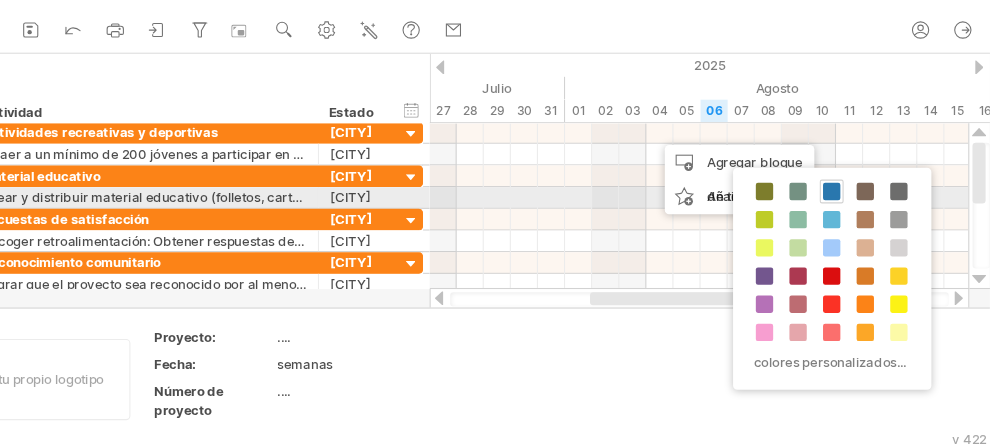 click at bounding box center (844, 211) 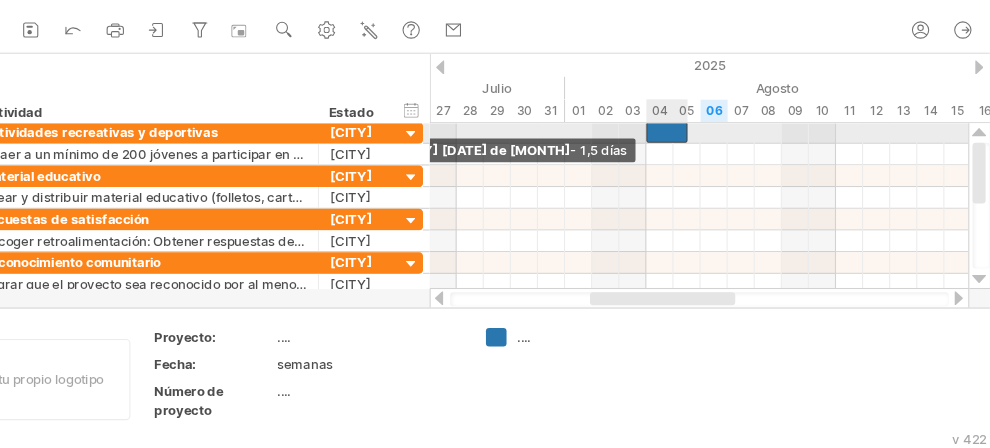 click at bounding box center [692, 156] 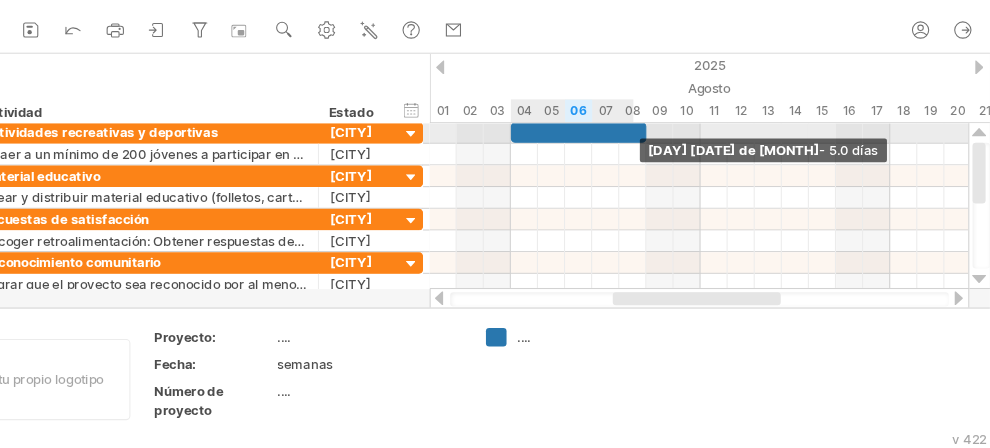 drag, startPoint x: 585, startPoint y: 157, endPoint x: 666, endPoint y: 154, distance: 81.055534 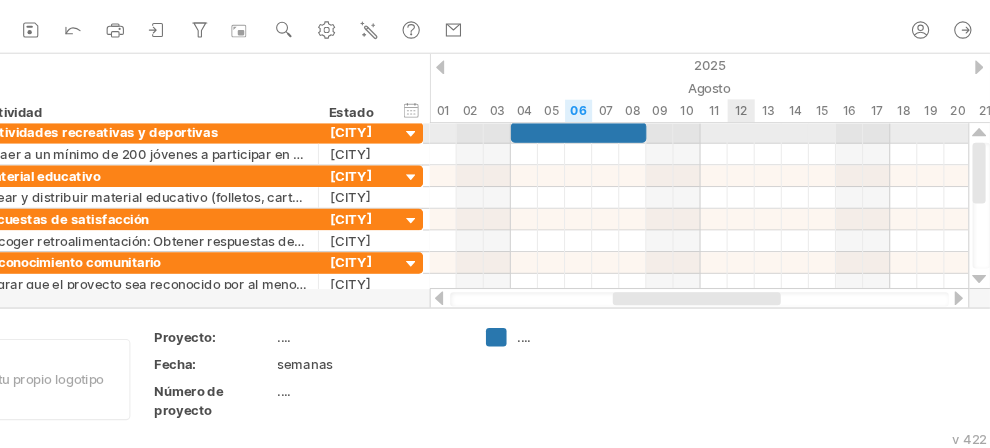 drag, startPoint x: 730, startPoint y: 157, endPoint x: 750, endPoint y: 157, distance: 20 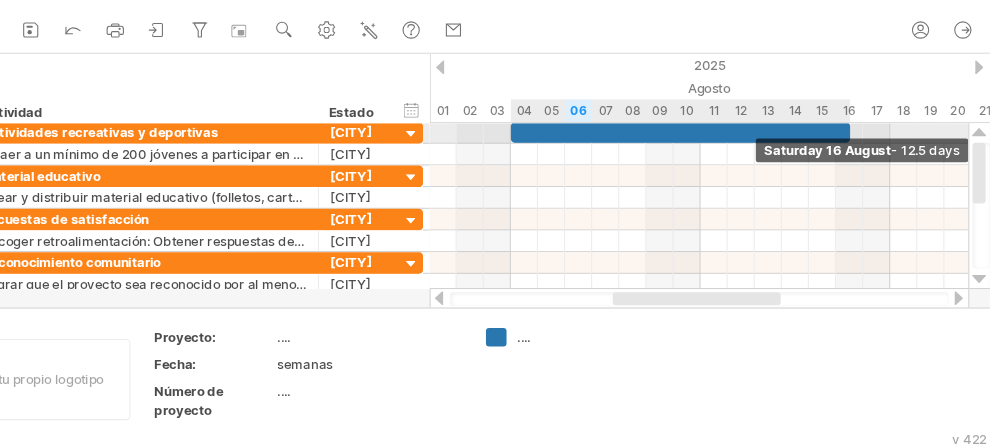 drag, startPoint x: 670, startPoint y: 154, endPoint x: 873, endPoint y: 154, distance: 203 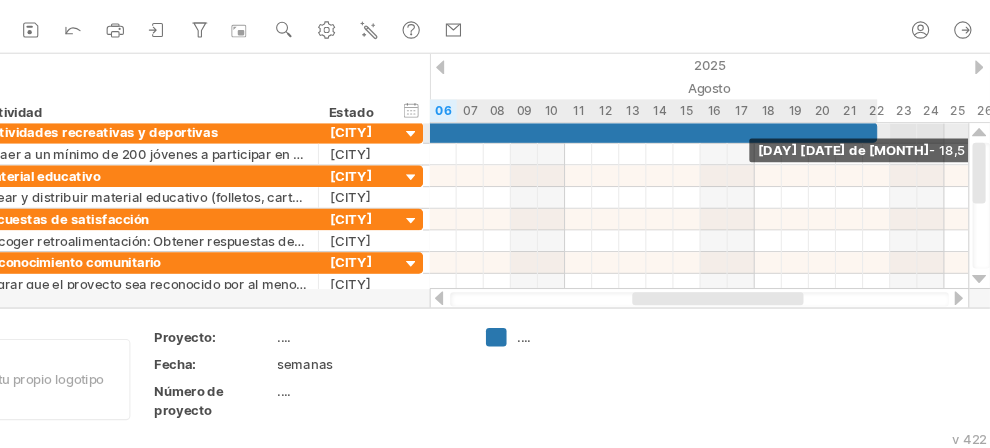 drag, startPoint x: 745, startPoint y: 155, endPoint x: 888, endPoint y: 155, distance: 143 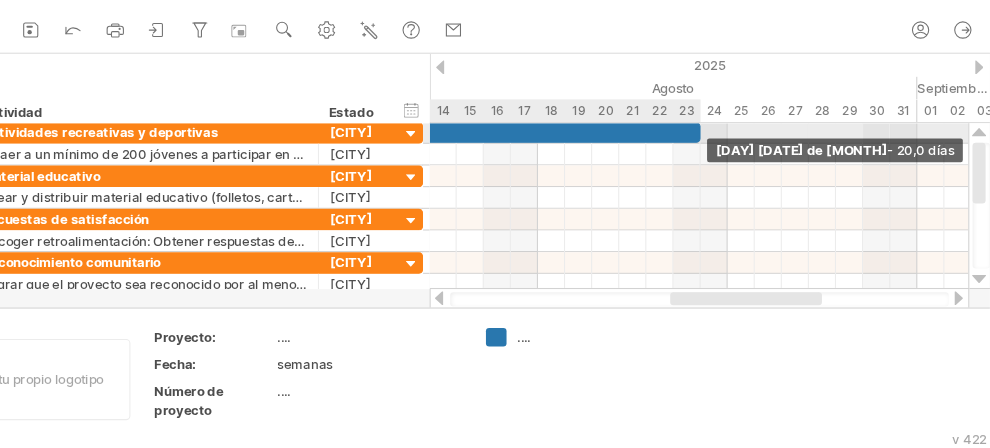 drag, startPoint x: 684, startPoint y: 152, endPoint x: 725, endPoint y: 155, distance: 41.109608 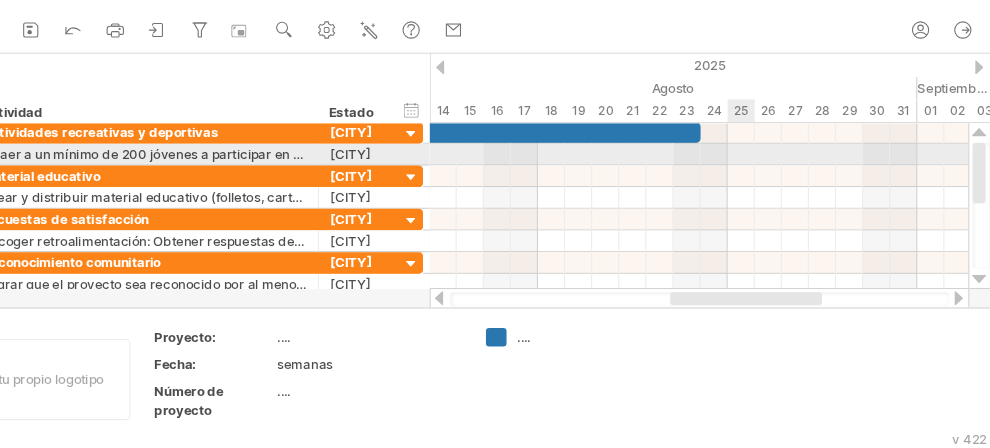 click at bounding box center [721, 177] 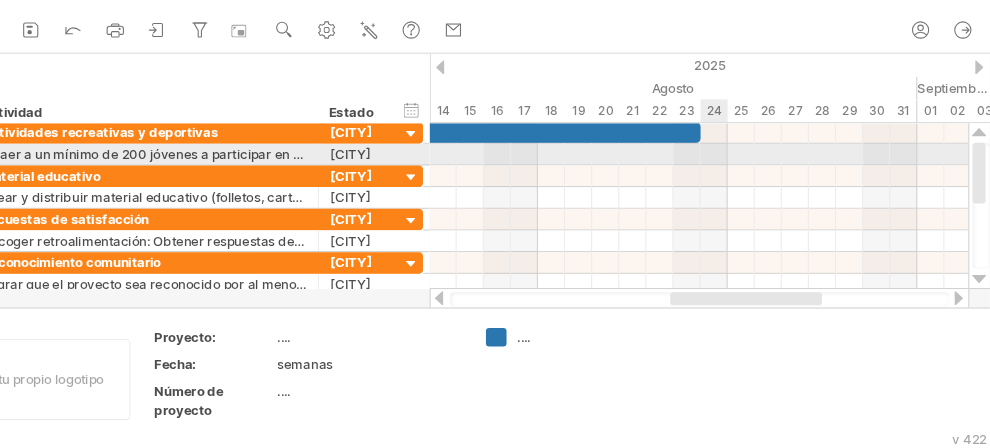 click at bounding box center [721, 177] 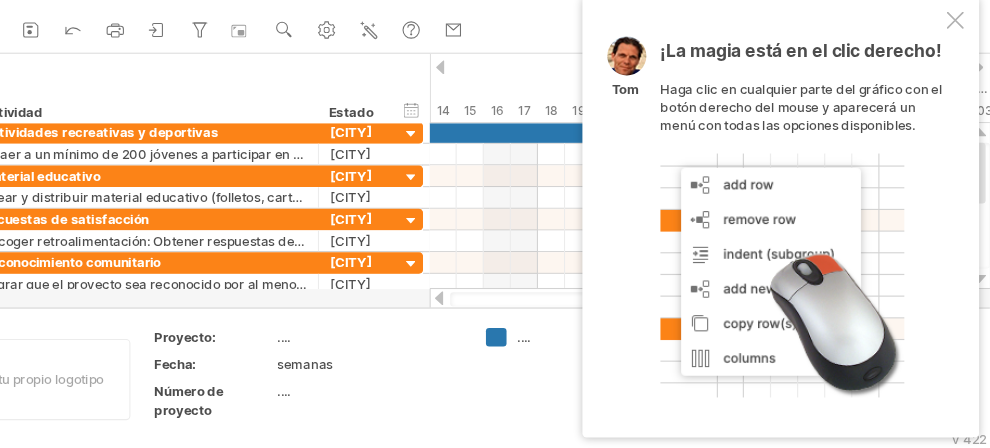 click at bounding box center (958, 53) 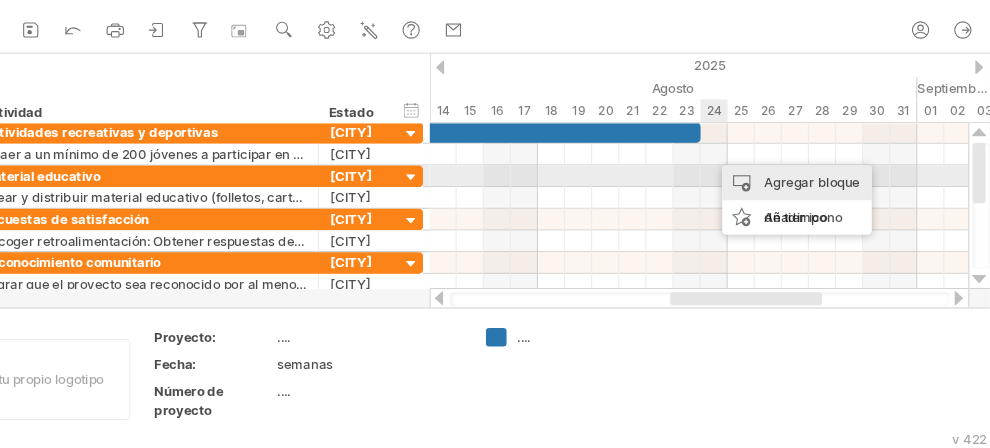click on "Agregar bloque de tiempo" at bounding box center [812, 219] 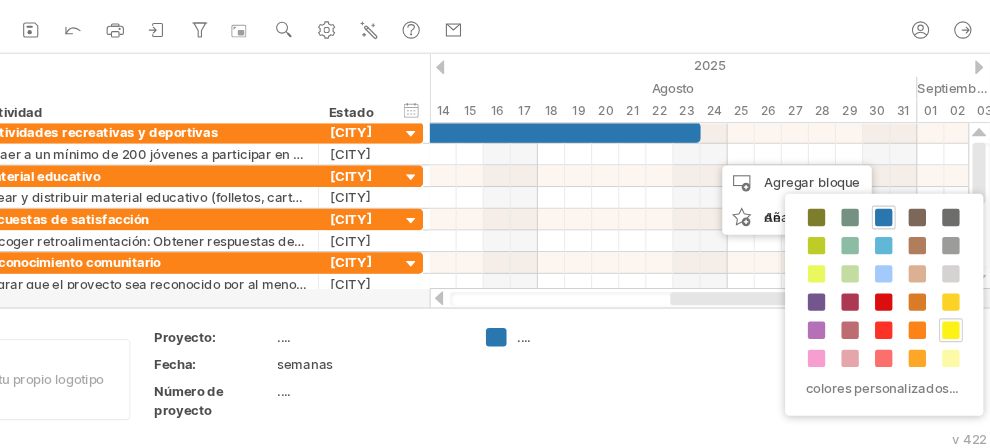 click at bounding box center [954, 339] 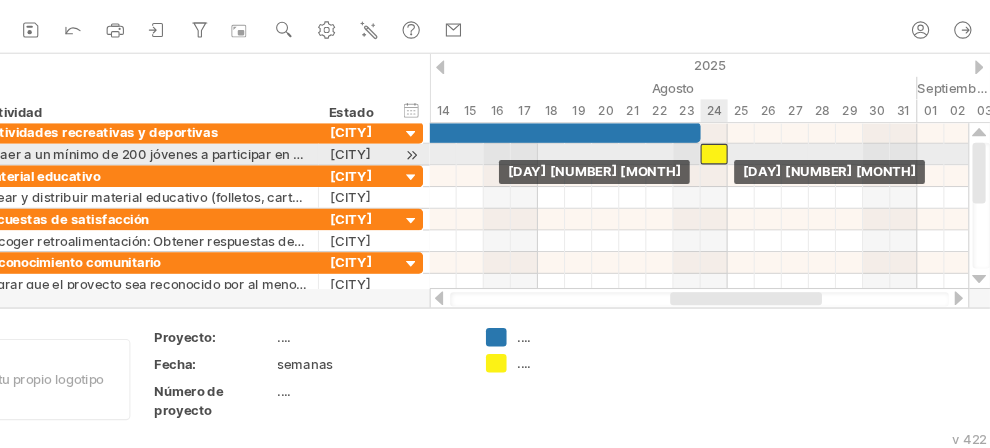 click at bounding box center [735, 176] 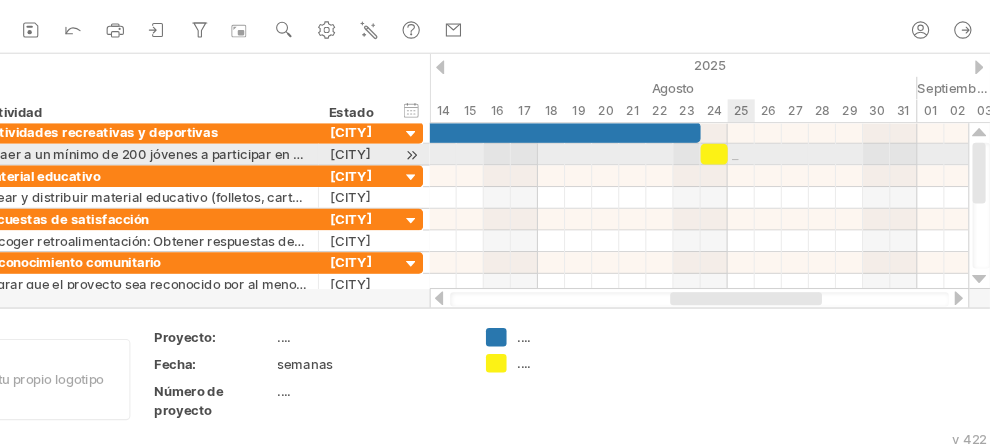 click at bounding box center [721, 177] 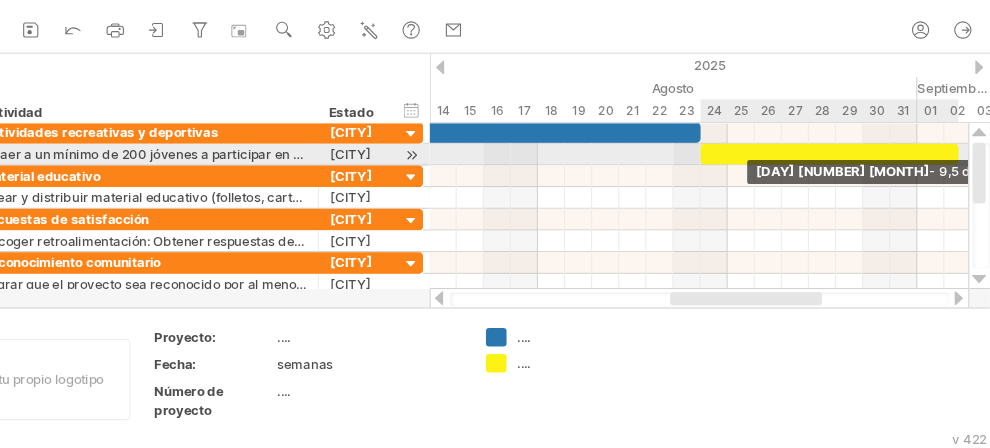drag, startPoint x: 745, startPoint y: 172, endPoint x: 956, endPoint y: 183, distance: 211.28653 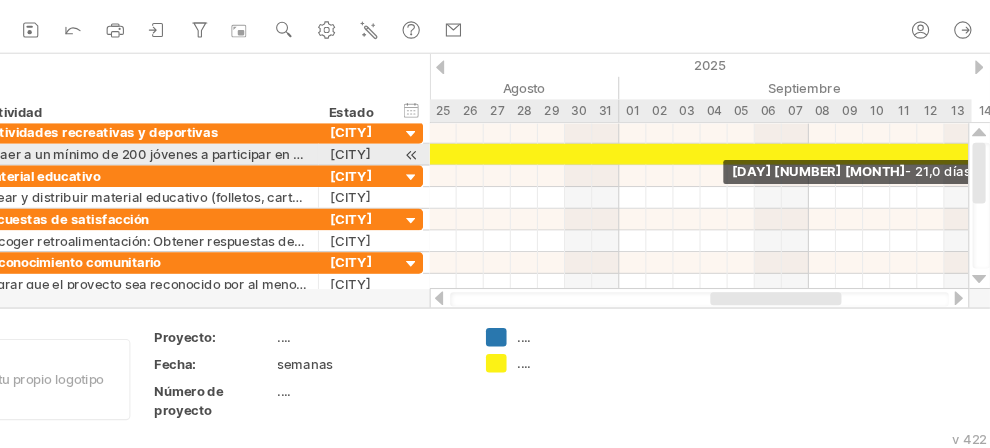 drag, startPoint x: 683, startPoint y: 174, endPoint x: 968, endPoint y: 180, distance: 285.06314 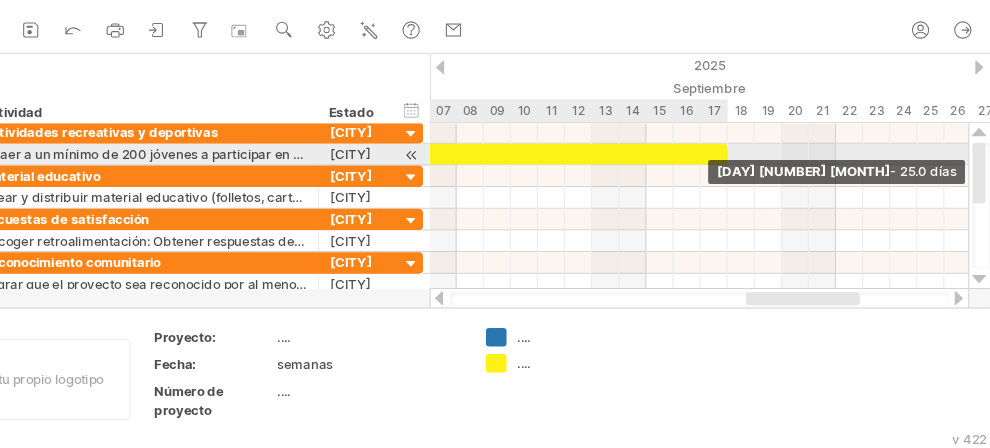 drag, startPoint x: 647, startPoint y: 176, endPoint x: 748, endPoint y: 170, distance: 101.17806 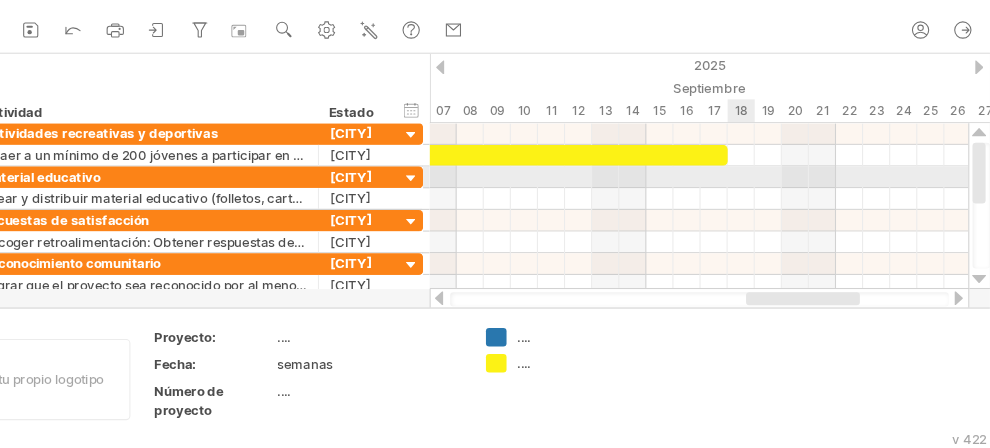 click at bounding box center (721, 198) 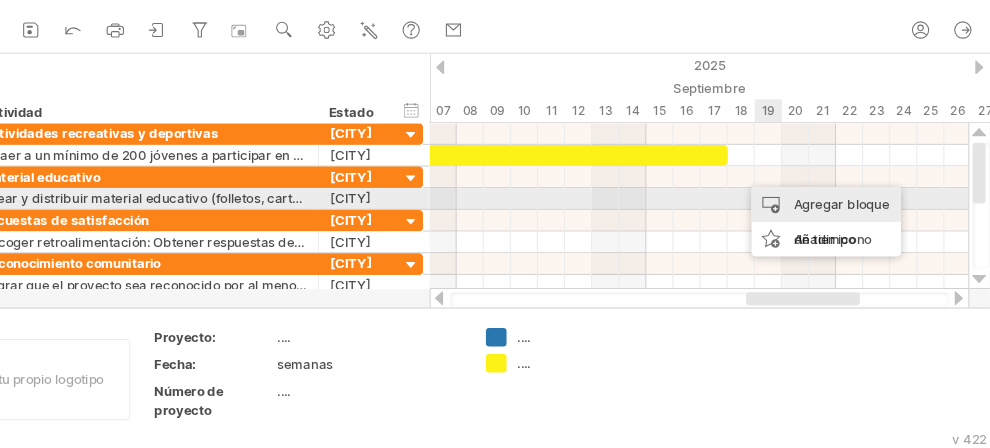 click on "Agregar bloque de tiempo" at bounding box center (839, 239) 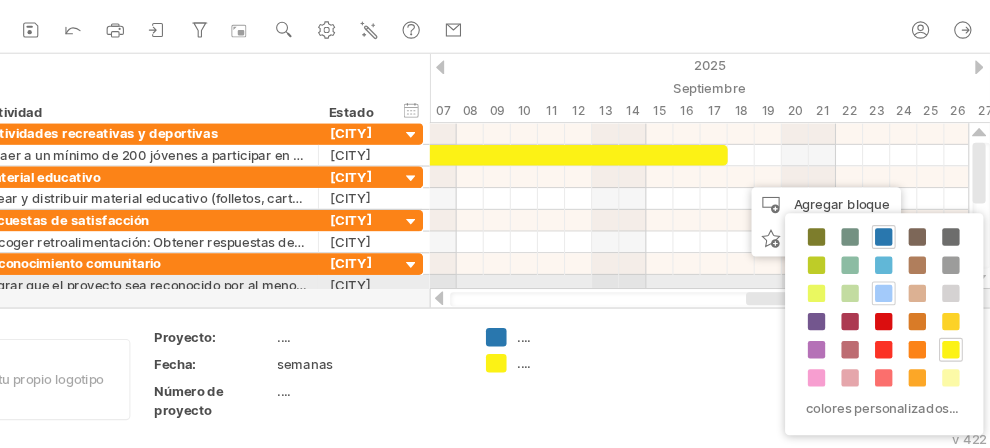 click at bounding box center [892, 305] 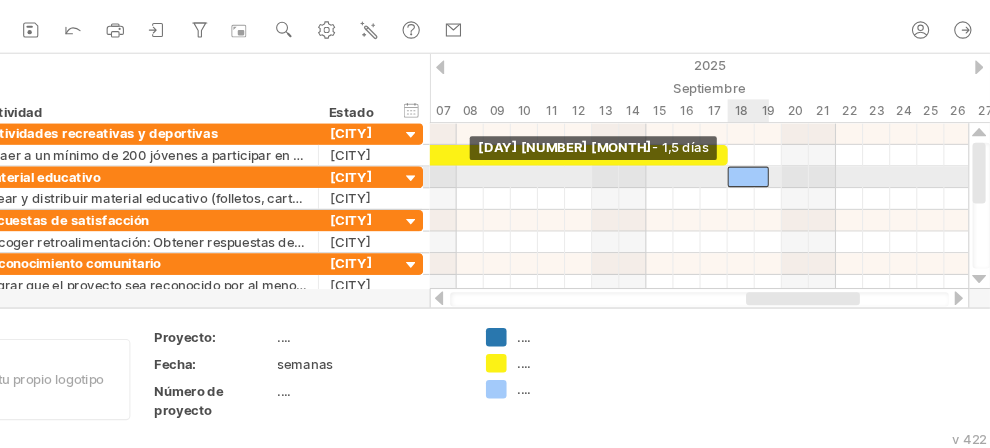 click at bounding box center [767, 197] 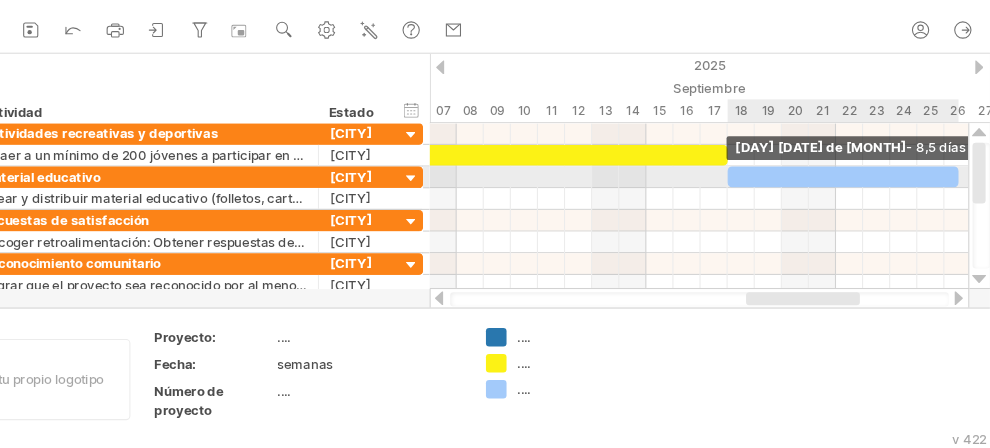 drag, startPoint x: 787, startPoint y: 194, endPoint x: 963, endPoint y: 200, distance: 176.10225 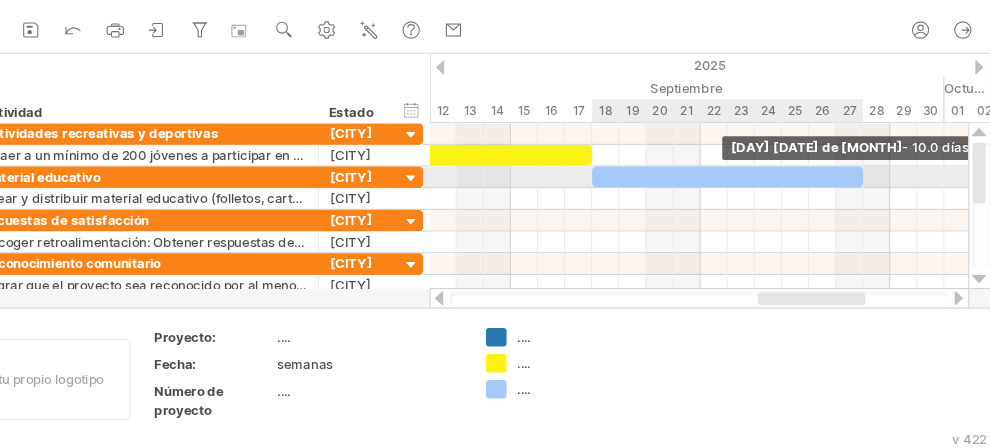 drag, startPoint x: 831, startPoint y: 196, endPoint x: 863, endPoint y: 197, distance: 32.01562 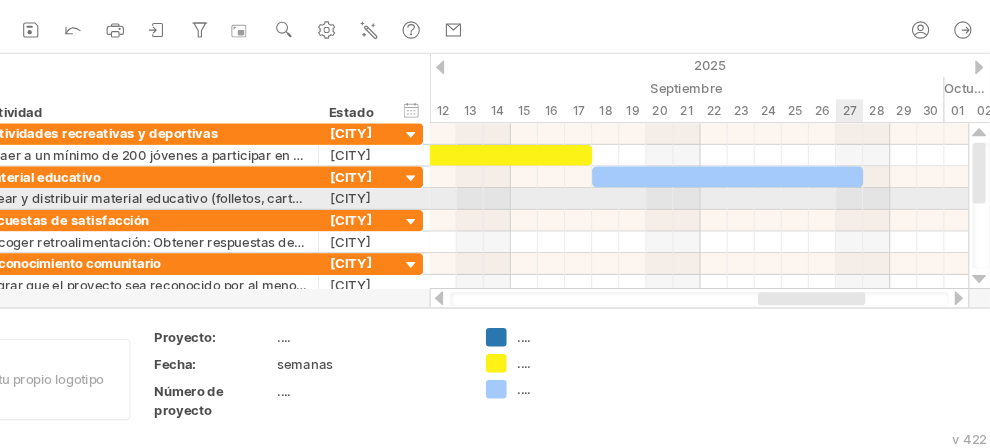 click at bounding box center (721, 218) 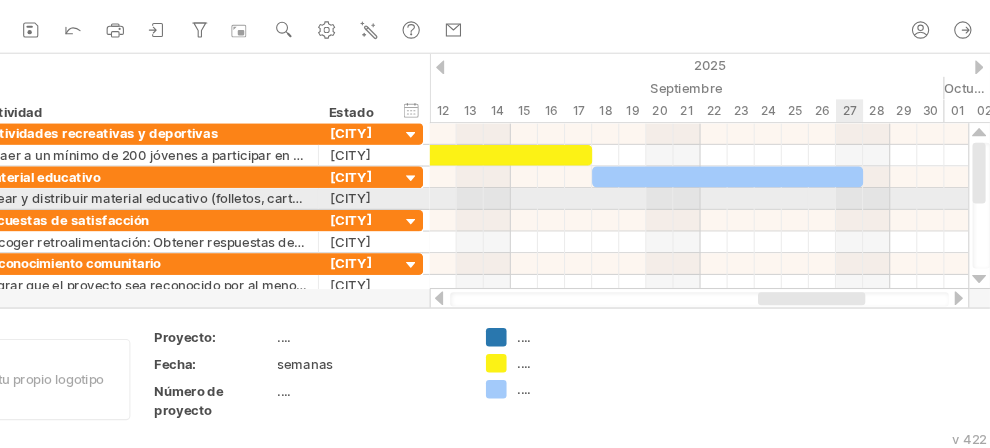click at bounding box center (721, 218) 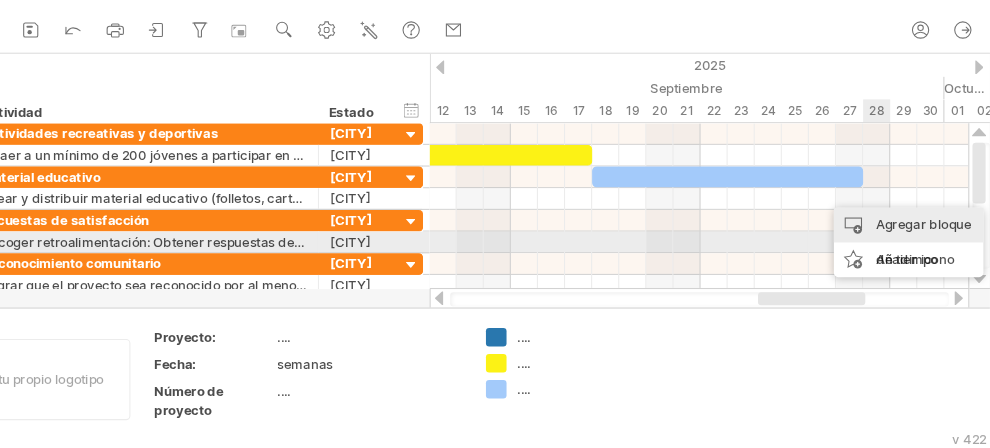 click on "Agregar bloque de tiempo" at bounding box center (915, 258) 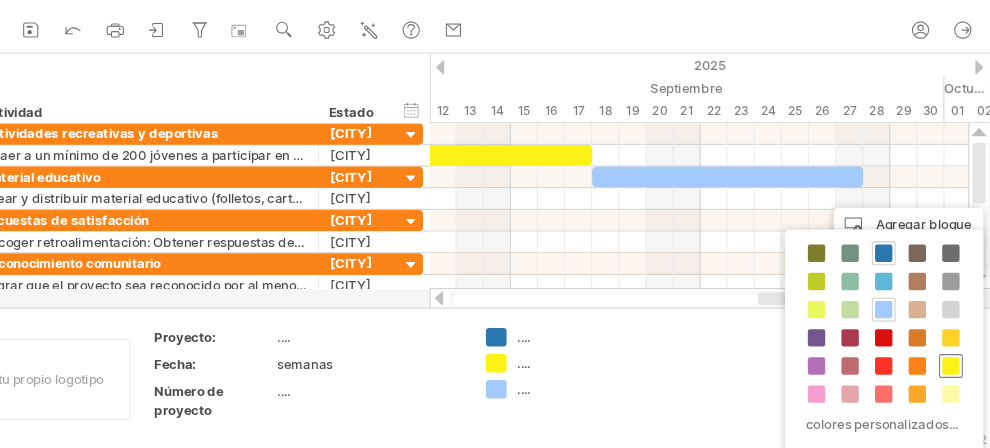 click at bounding box center [954, 372] 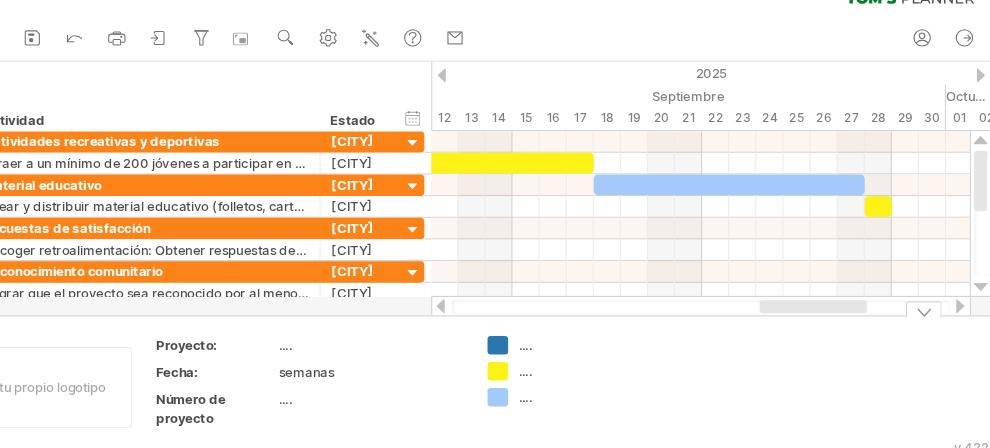 click on "...." at bounding box center [608, 345] 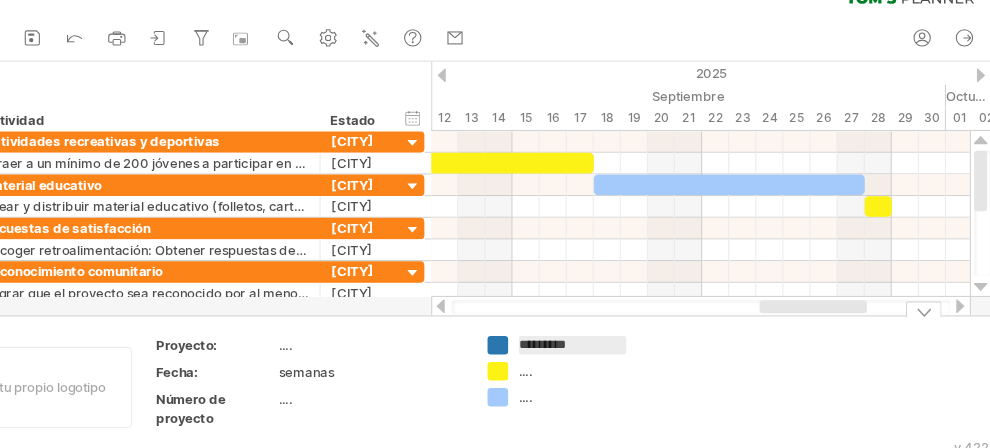type on "*********" 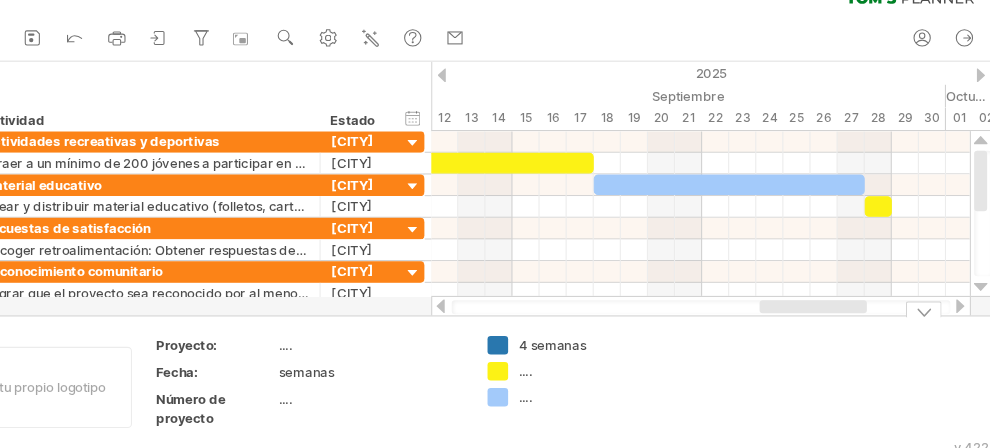 click on "...." at bounding box center (608, 369) 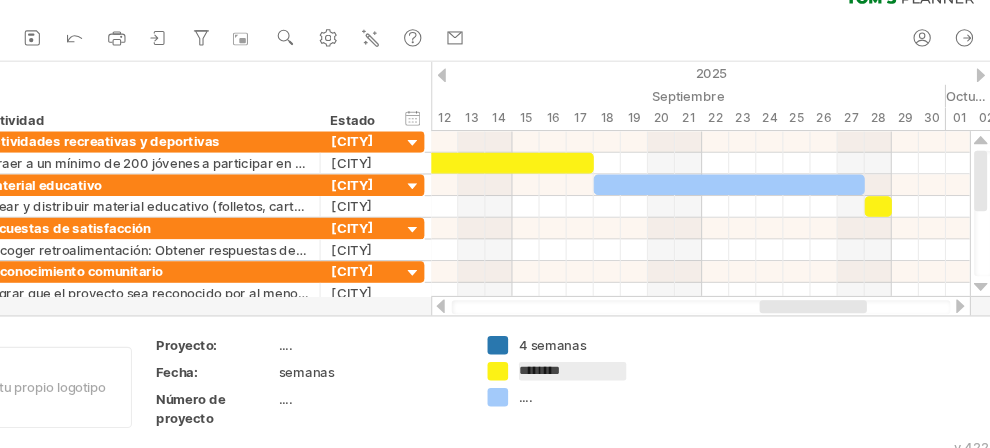 type on "*********" 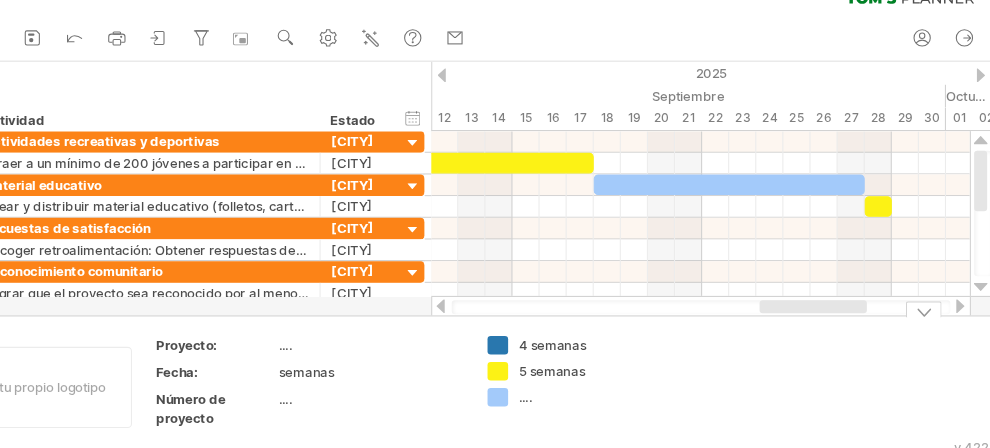 click on "...." at bounding box center (608, 393) 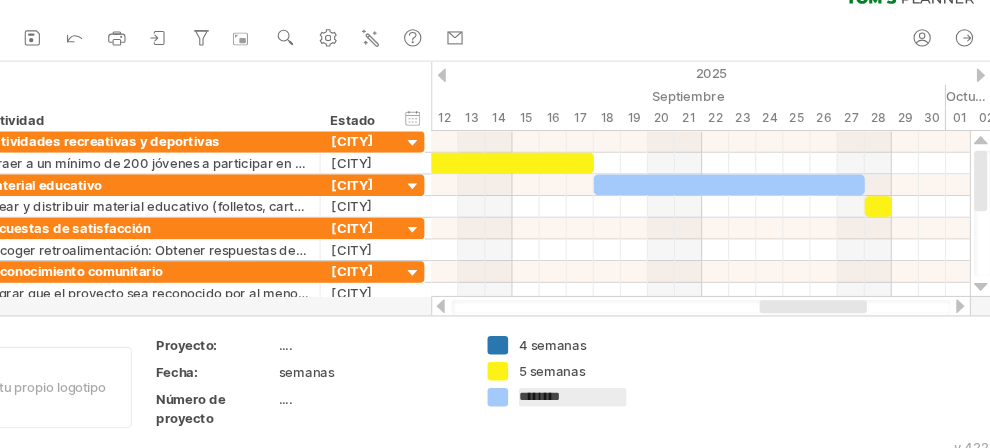 type on "*********" 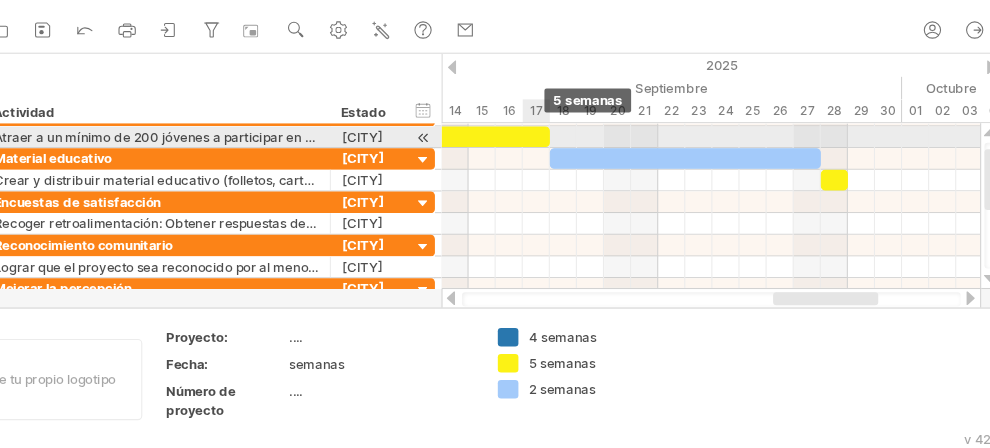 click at bounding box center [573, 160] 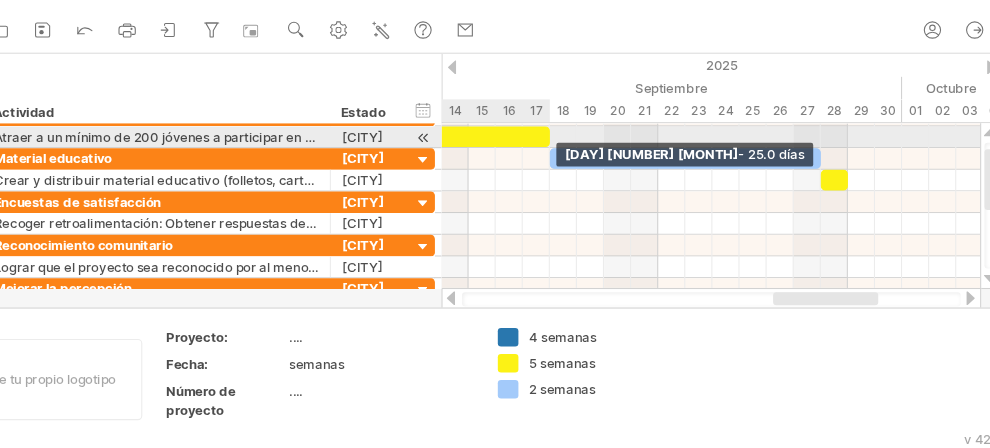 click at bounding box center [573, 160] 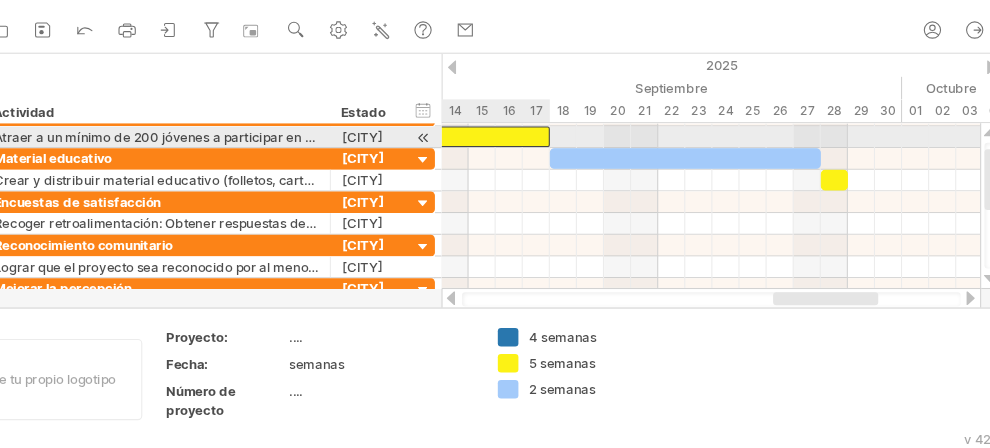 click on "[DAY] [NUMBER] [MONTH]
[DAY] [NUMBER] [MONTH]" at bounding box center (721, 224) 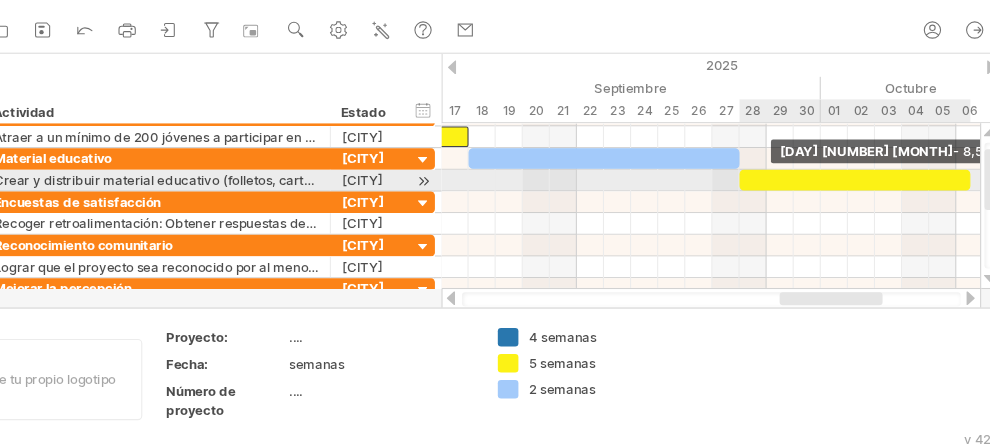 drag, startPoint x: 773, startPoint y: 201, endPoint x: 961, endPoint y: 203, distance: 188.01064 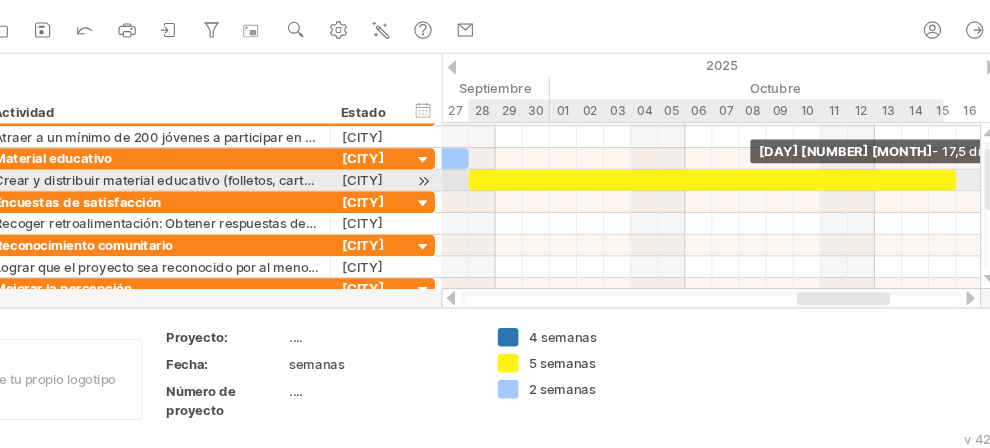drag, startPoint x: 708, startPoint y: 198, endPoint x: 971, endPoint y: 193, distance: 263.04752 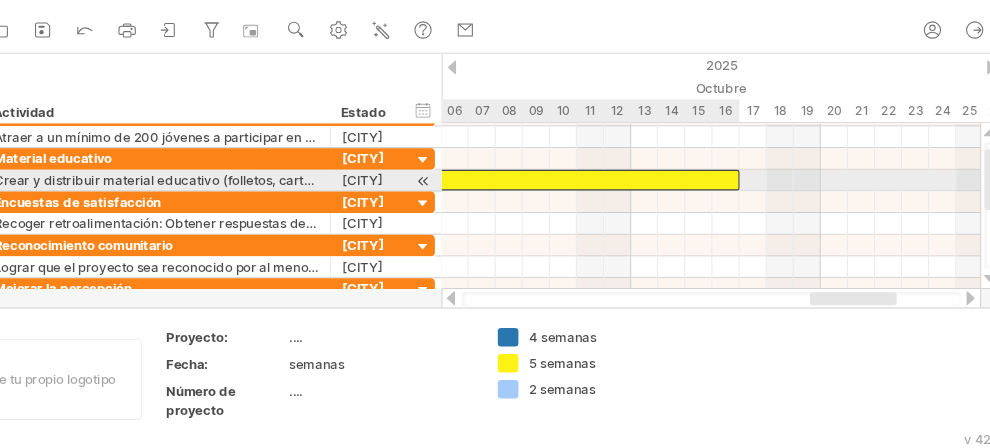 click at bounding box center [510, 200] 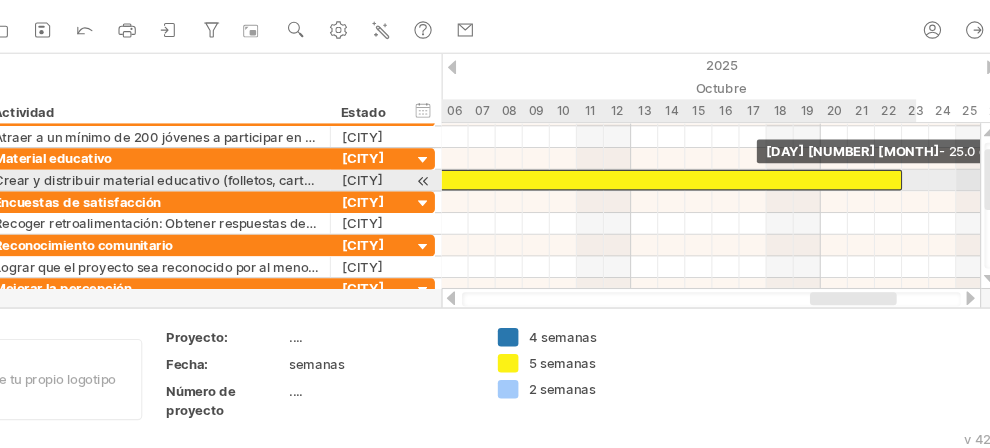 drag, startPoint x: 744, startPoint y: 198, endPoint x: 900, endPoint y: 206, distance: 156.20499 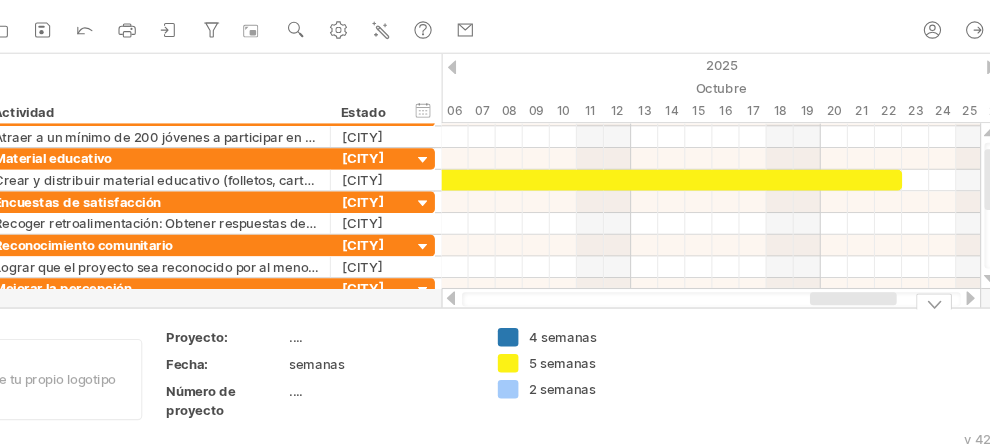 click at bounding box center [752, 384] 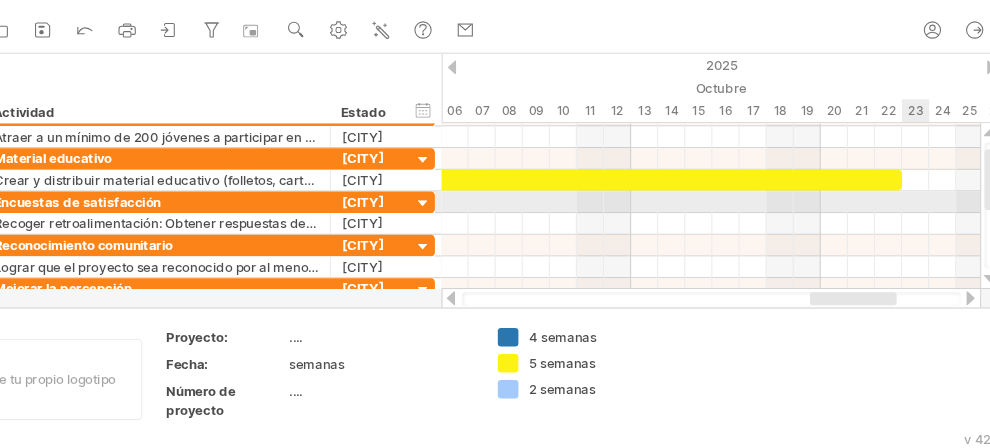 click at bounding box center [721, 221] 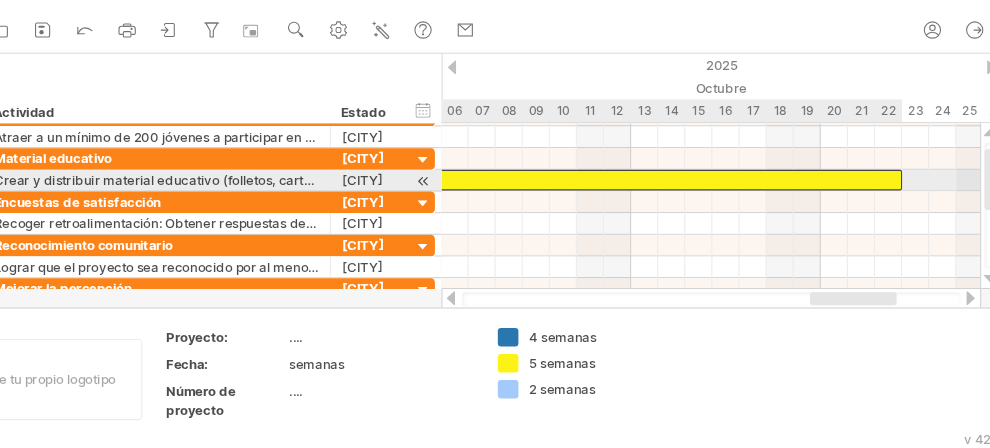 click at bounding box center (585, 200) 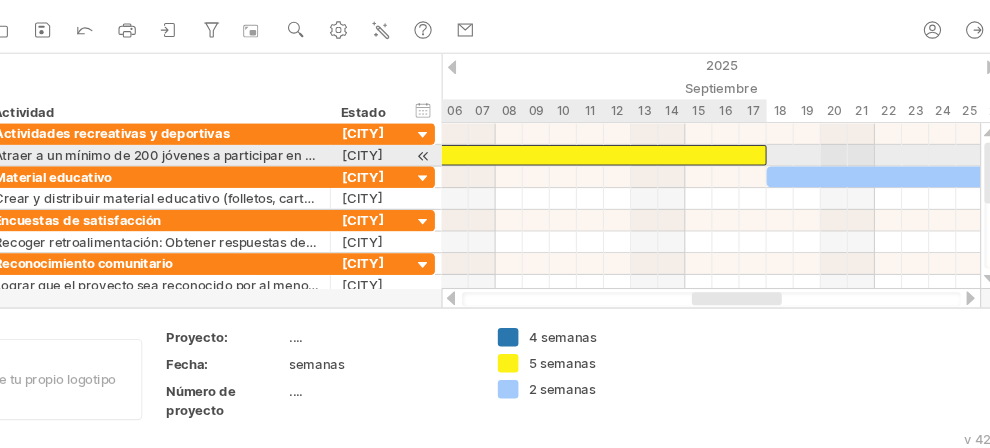 click at bounding box center [460, 177] 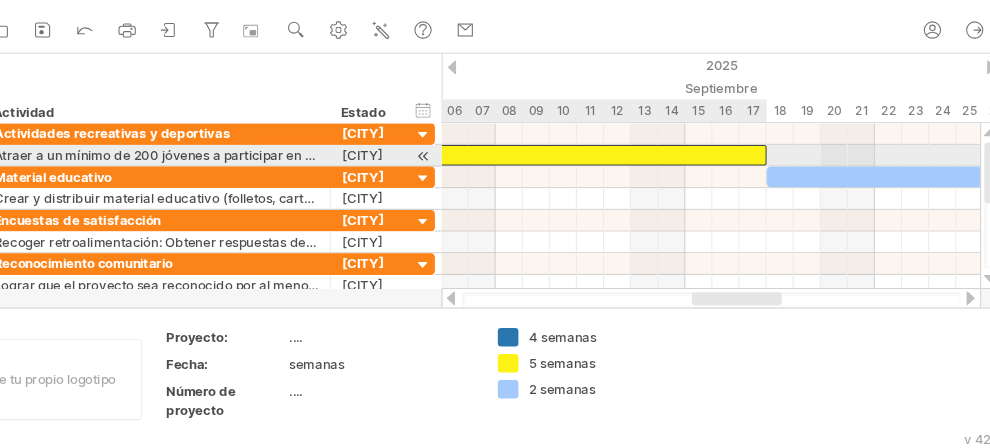 click at bounding box center (460, 177) 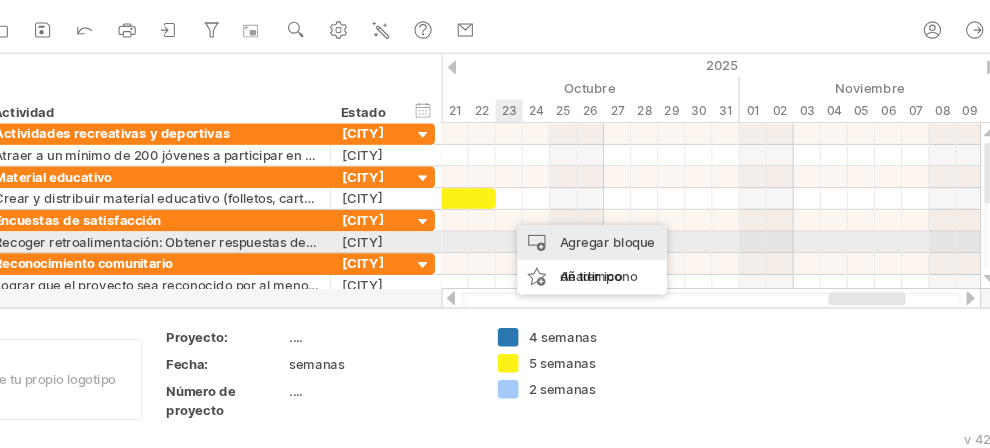 click on "Agregar bloque de tiempo" at bounding box center [612, 274] 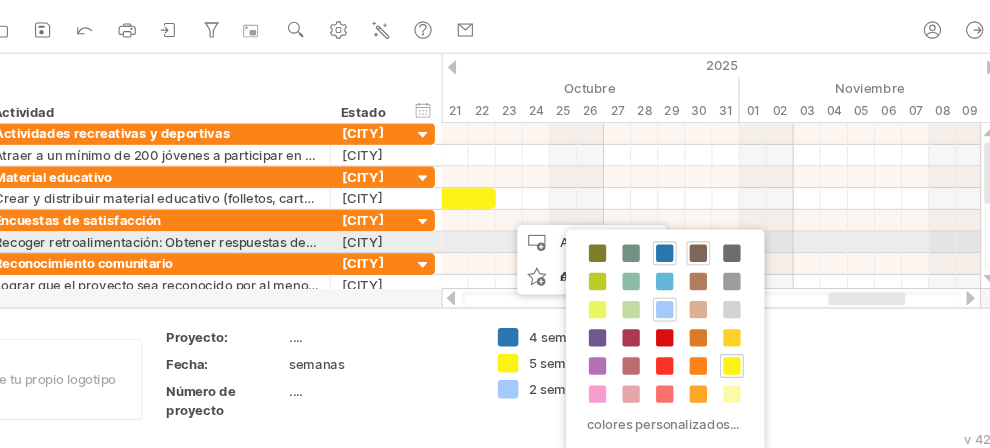 click at bounding box center (710, 268) 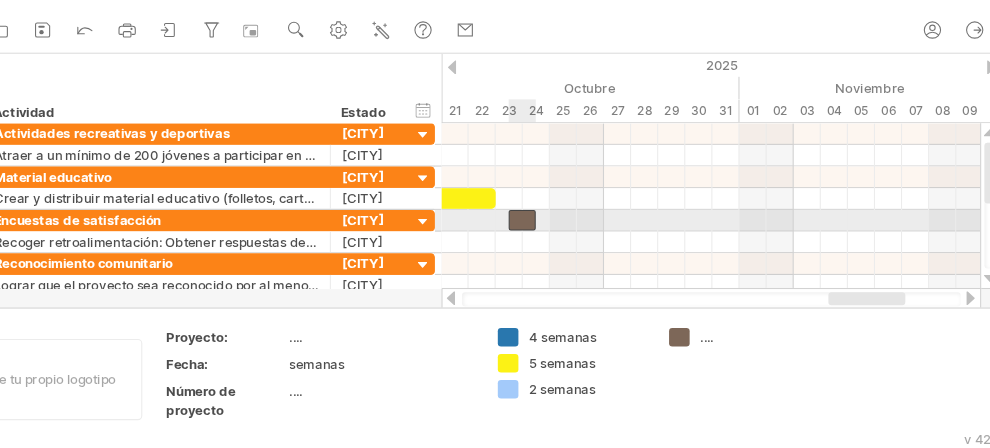 click at bounding box center [547, 237] 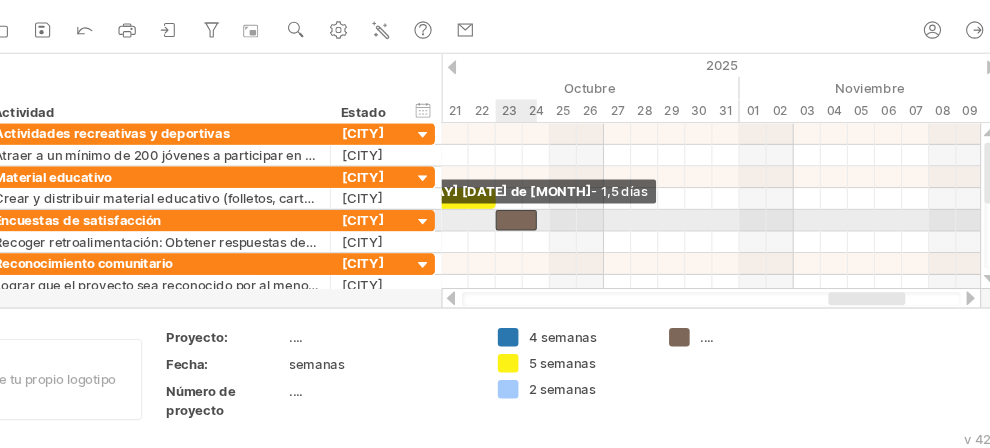 click at bounding box center (542, 237) 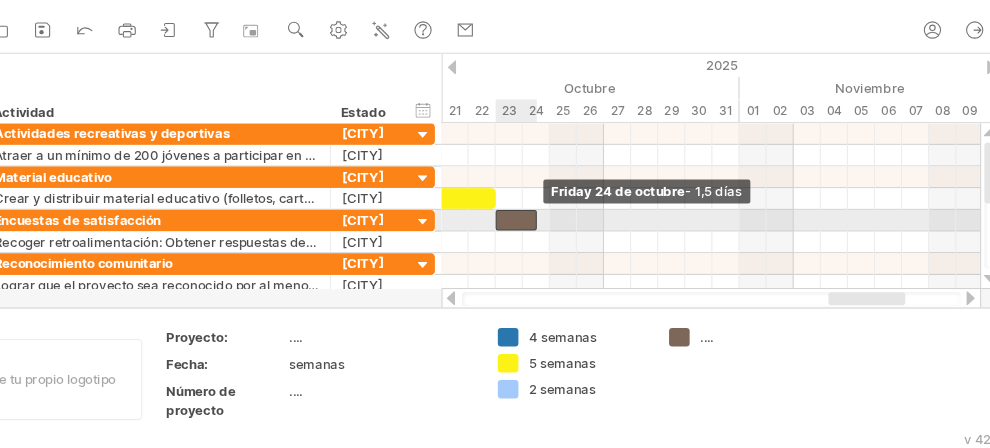 click at bounding box center (561, 237) 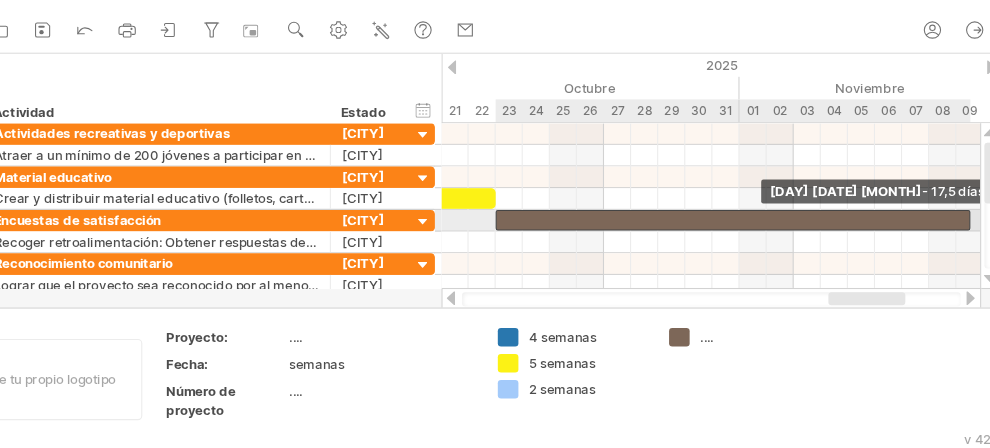 drag, startPoint x: 560, startPoint y: 232, endPoint x: 974, endPoint y: 231, distance: 414.00122 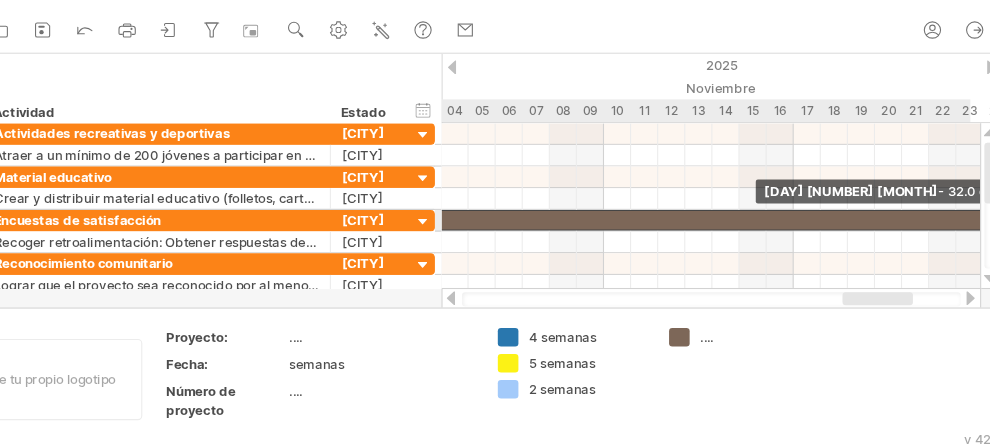 drag, startPoint x: 620, startPoint y: 235, endPoint x: 977, endPoint y: 232, distance: 357.0126 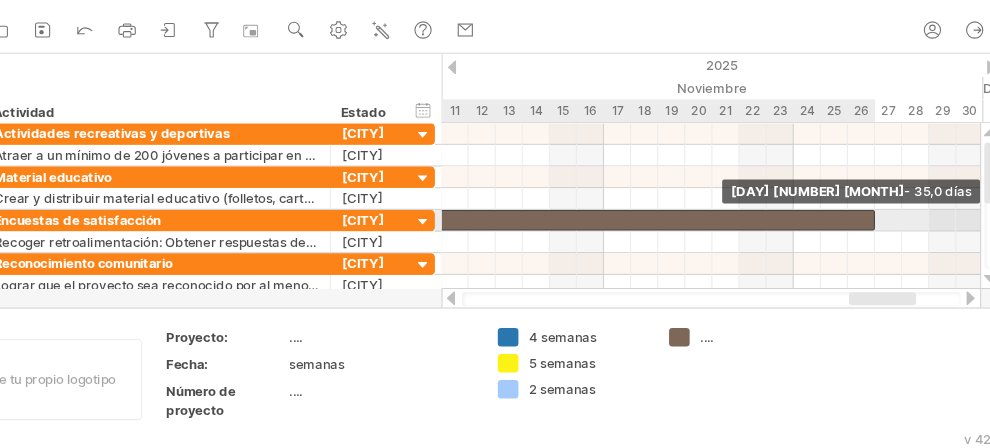 drag, startPoint x: 795, startPoint y: 236, endPoint x: 865, endPoint y: 237, distance: 70.00714 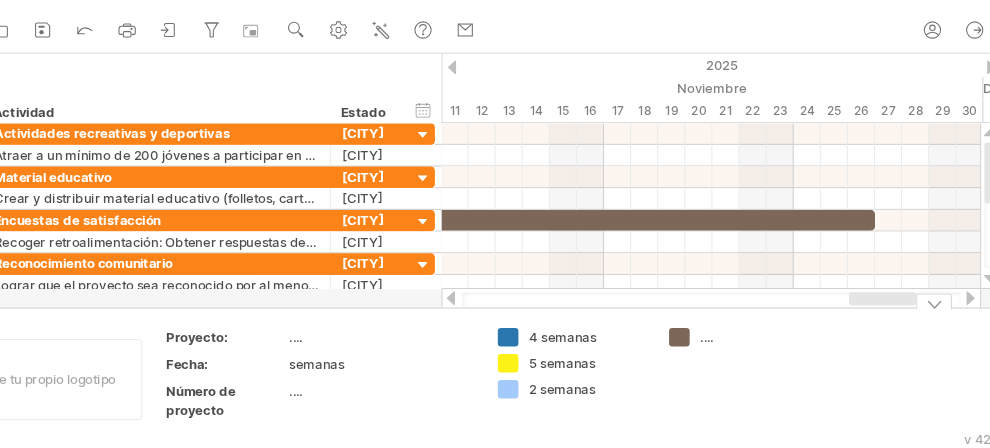 click on "...." at bounding box center [766, 345] 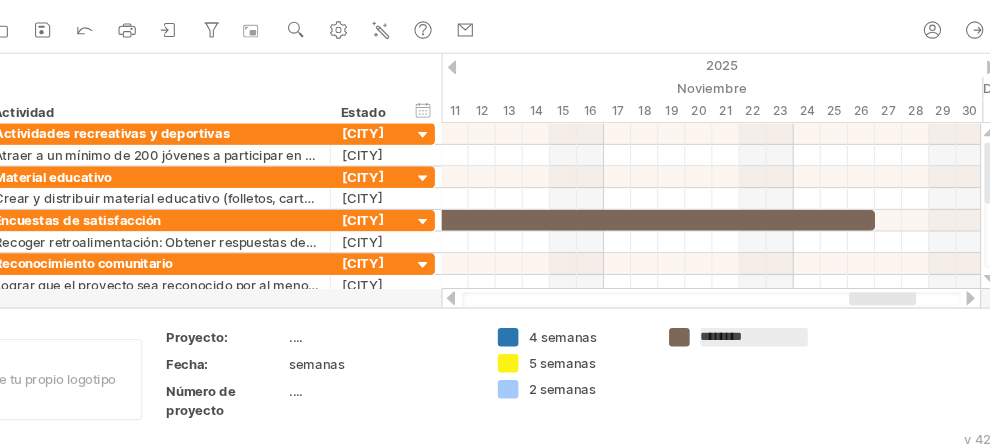 type on "*********" 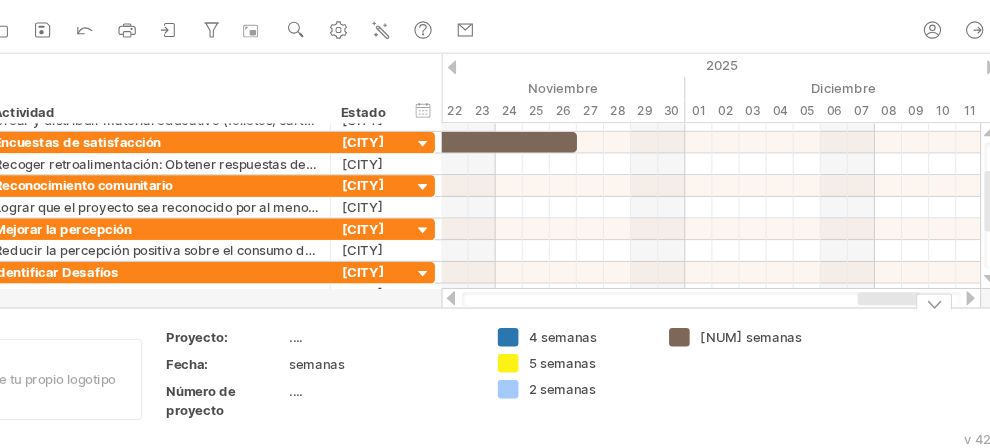 click on "semanas" at bounding box center (417, 370) 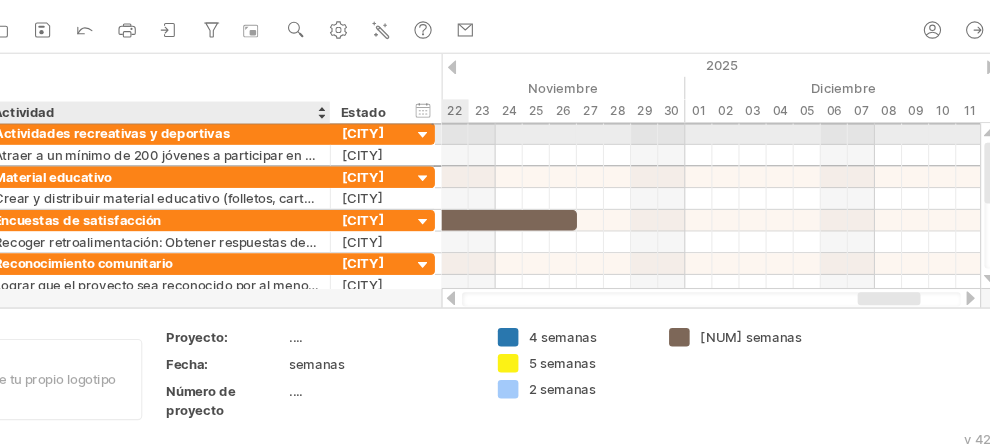 click on "Actividades recreativas y deportivas" at bounding box center (210, 157) 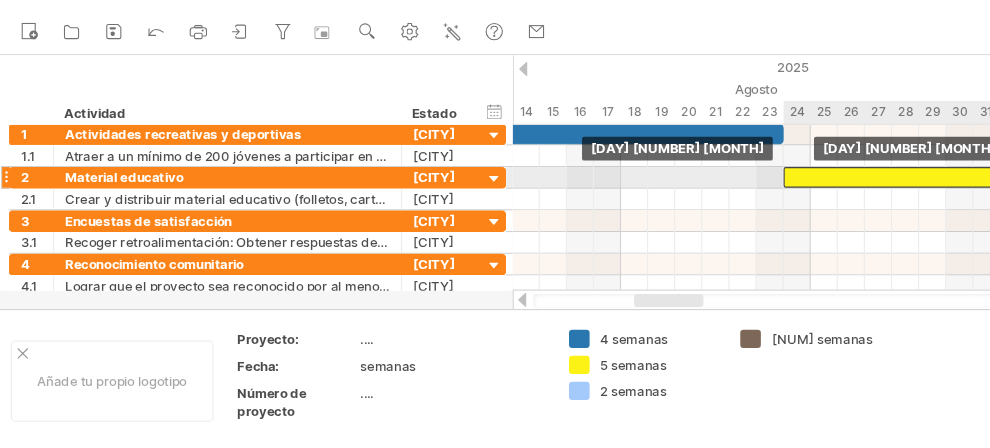 drag, startPoint x: 736, startPoint y: 175, endPoint x: 734, endPoint y: 190, distance: 15.132746 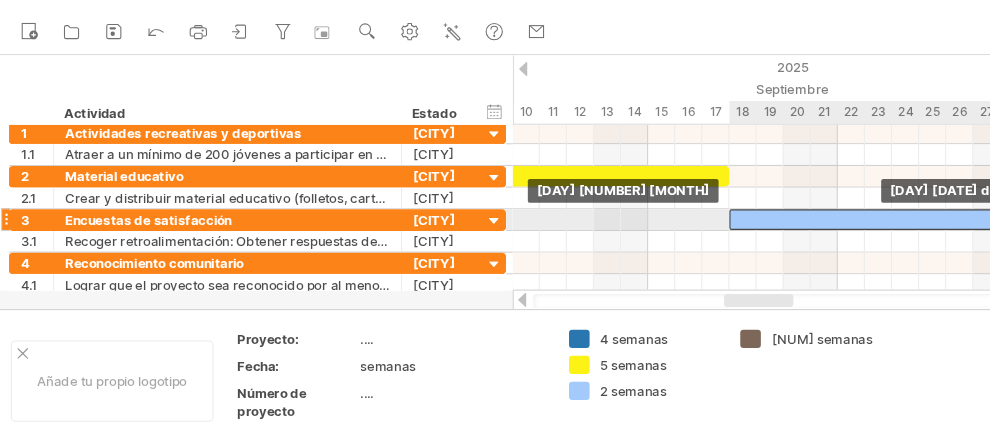 drag, startPoint x: 714, startPoint y: 194, endPoint x: 713, endPoint y: 228, distance: 34.0147 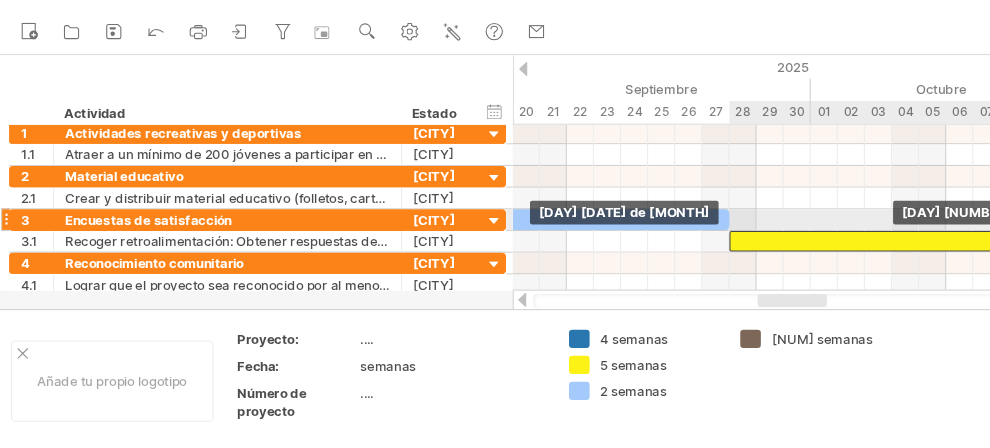 drag, startPoint x: 711, startPoint y: 211, endPoint x: 712, endPoint y: 243, distance: 32.01562 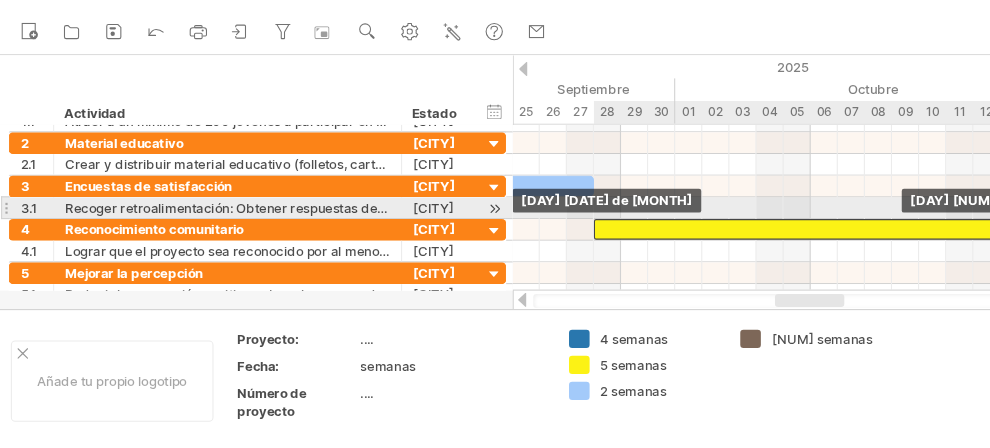 drag, startPoint x: 668, startPoint y: 219, endPoint x: 668, endPoint y: 232, distance: 13 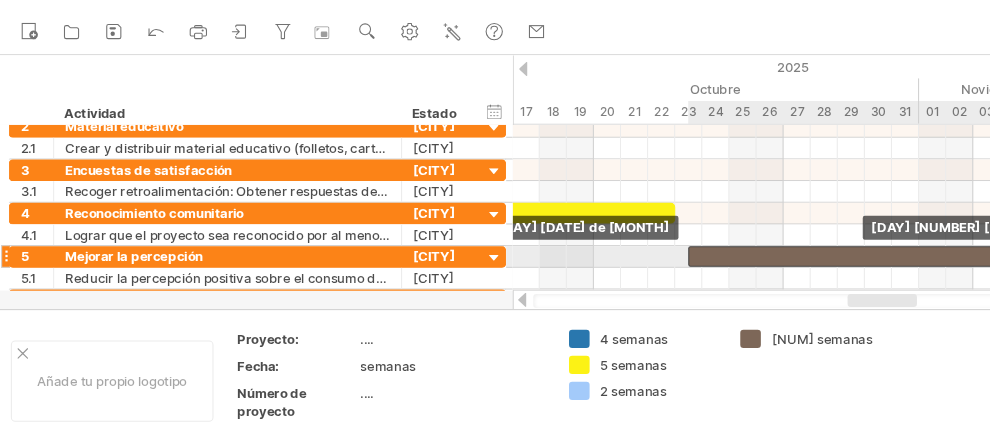 drag, startPoint x: 641, startPoint y: 190, endPoint x: 653, endPoint y: 265, distance: 75.95393 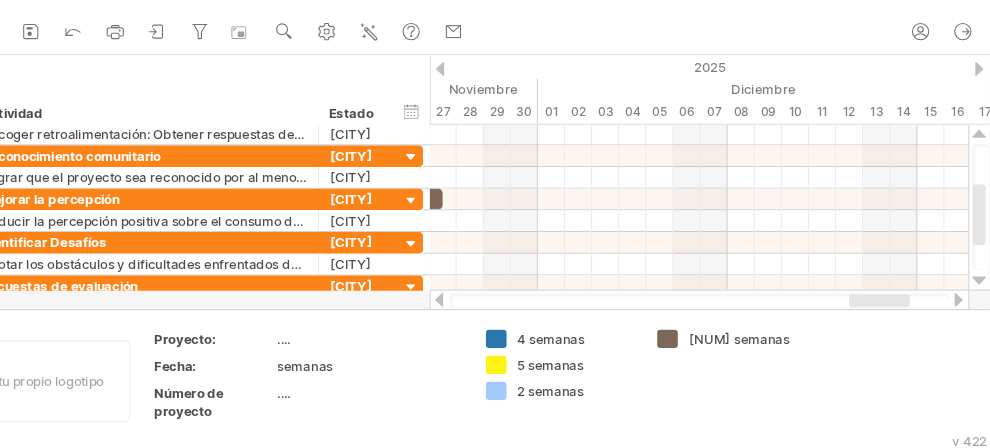 click at bounding box center [482, 309] 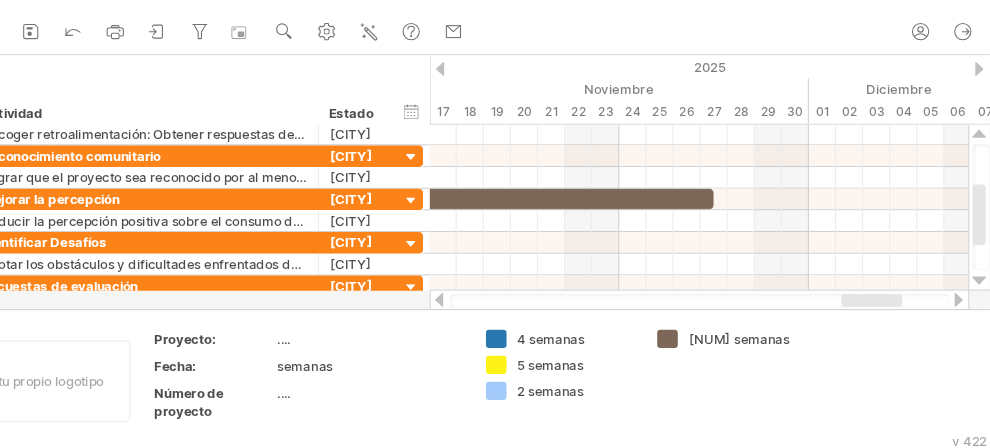 click at bounding box center (482, 309) 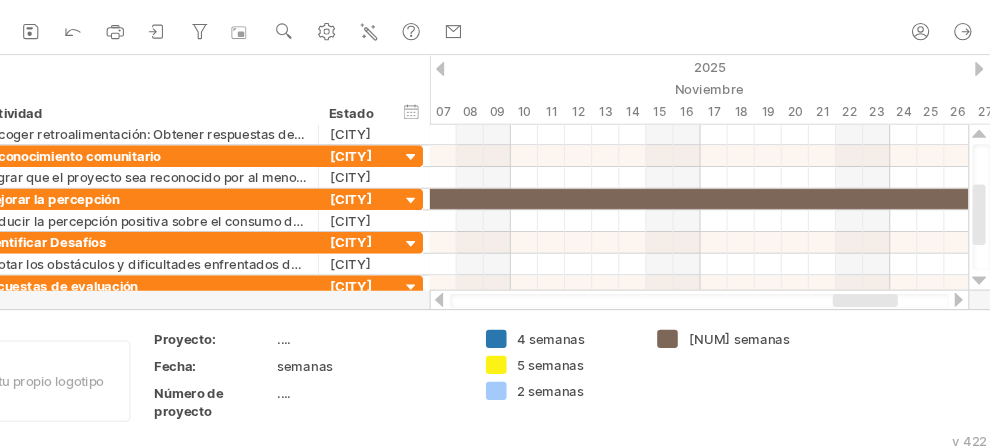 click at bounding box center [482, 309] 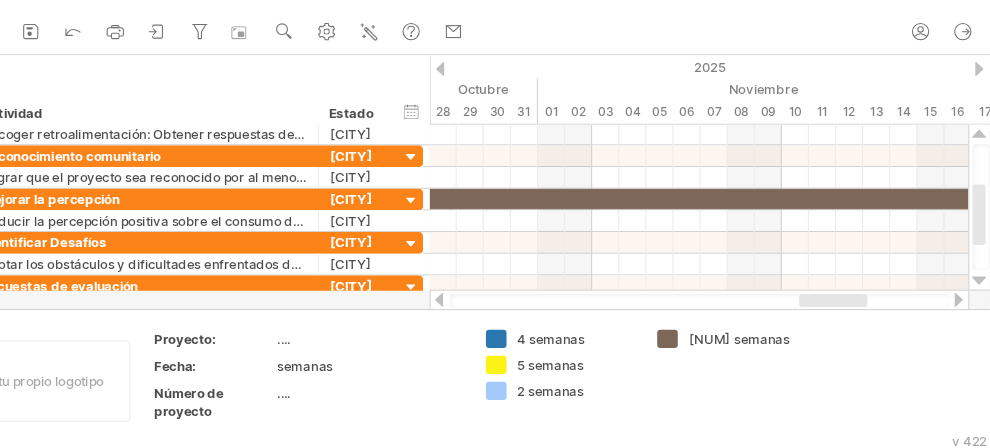 click at bounding box center (482, 309) 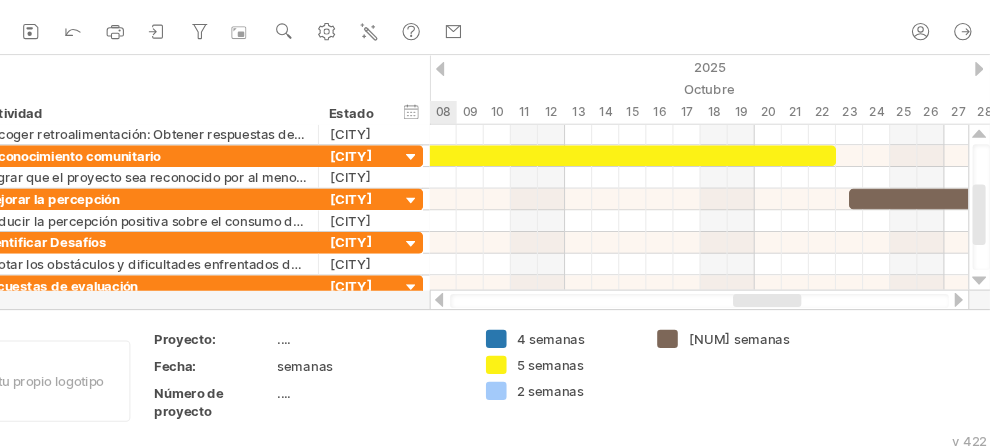 click at bounding box center (482, 309) 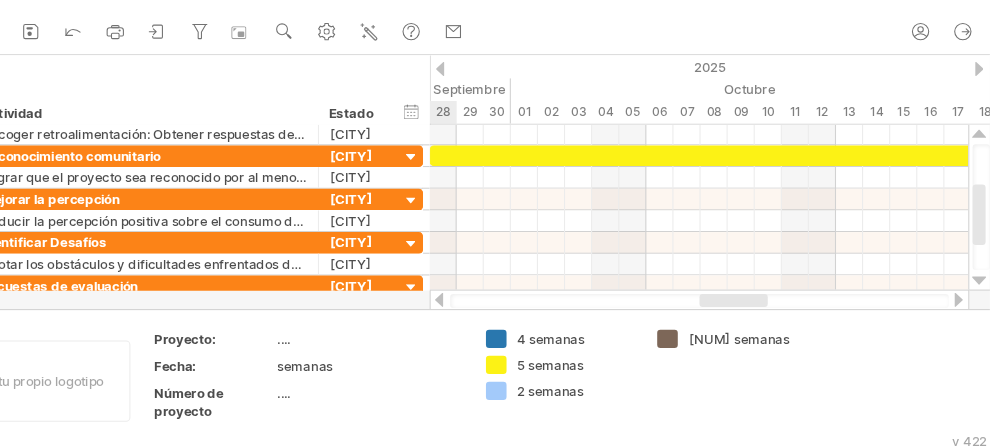 click at bounding box center [482, 309] 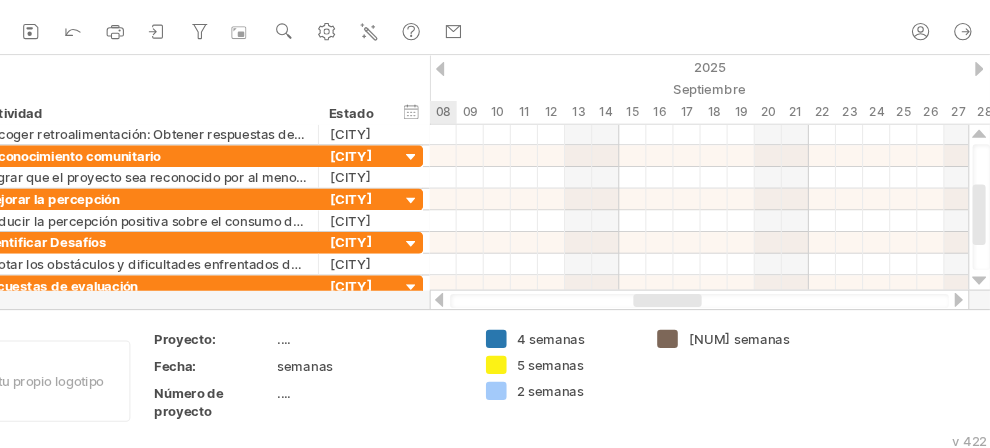 click at bounding box center [482, 309] 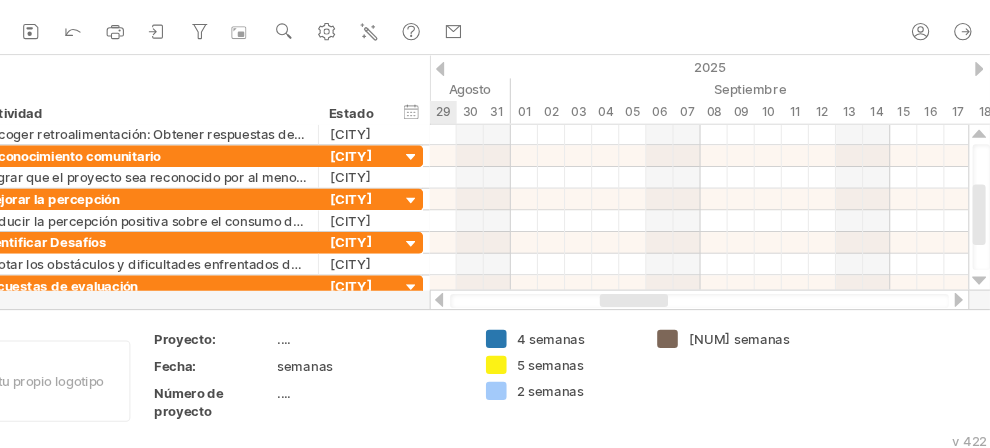 click at bounding box center [482, 309] 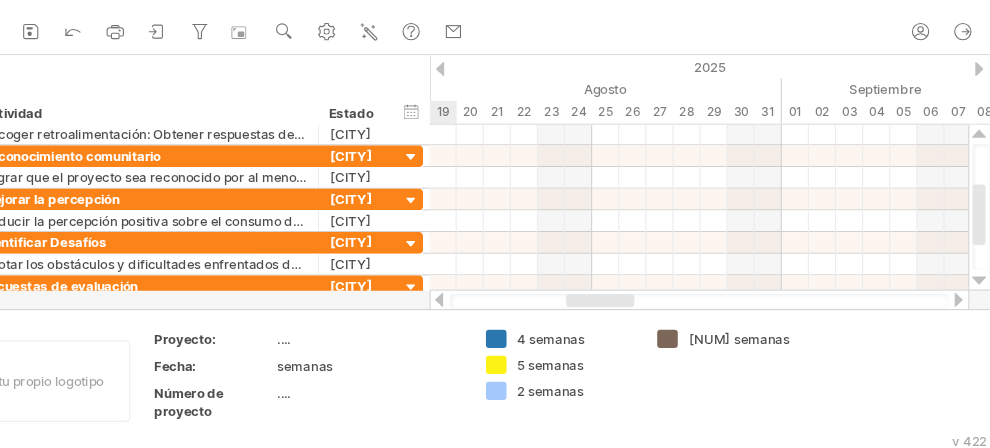 click at bounding box center (482, 309) 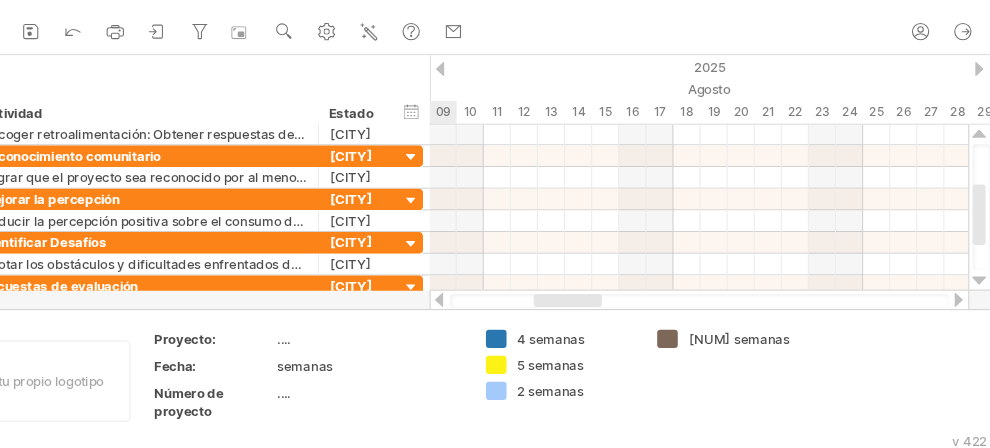 click at bounding box center (482, 309) 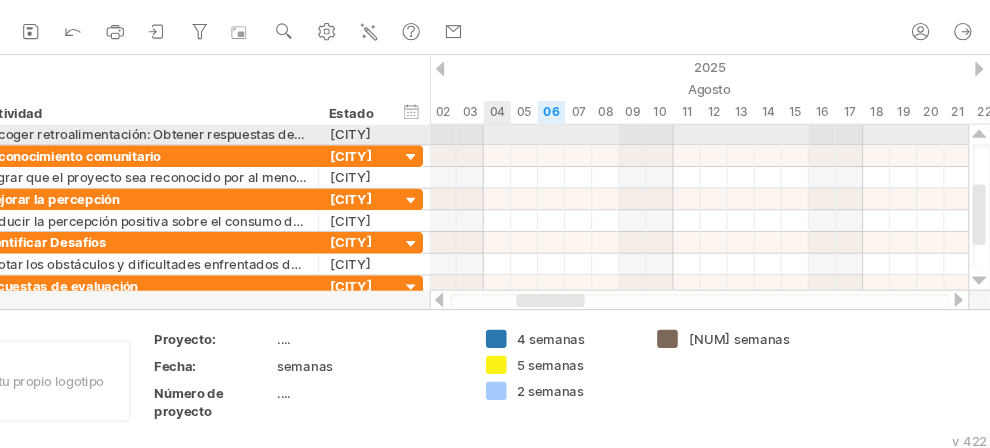 click at bounding box center (721, 157) 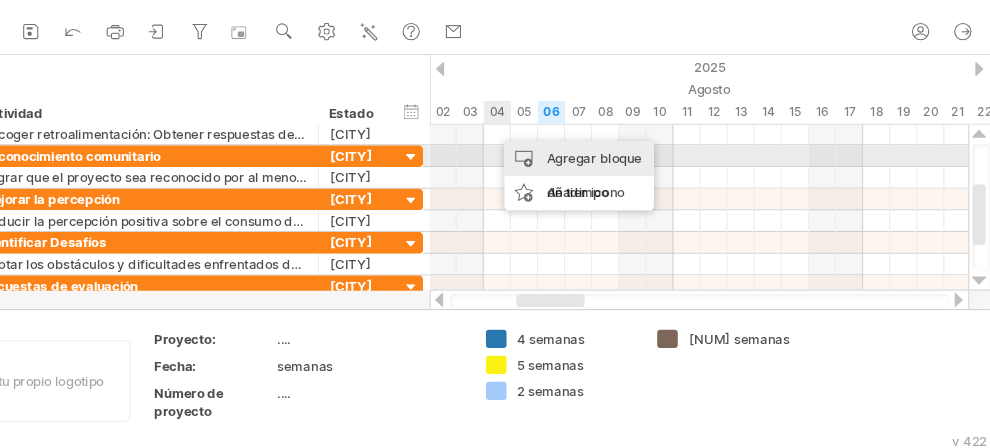click on "Agregar bloque de tiempo" at bounding box center (611, 195) 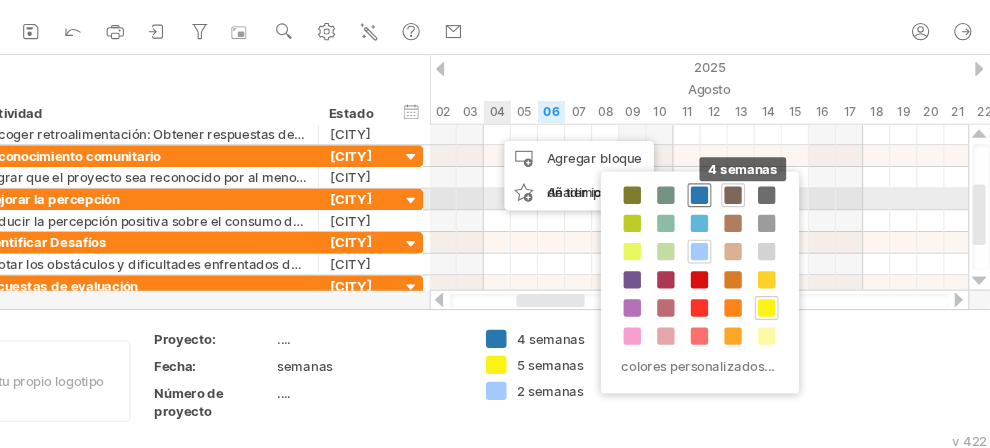 click at bounding box center (722, 213) 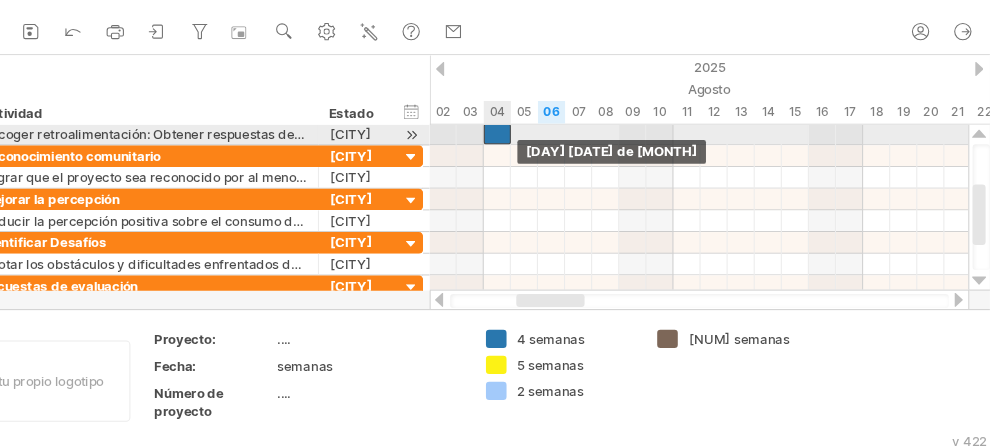 click at bounding box center [535, 156] 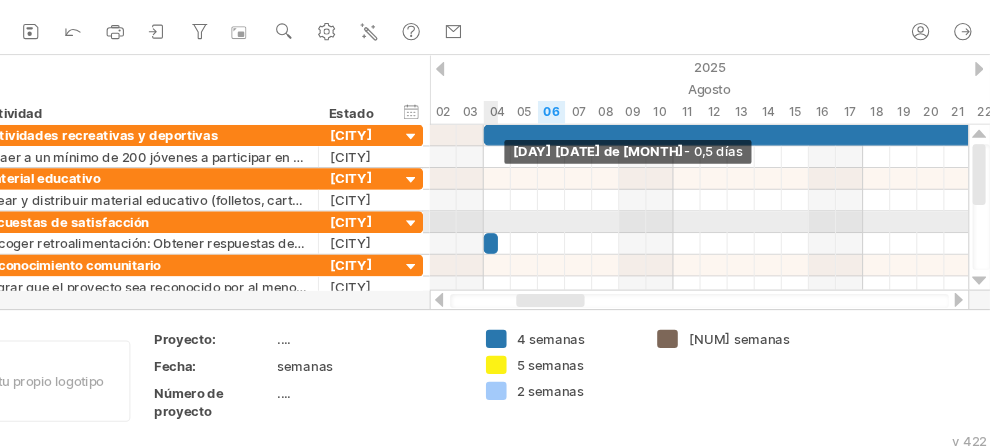 drag, startPoint x: 546, startPoint y: 157, endPoint x: 511, endPoint y: 240, distance: 90.07774 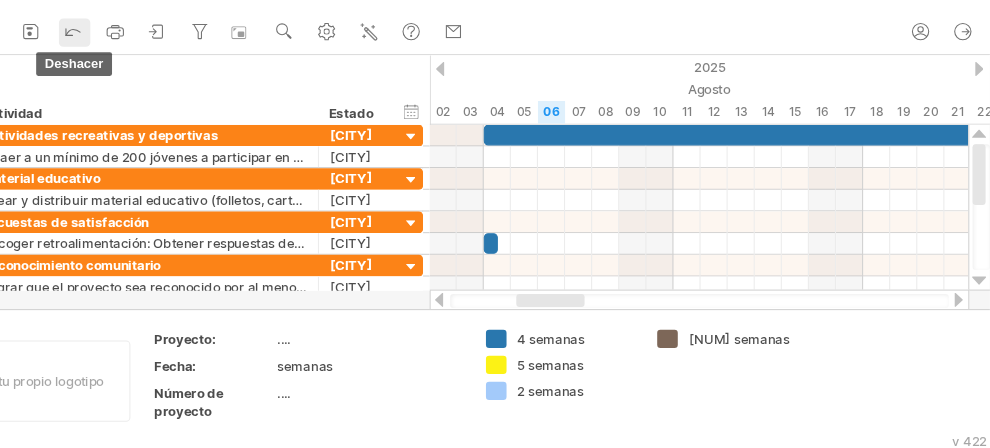 click 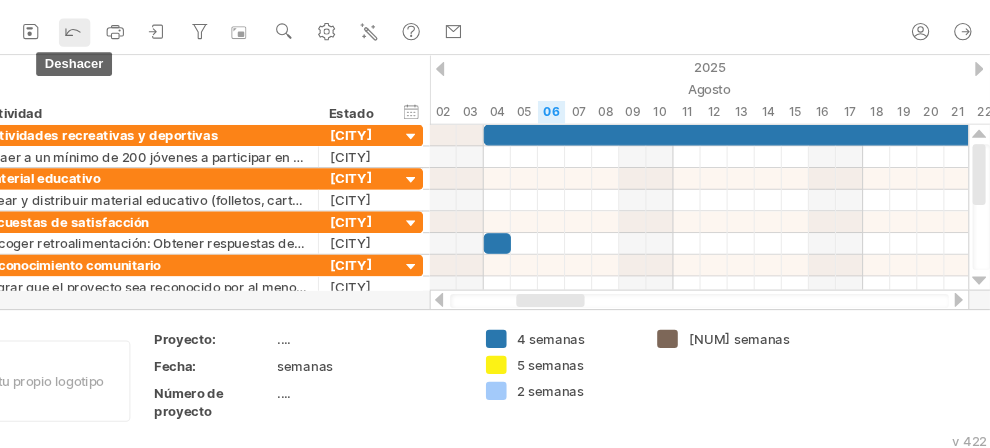 click 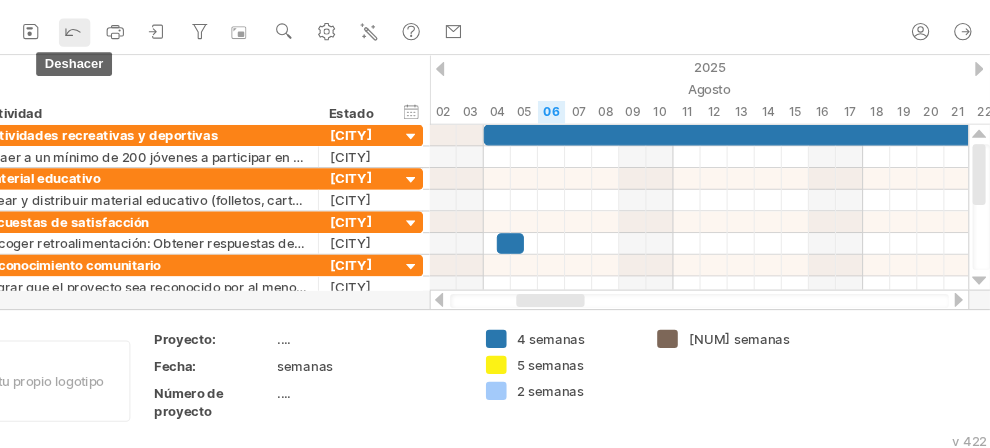 click 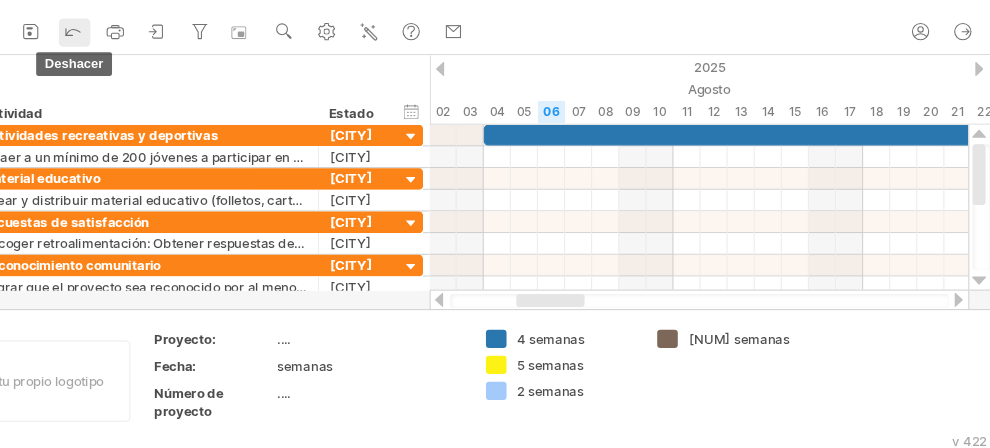 click 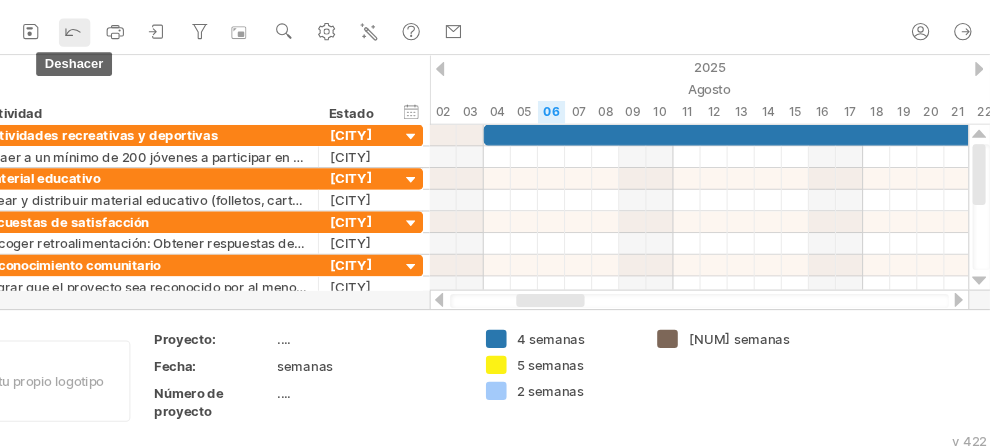 click 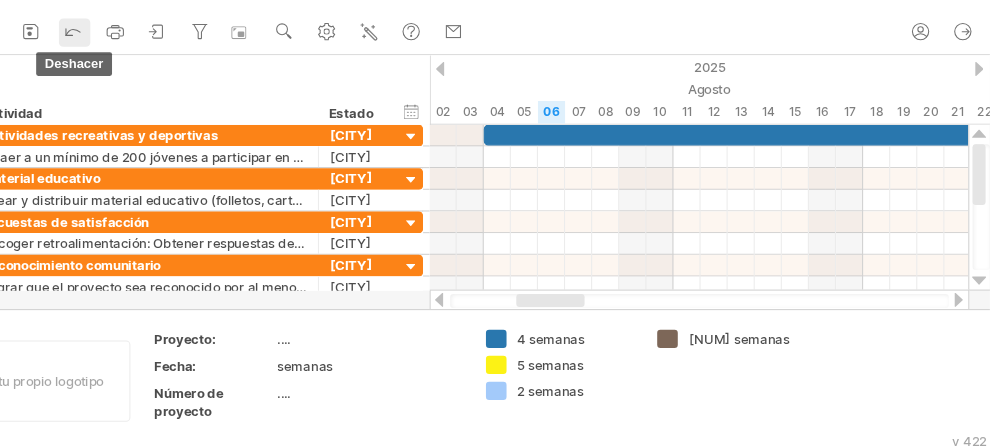 click 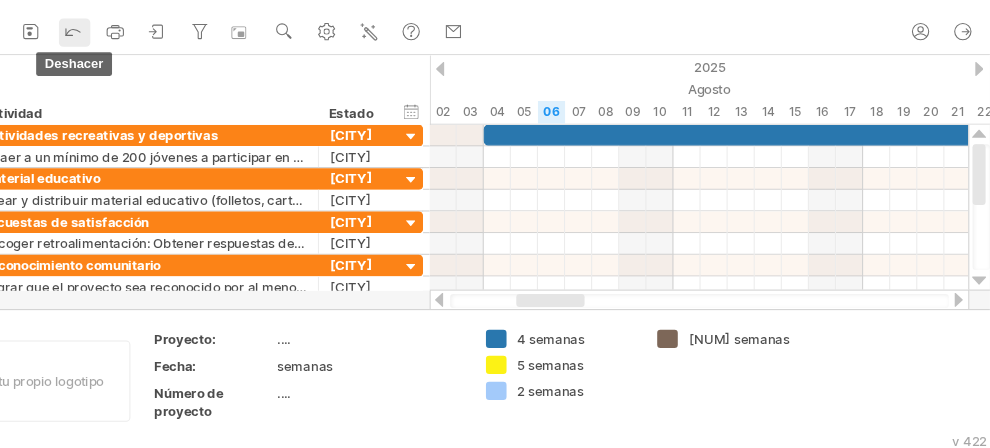 click 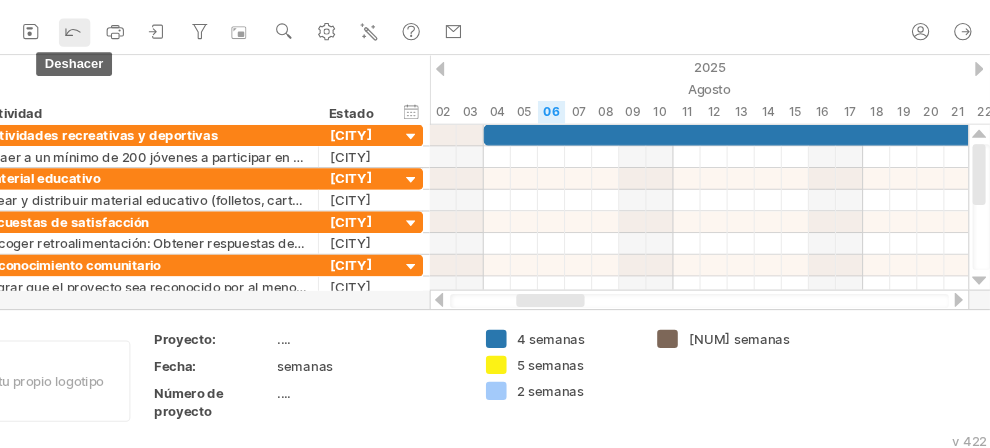 click 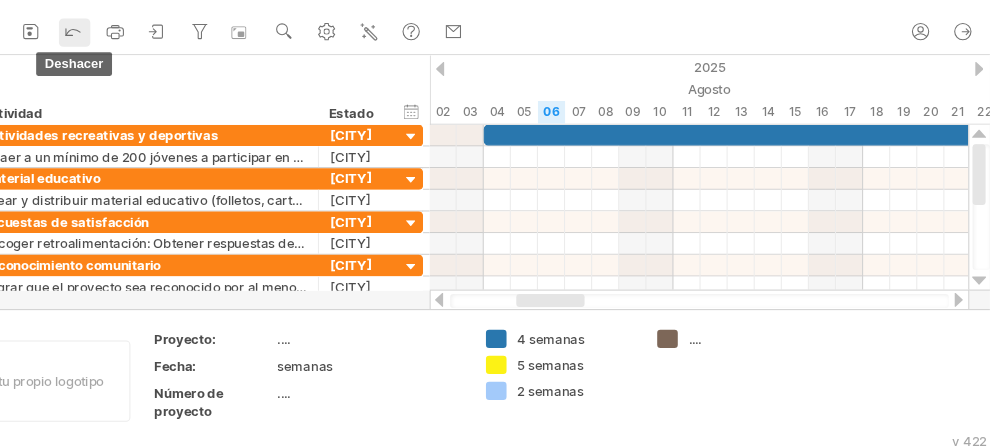 click 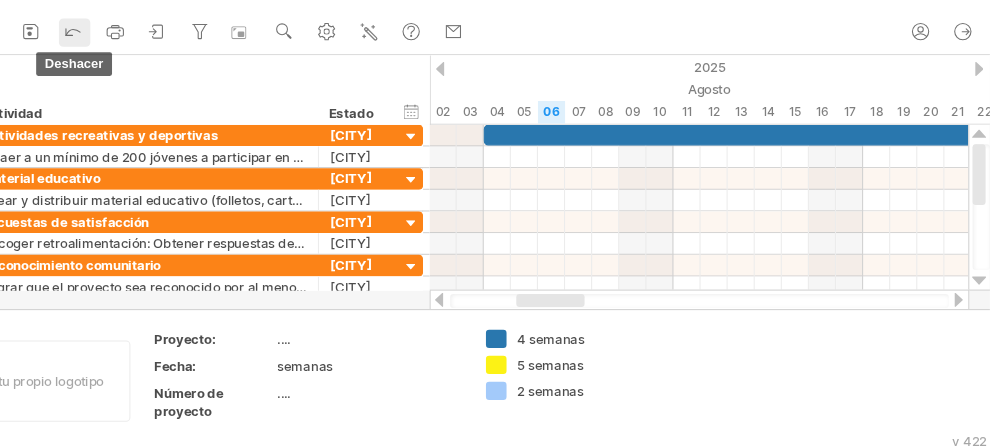 click 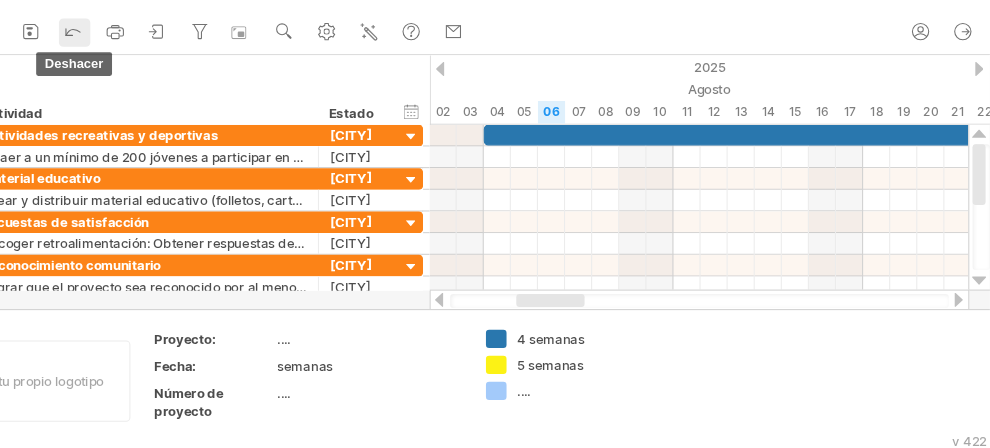 click 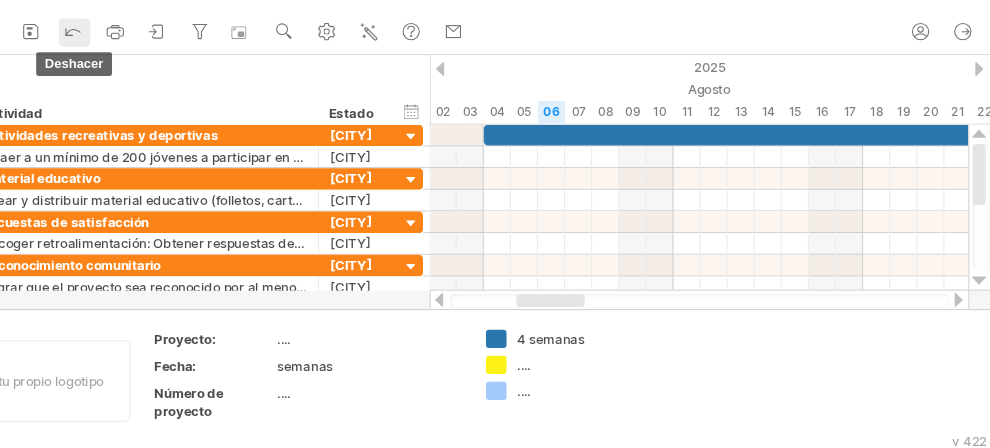 click 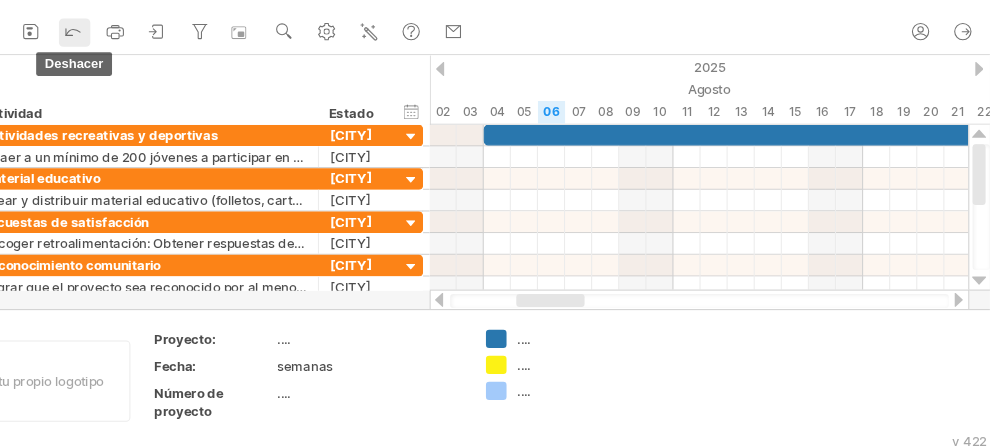 click 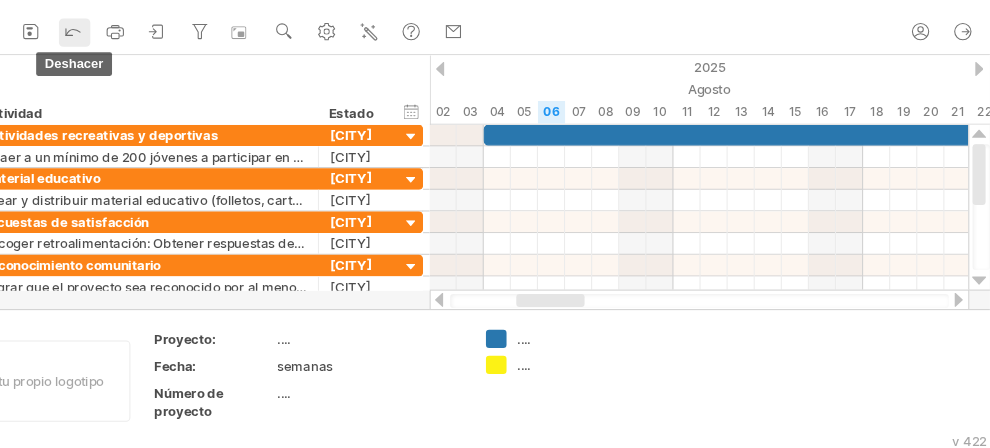 click 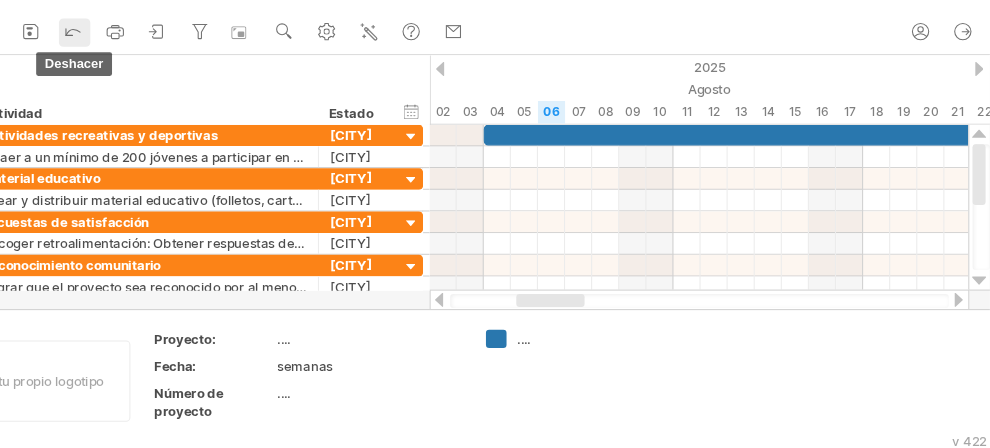 click 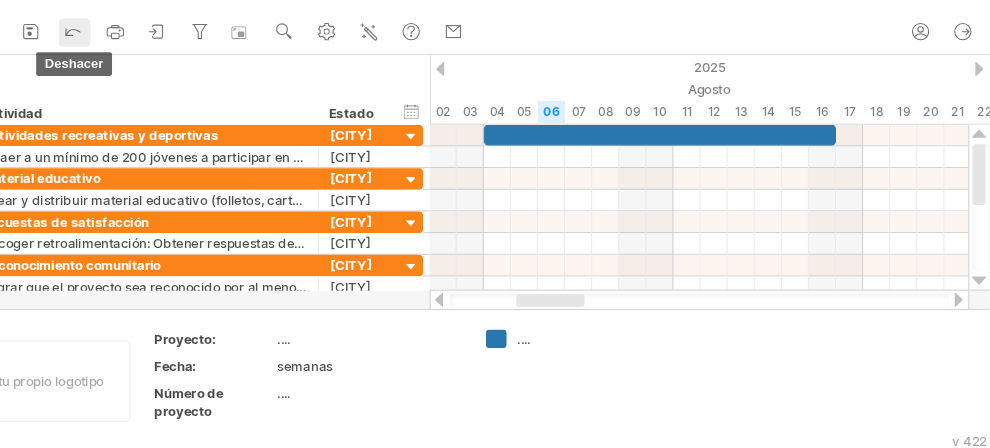 click 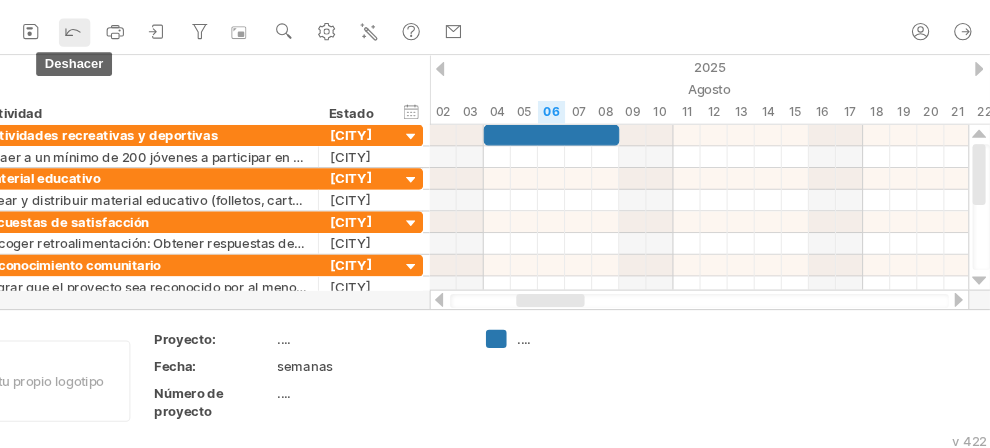 click 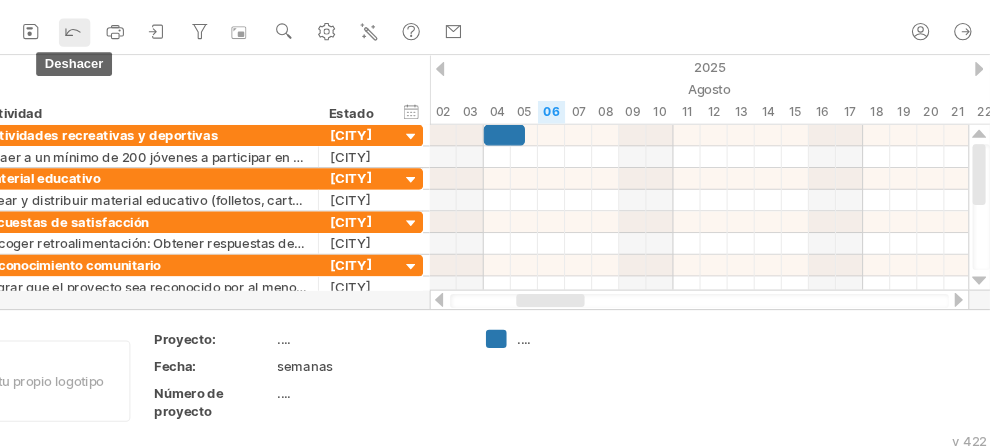click 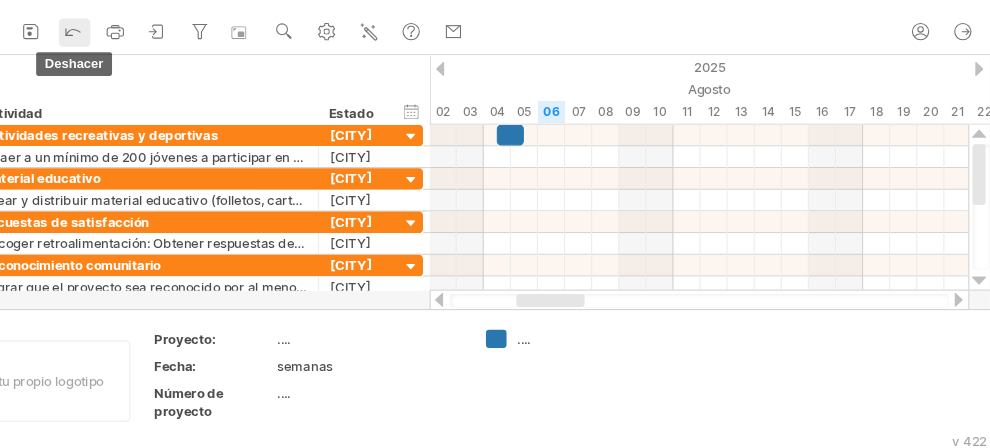 click 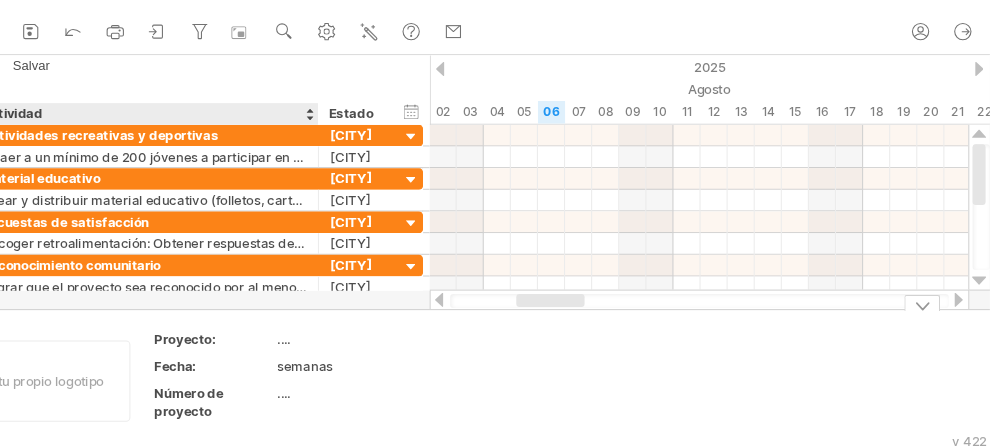 click on "semanas" at bounding box center [417, 370] 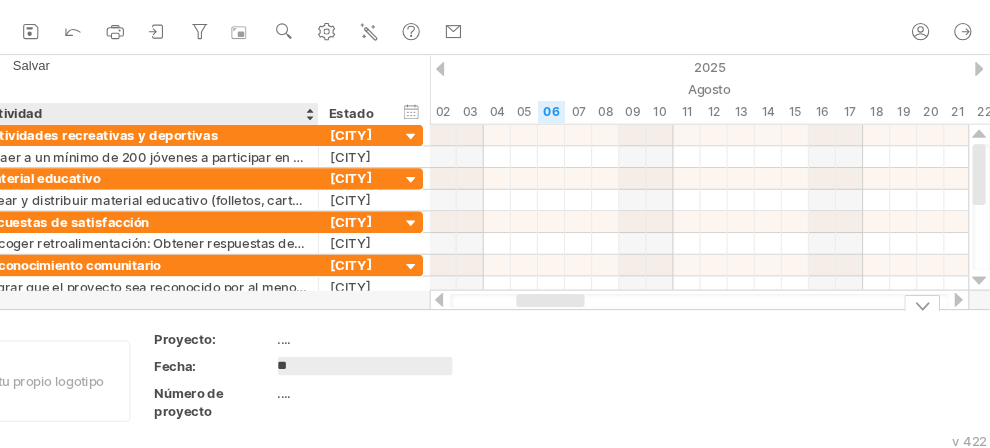 type on "*" 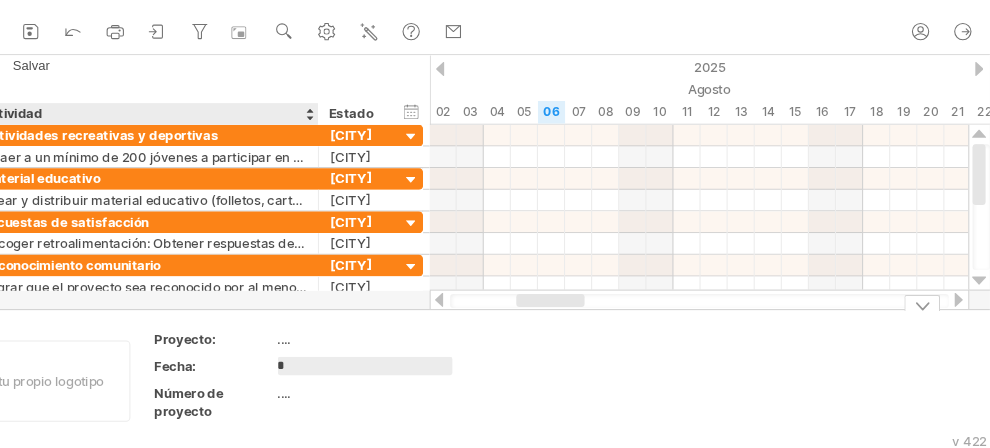 type 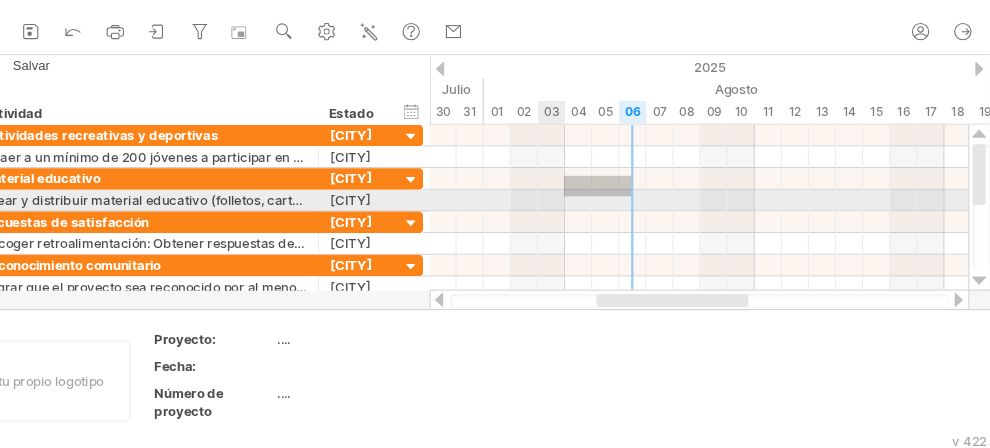 drag, startPoint x: 659, startPoint y: 195, endPoint x: 607, endPoint y: 211, distance: 54.405884 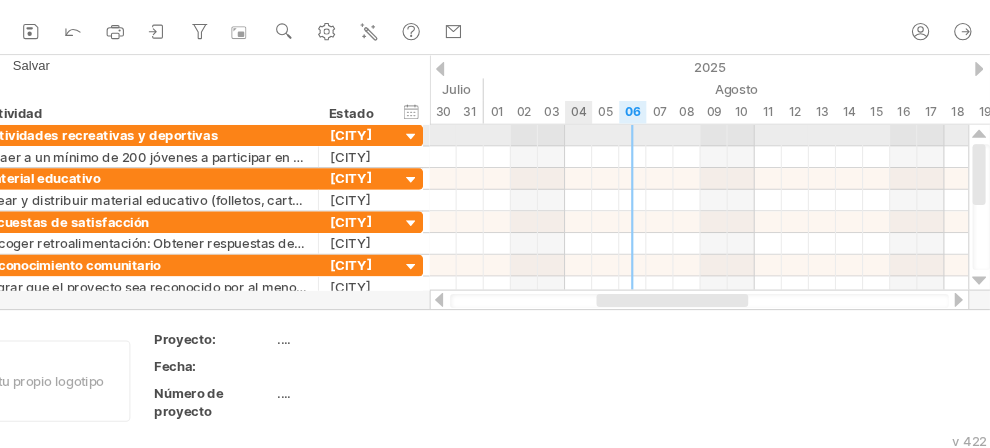click at bounding box center (721, 158) 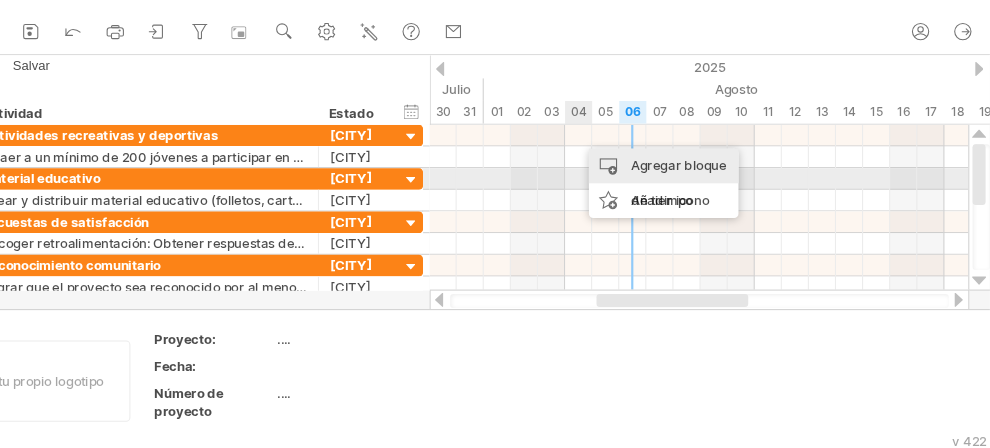 click on "Agregar bloque de tiempo" at bounding box center [689, 202] 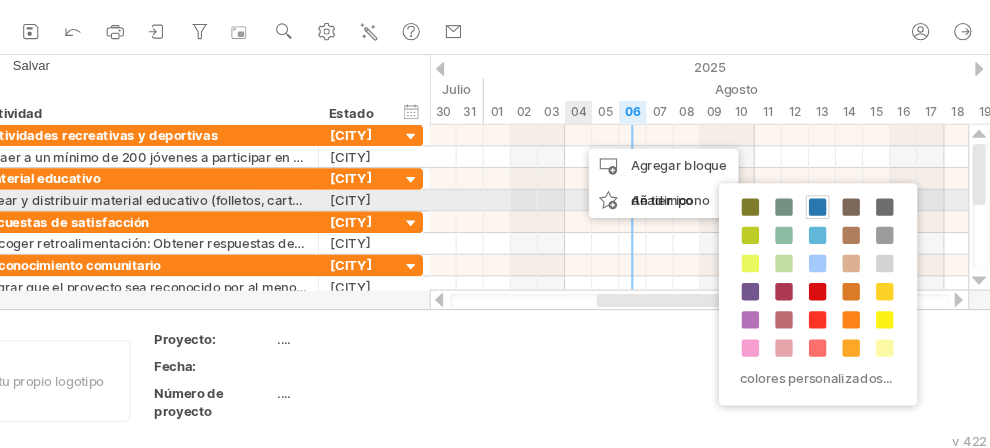 click at bounding box center (831, 224) 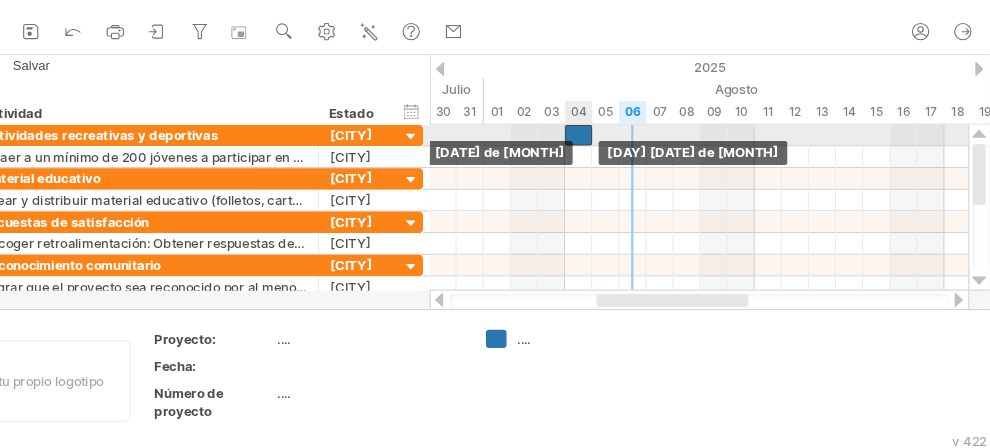 click at bounding box center (610, 157) 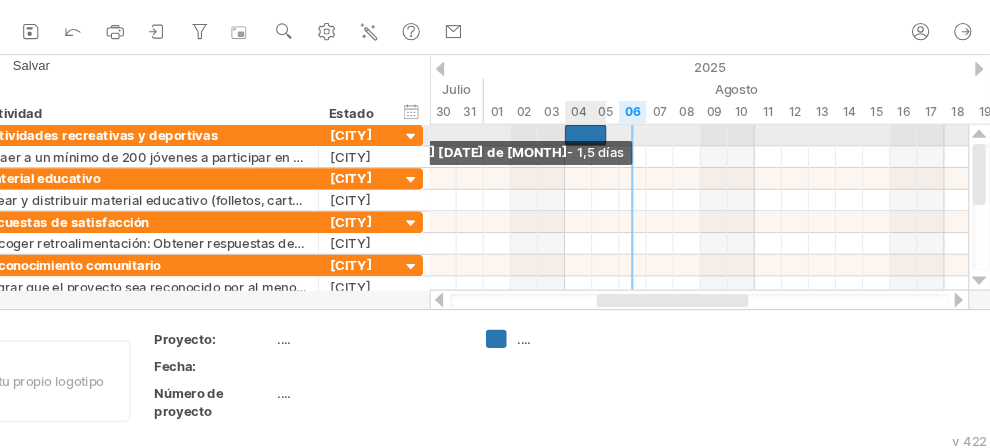 click at bounding box center [617, 157] 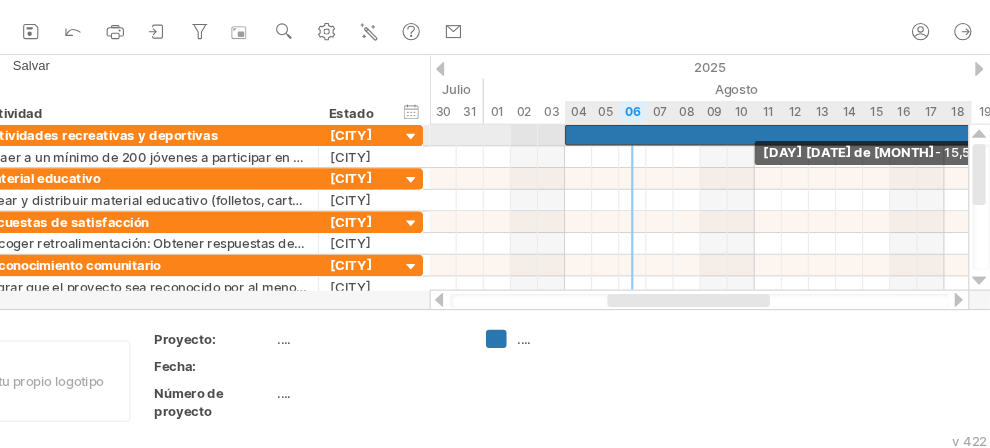 drag, startPoint x: 634, startPoint y: 156, endPoint x: 987, endPoint y: 166, distance: 353.1416 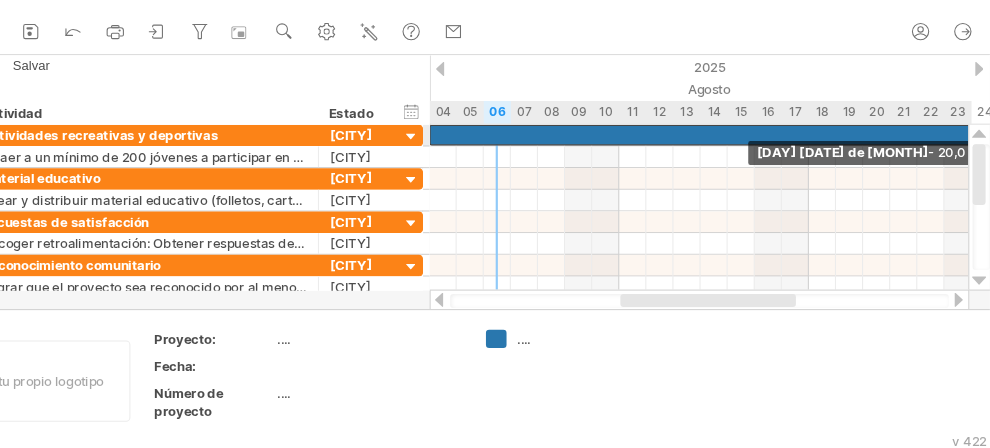 drag, startPoint x: 907, startPoint y: 152, endPoint x: 971, endPoint y: 159, distance: 64.381676 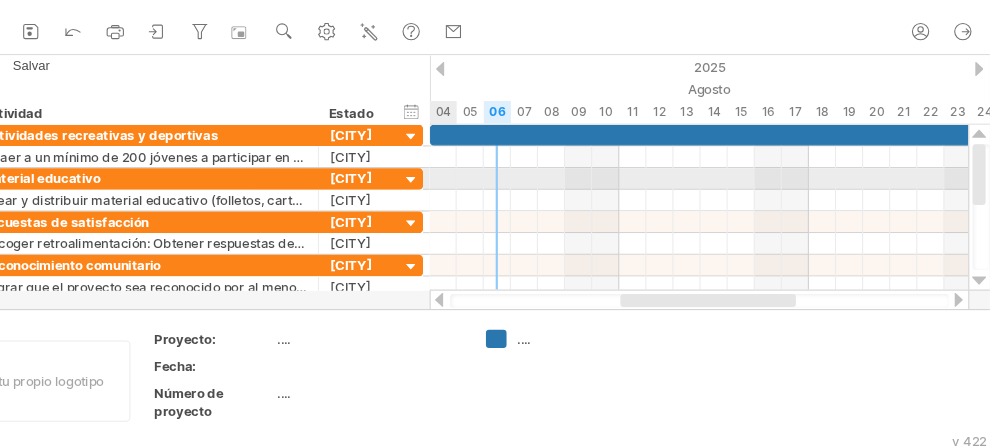 click at bounding box center (721, 198) 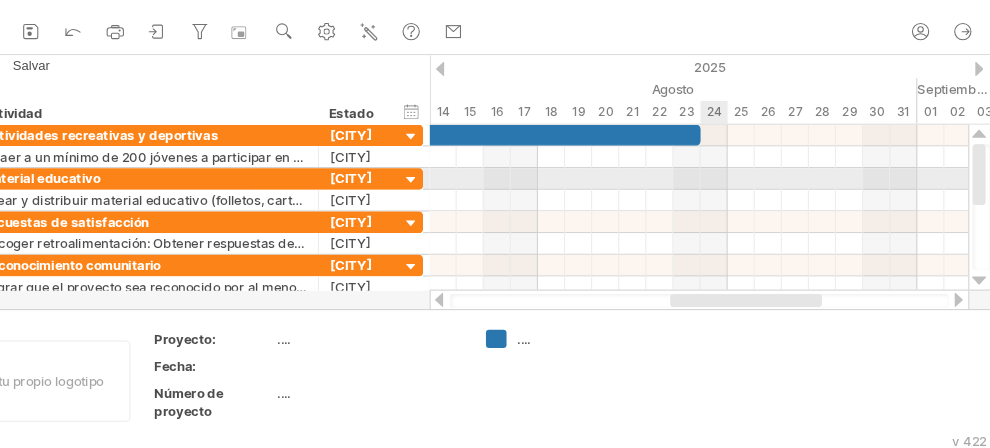 click at bounding box center [721, 198] 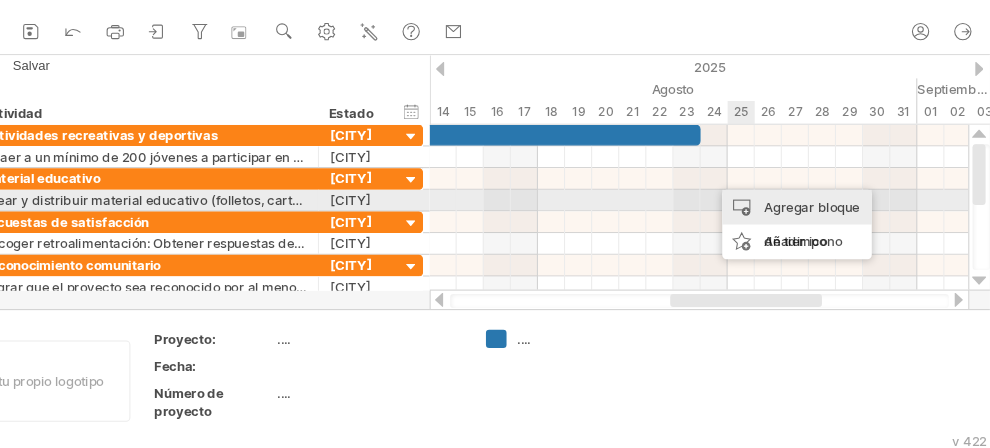 click on "Agregar bloque de tiempo" at bounding box center (812, 240) 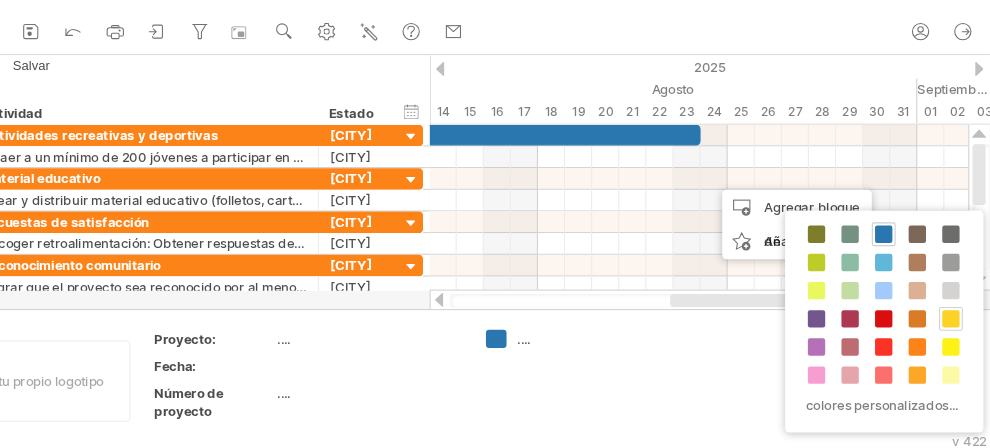 click at bounding box center (954, 327) 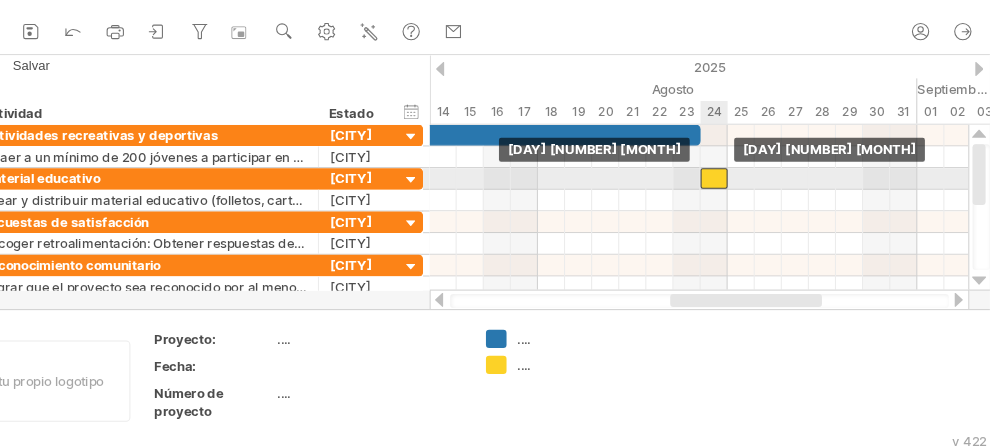 click at bounding box center (735, 197) 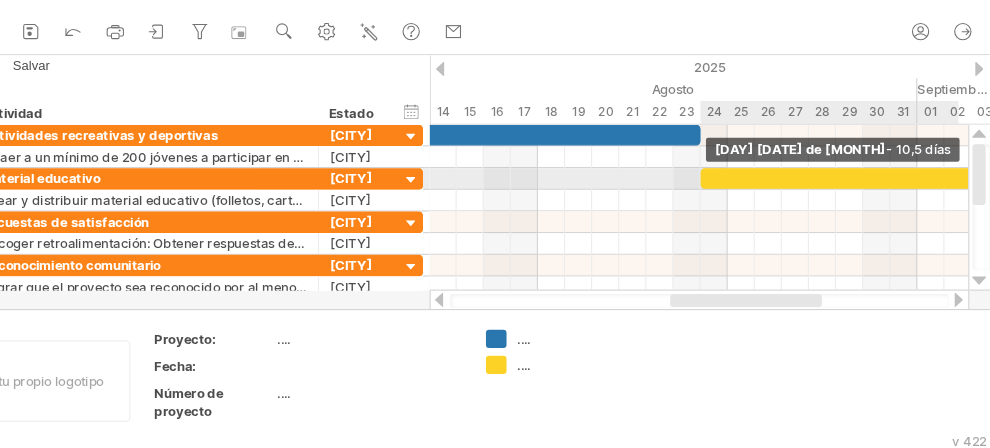 drag, startPoint x: 751, startPoint y: 194, endPoint x: 989, endPoint y: 194, distance: 238 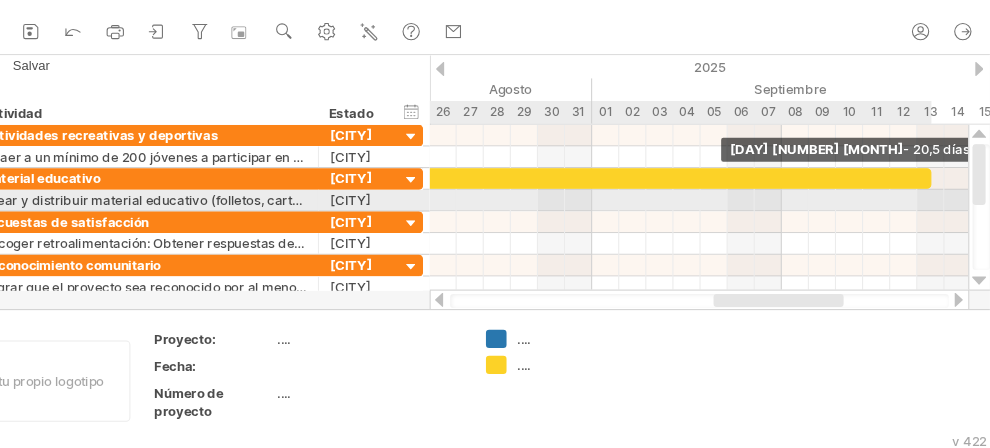 drag, startPoint x: 685, startPoint y: 196, endPoint x: 937, endPoint y: 212, distance: 252.50743 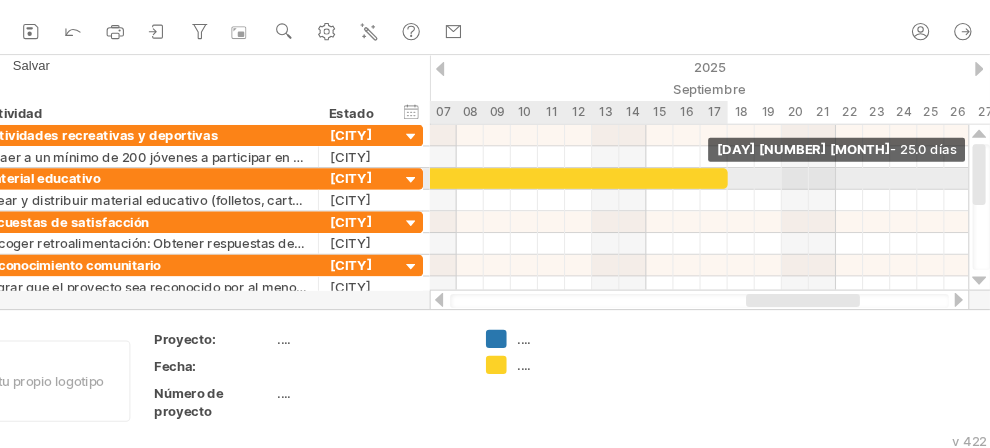 drag, startPoint x: 632, startPoint y: 192, endPoint x: 742, endPoint y: 194, distance: 110.01818 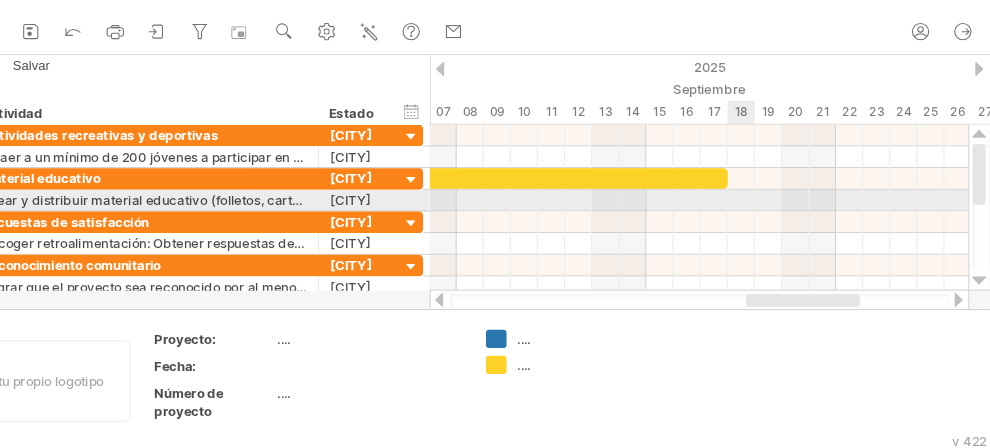 click at bounding box center (721, 218) 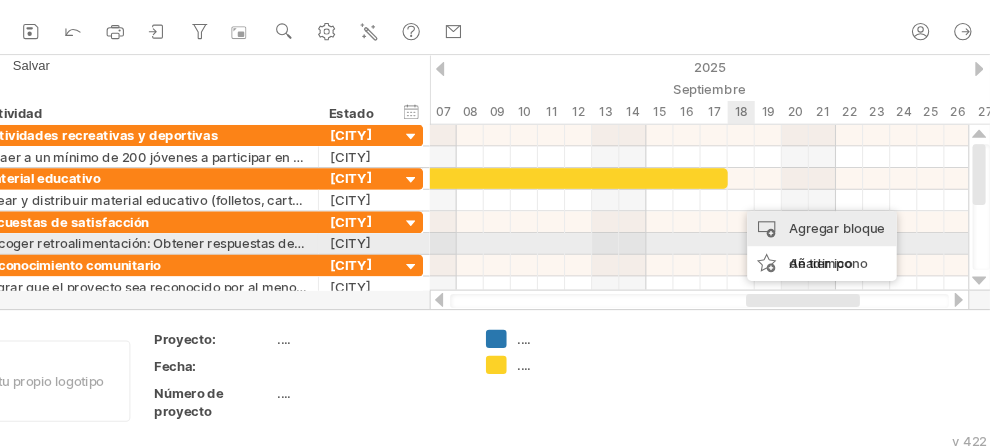 click on "Agregar bloque de tiempo" at bounding box center (835, 260) 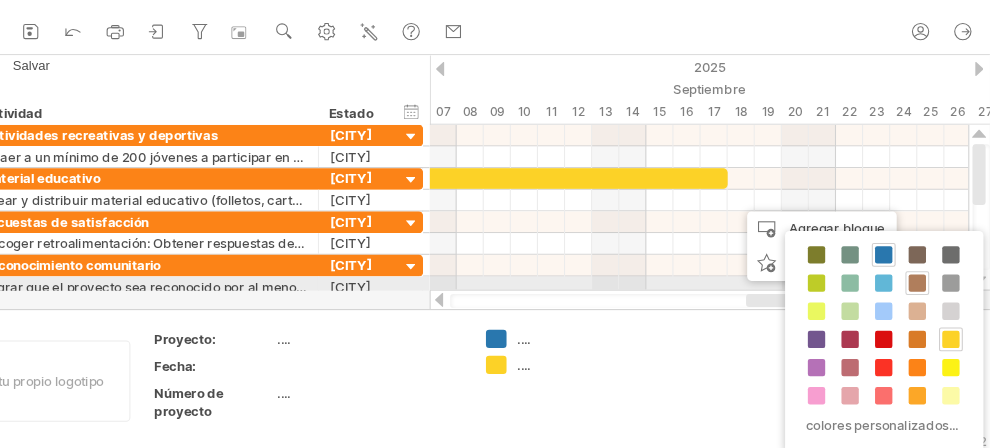 click at bounding box center [923, 294] 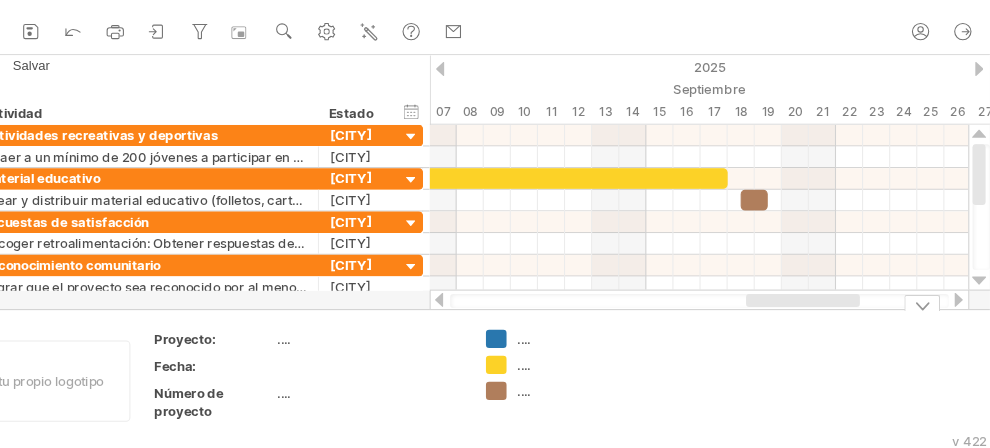 click on "...." at bounding box center (608, 345) 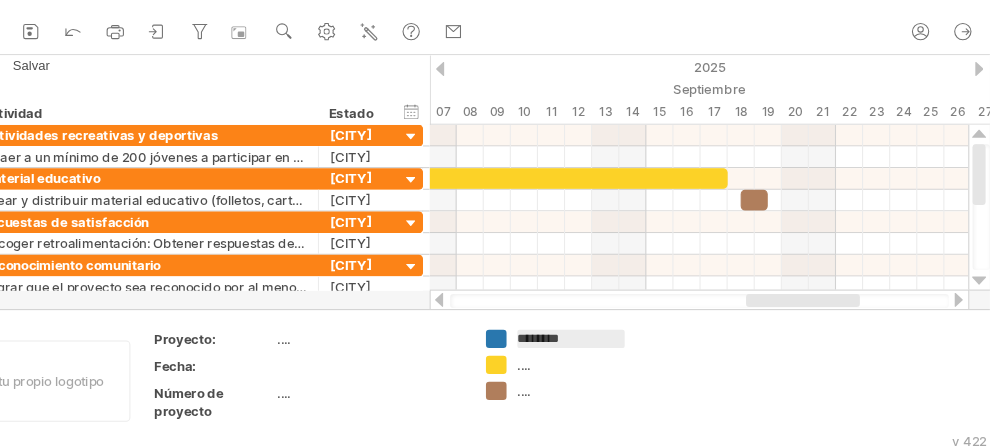 type on "*********" 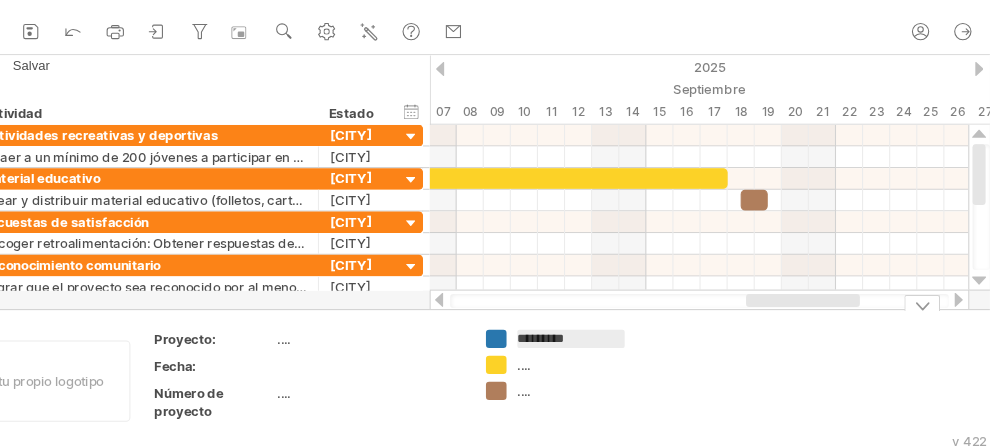 drag, startPoint x: 559, startPoint y: 345, endPoint x: 576, endPoint y: 371, distance: 31.06445 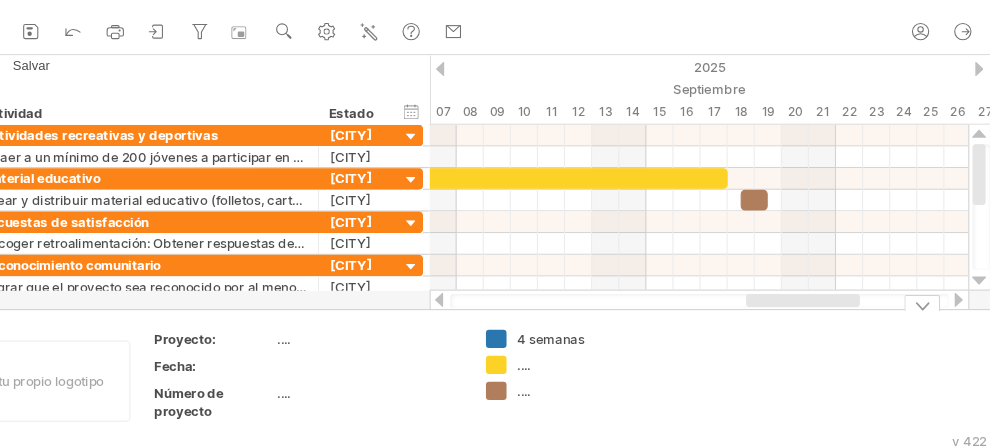 click on "...." at bounding box center [608, 369] 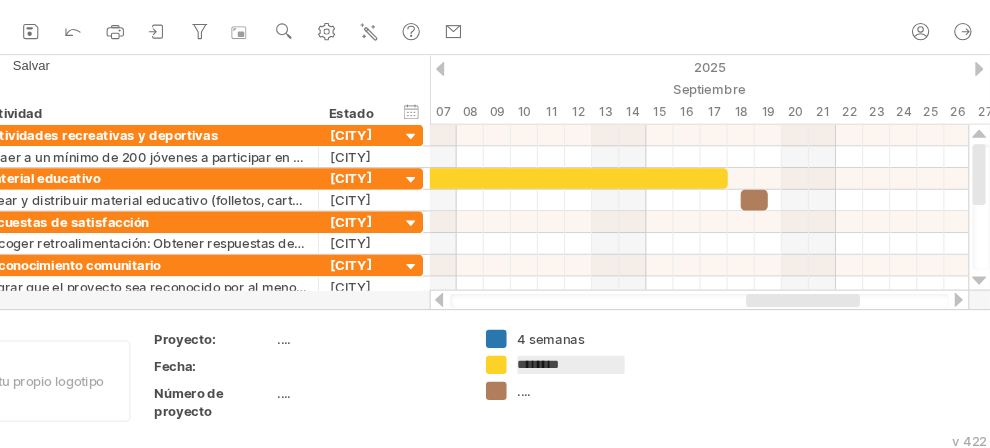 type on "*********" 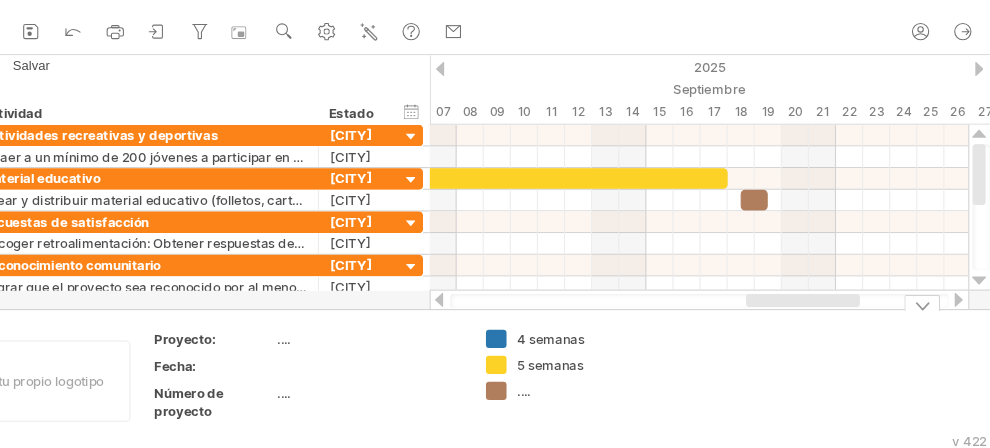 click on "...." at bounding box center (608, 393) 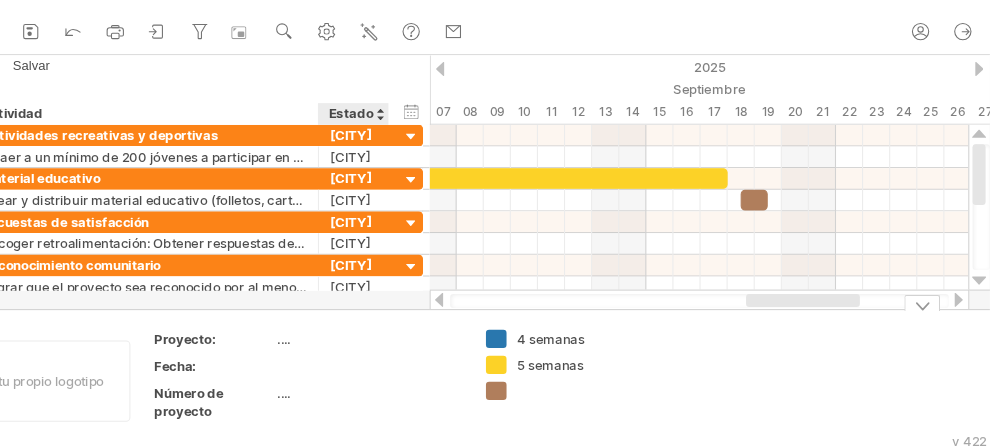 click at bounding box center [417, 370] 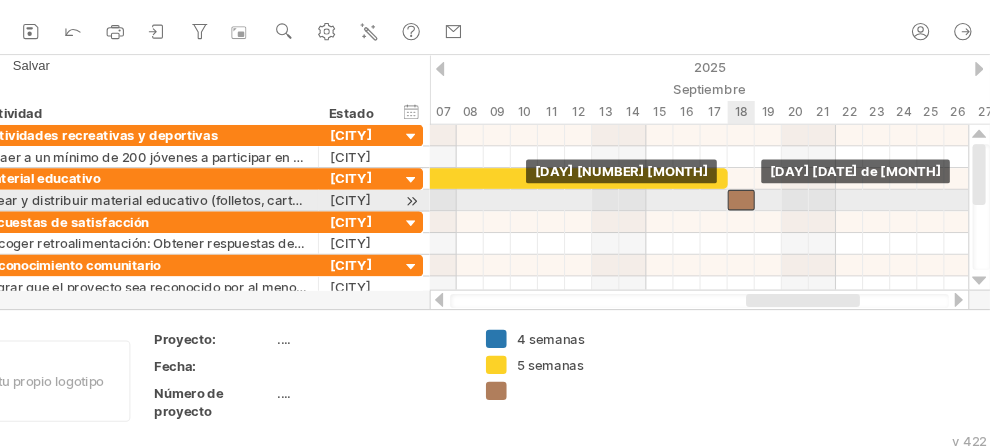 drag, startPoint x: 777, startPoint y: 217, endPoint x: 767, endPoint y: 214, distance: 10.440307 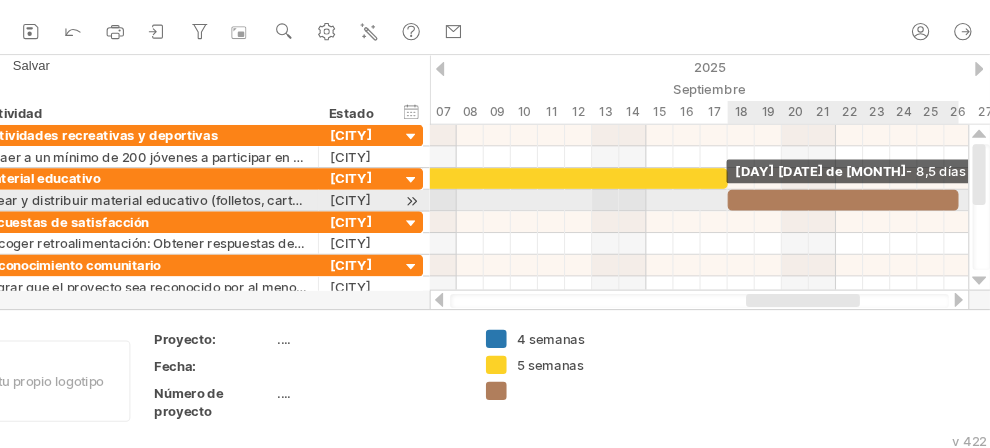 drag, startPoint x: 770, startPoint y: 215, endPoint x: 970, endPoint y: 208, distance: 200.12247 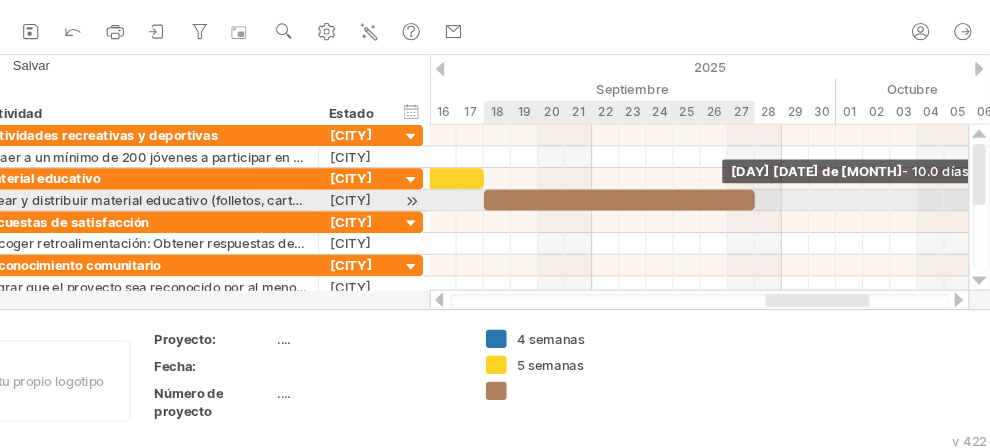 drag, startPoint x: 744, startPoint y: 214, endPoint x: 770, endPoint y: 212, distance: 26.076809 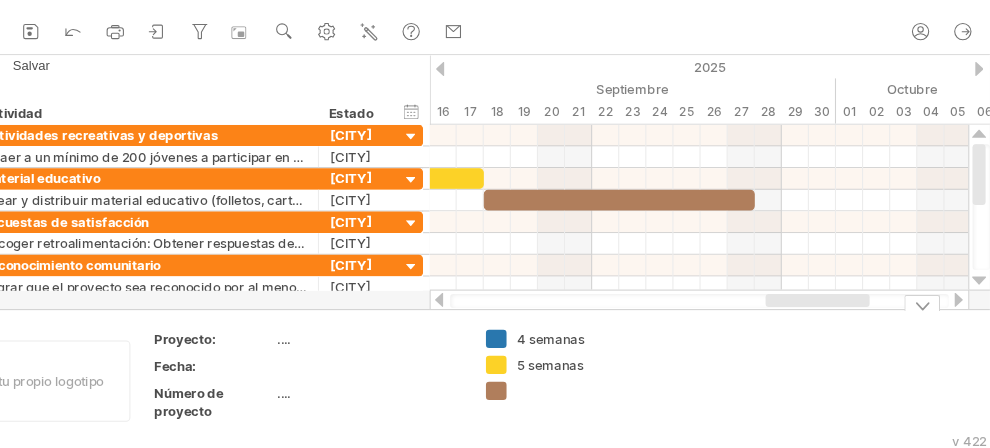 click at bounding box center (608, 393) 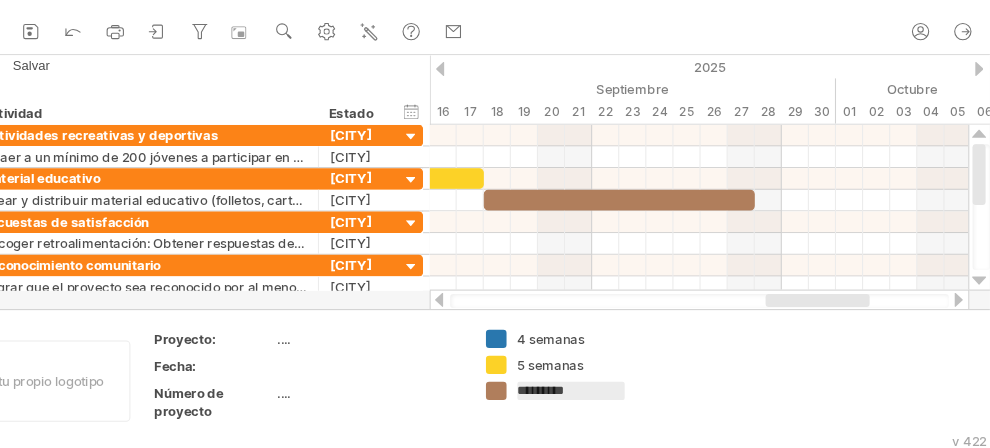 type on "*********" 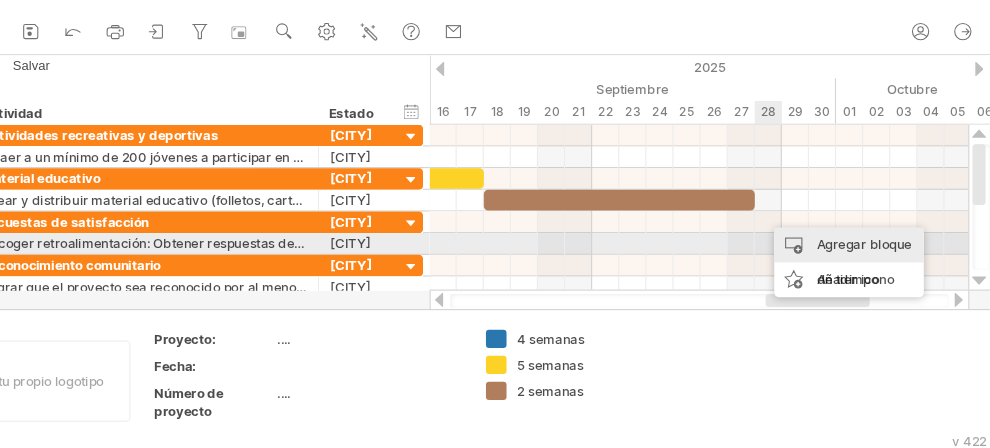 click on "Agregar bloque de tiempo" at bounding box center [860, 275] 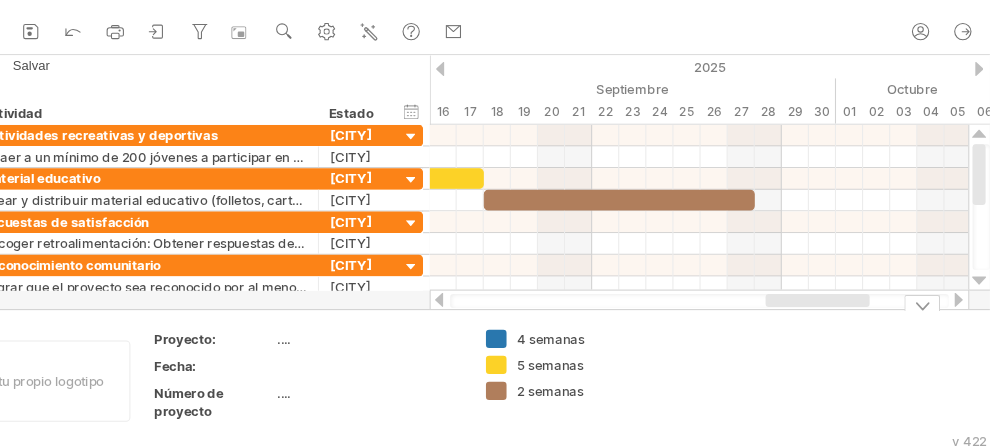 click on "Proyecto: [PROJECT_NAME] Fecha: [DATE] Número de proyecto [PROJECT_NUMBER]" at bounding box center (361, 383) 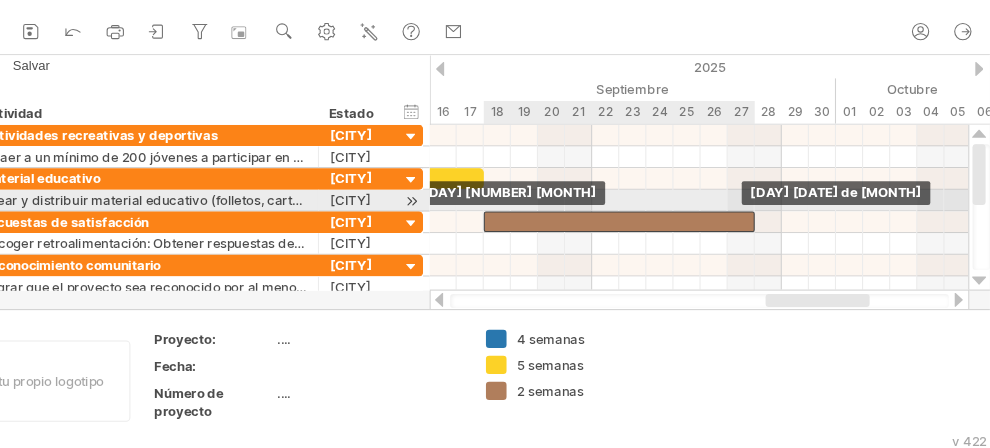 drag, startPoint x: 646, startPoint y: 215, endPoint x: 648, endPoint y: 228, distance: 13.152946 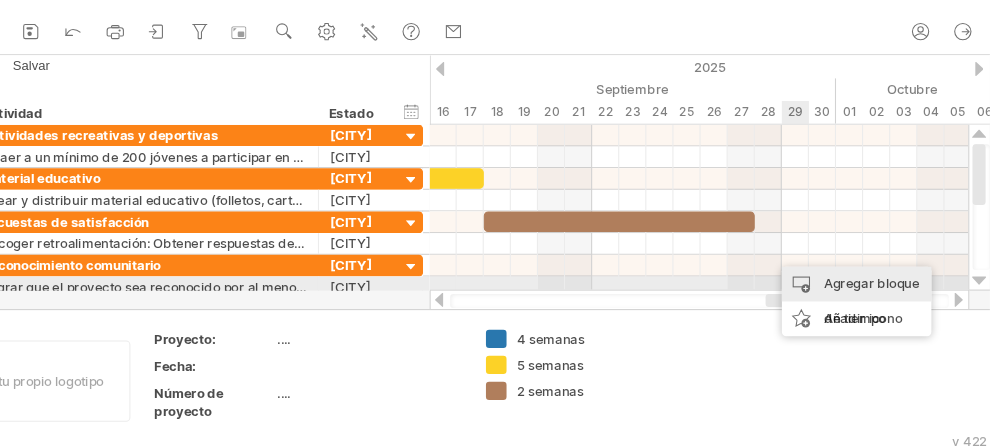 click on "Agregar bloque de tiempo" at bounding box center (867, 311) 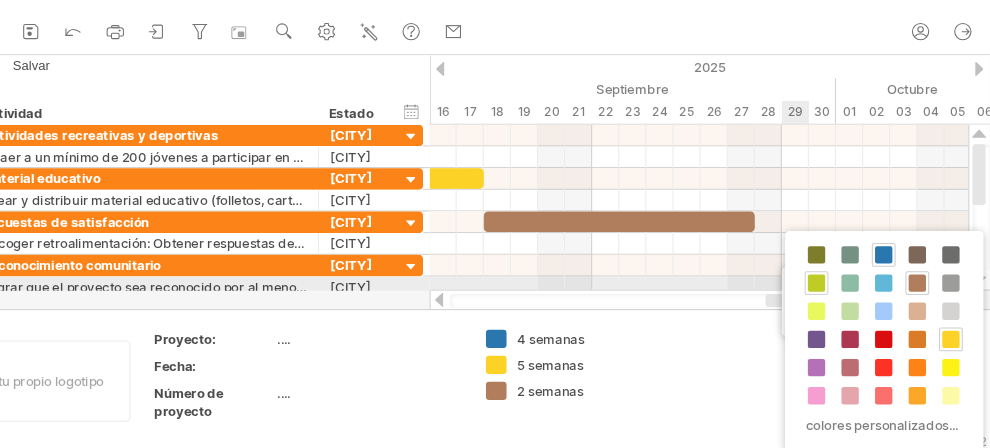 click at bounding box center (830, 294) 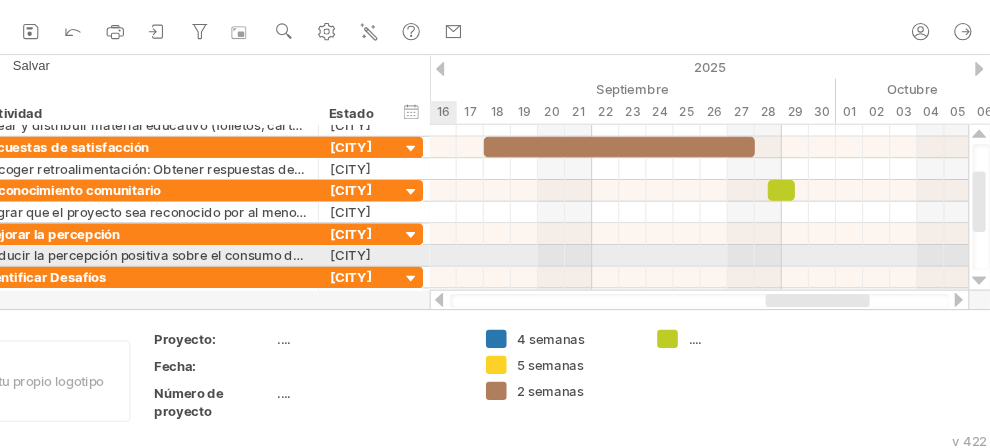 click at bounding box center (721, 269) 